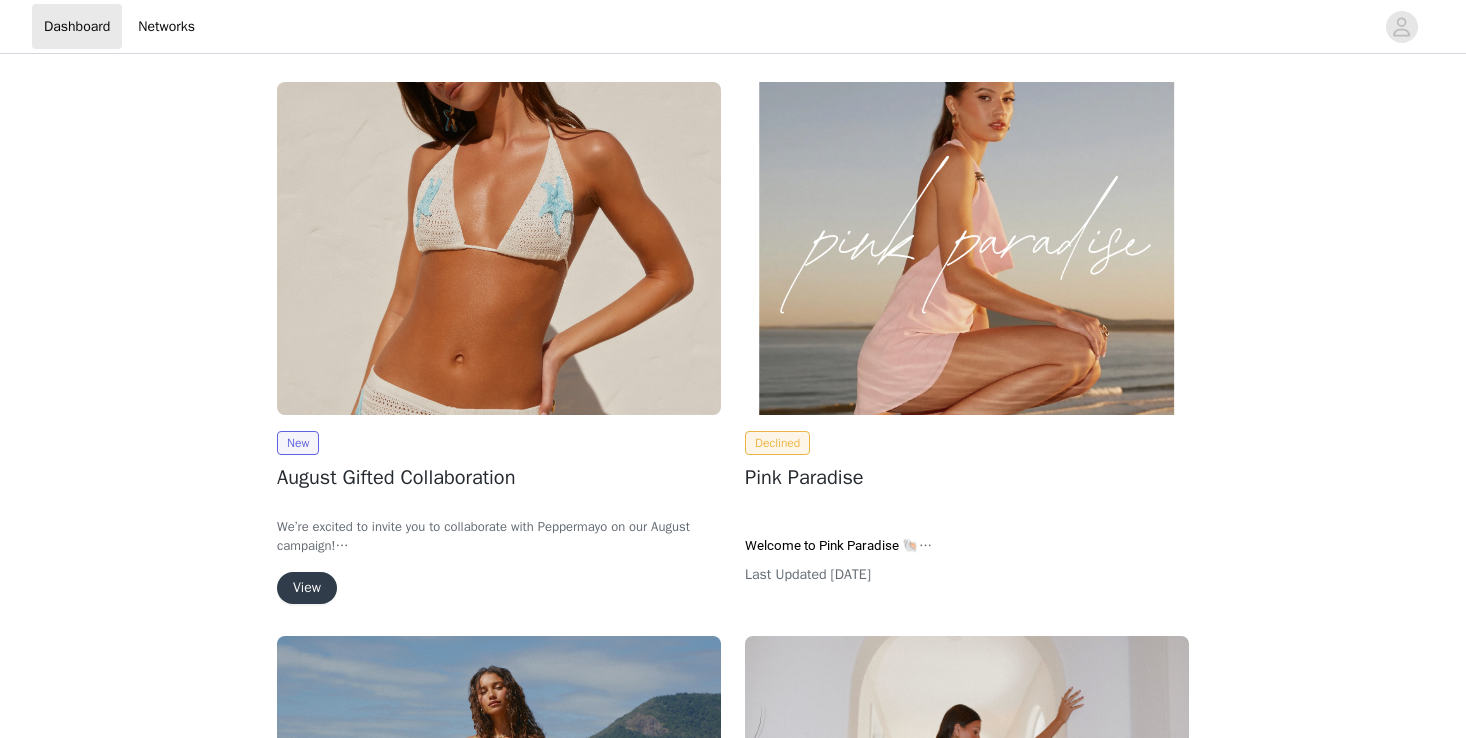 scroll, scrollTop: 0, scrollLeft: 0, axis: both 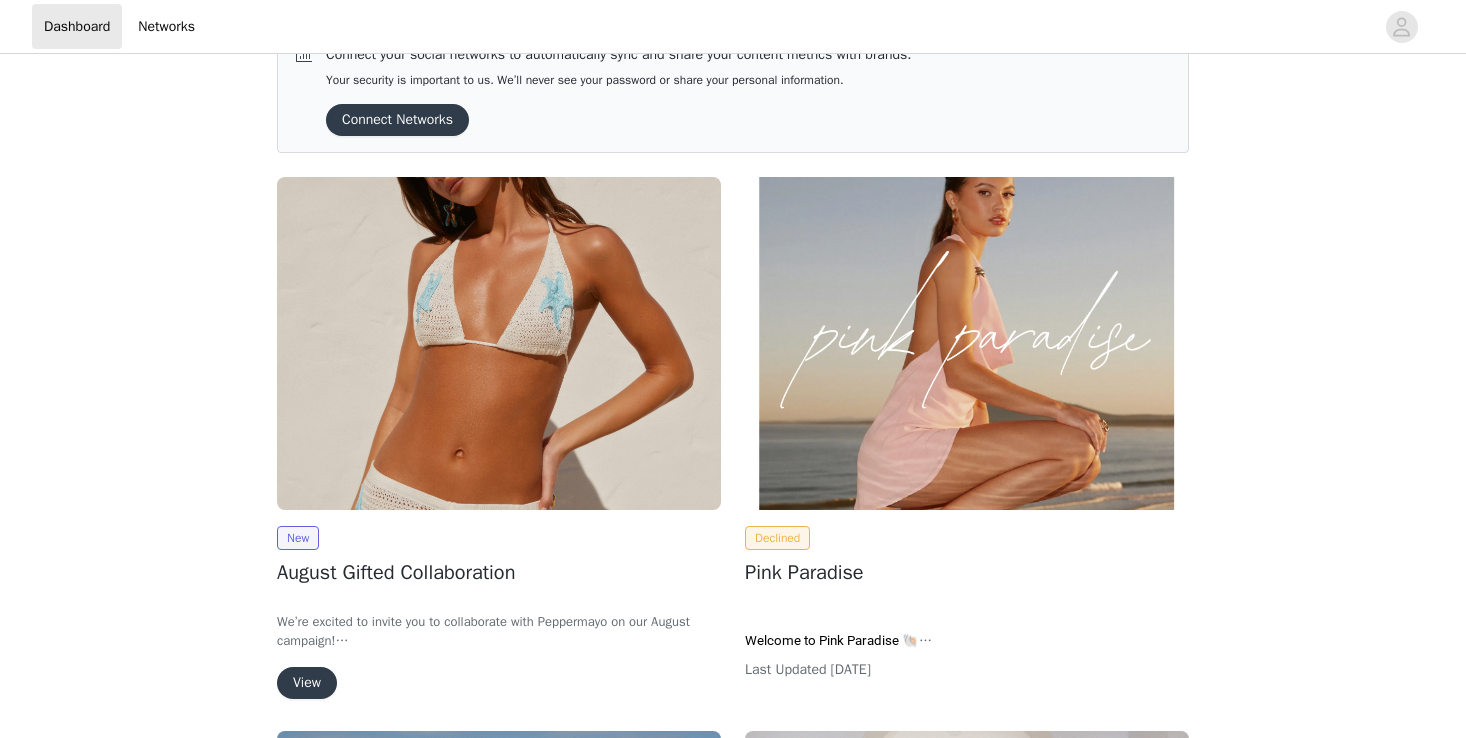 click on "View" at bounding box center [307, 683] 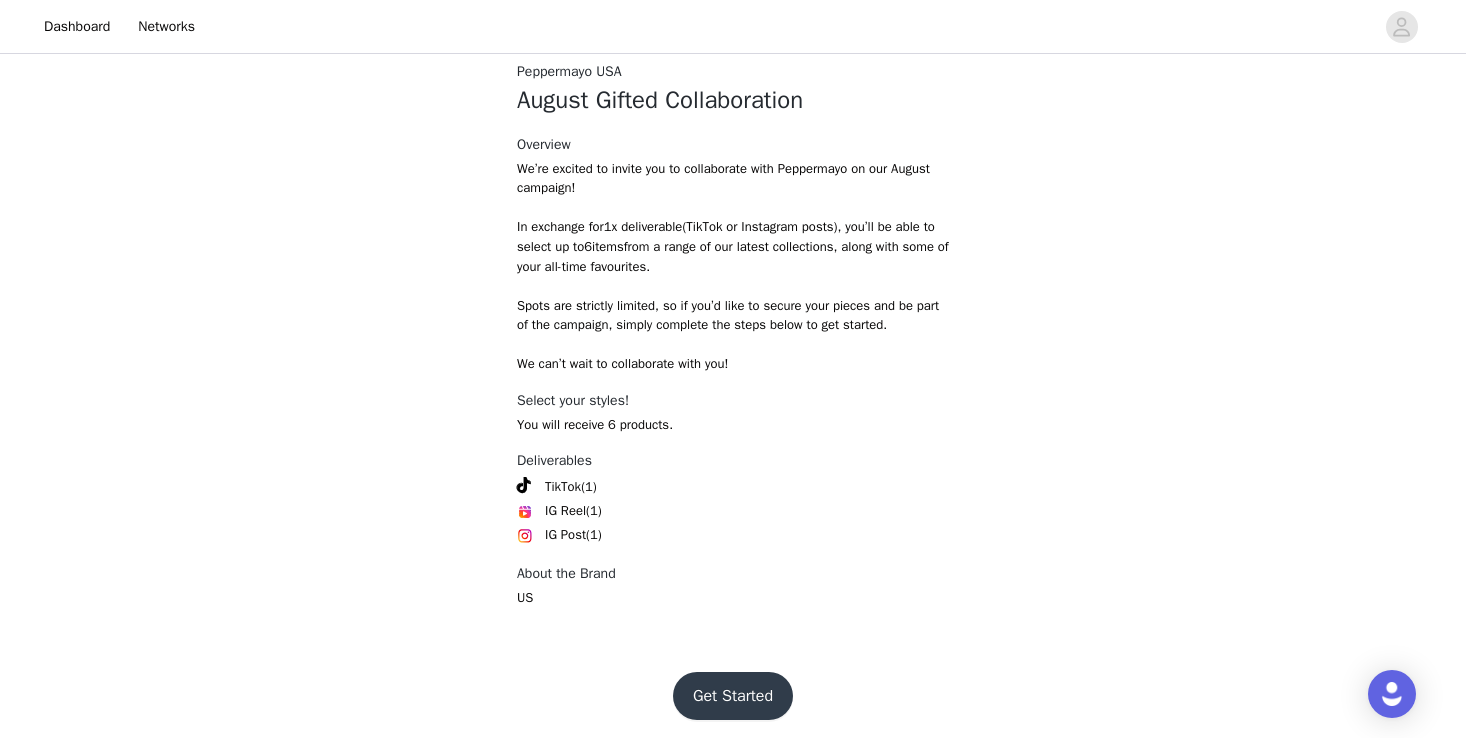 scroll, scrollTop: 772, scrollLeft: 0, axis: vertical 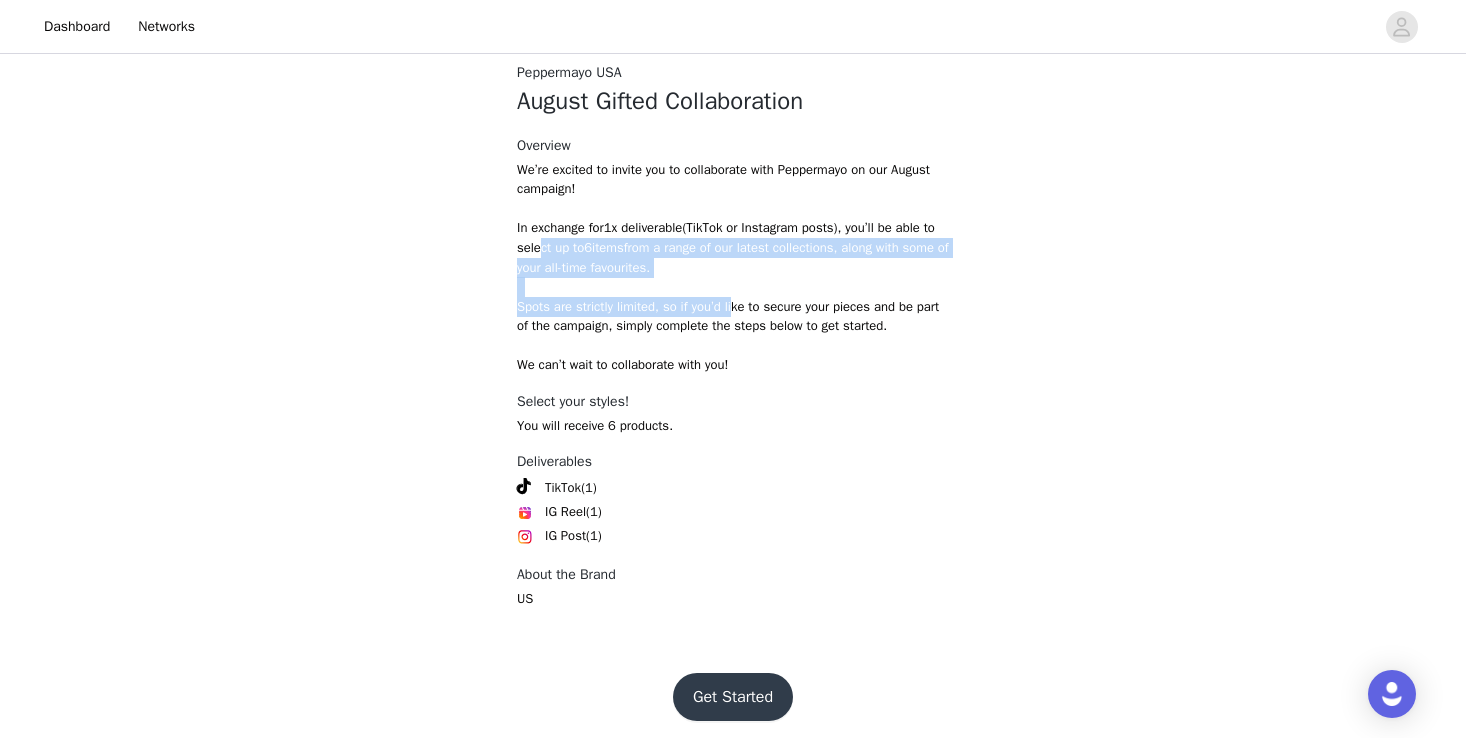 drag, startPoint x: 582, startPoint y: 235, endPoint x: 743, endPoint y: 295, distance: 171.81676 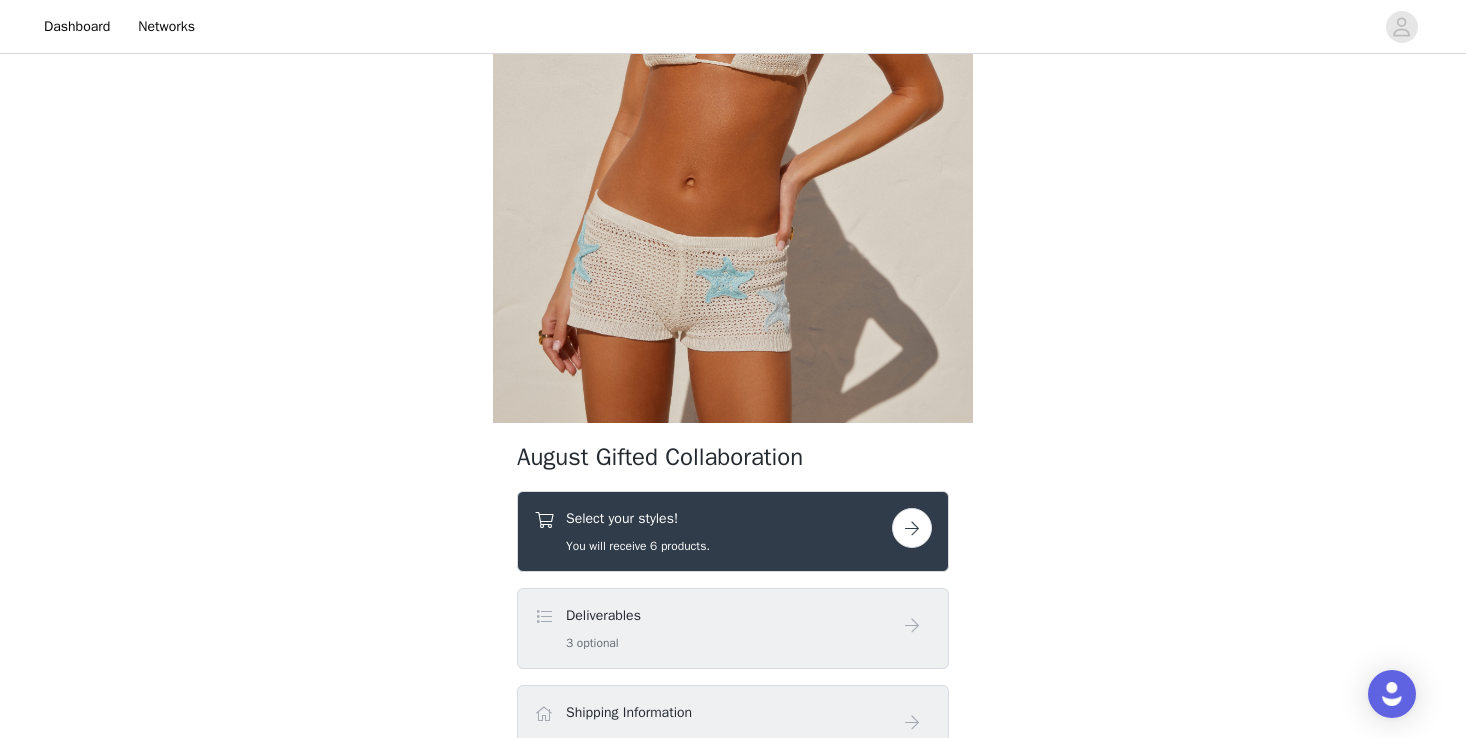 scroll, scrollTop: 607, scrollLeft: 0, axis: vertical 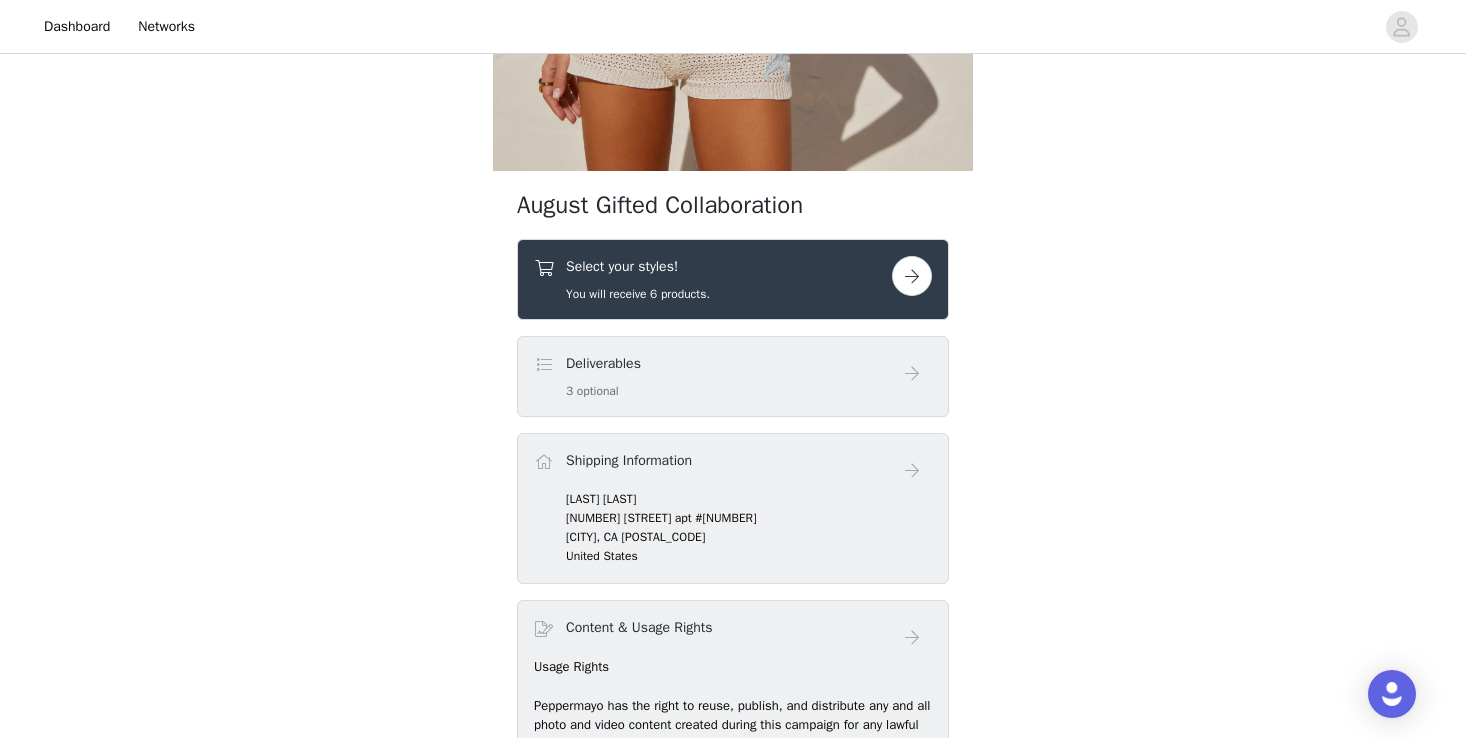 click on "Deliverables   3 optional" at bounding box center (603, 376) 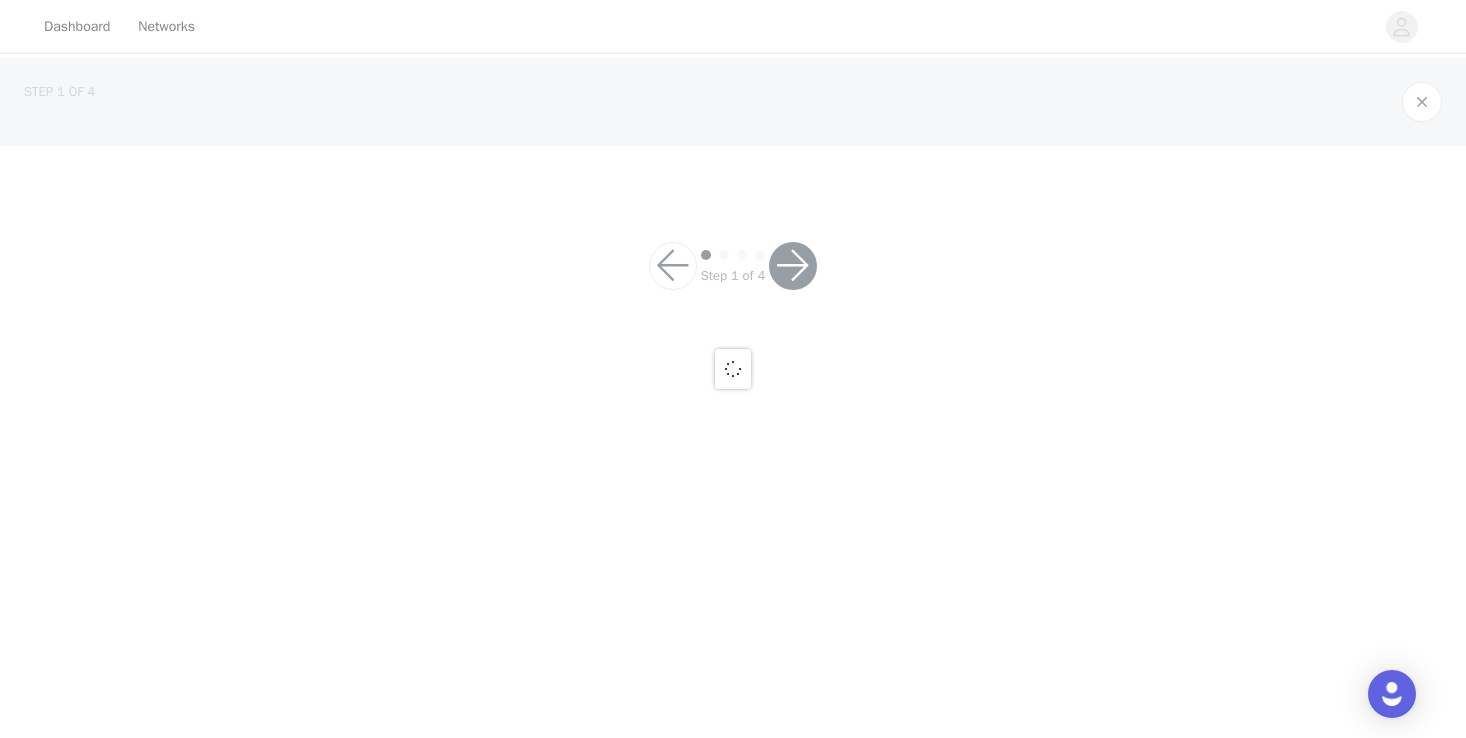 scroll, scrollTop: 0, scrollLeft: 0, axis: both 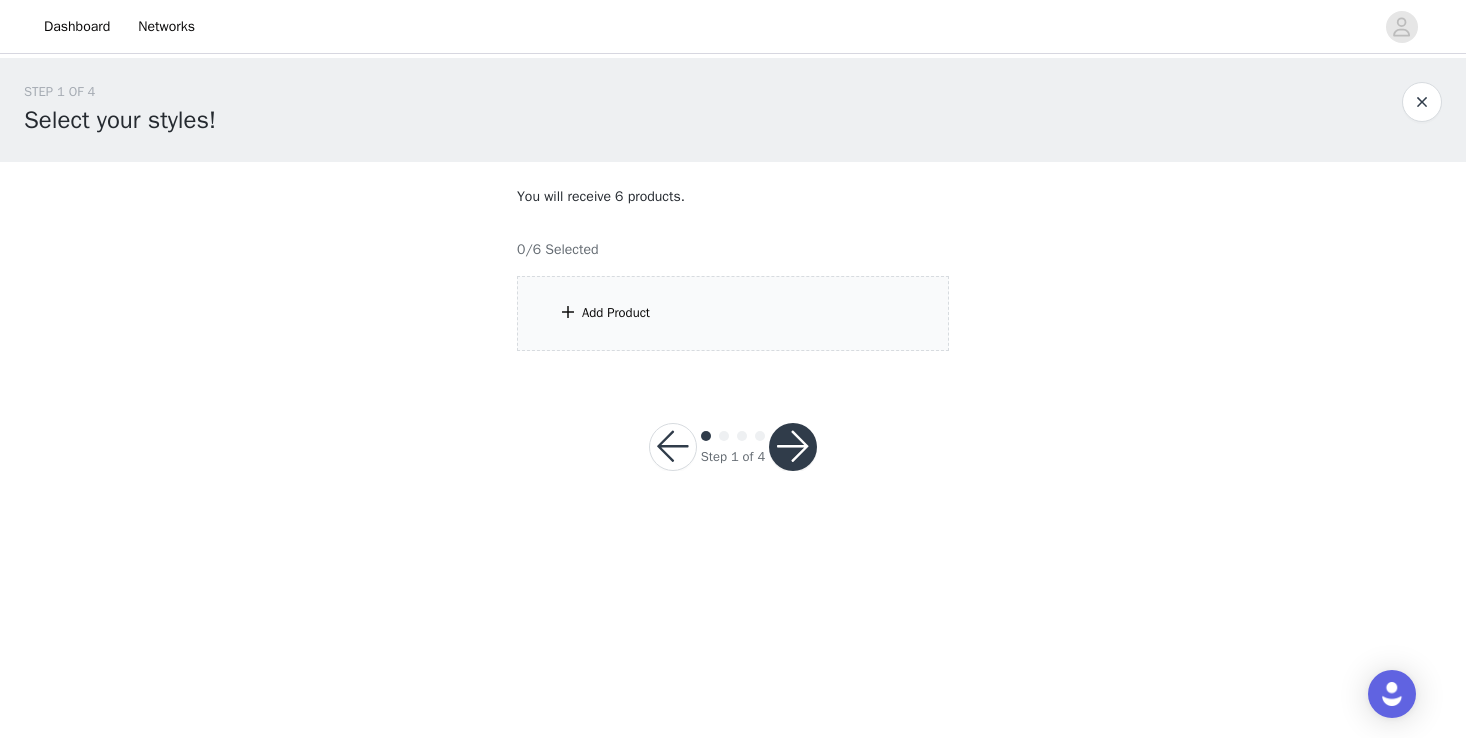 click on "Add Product" at bounding box center (733, 313) 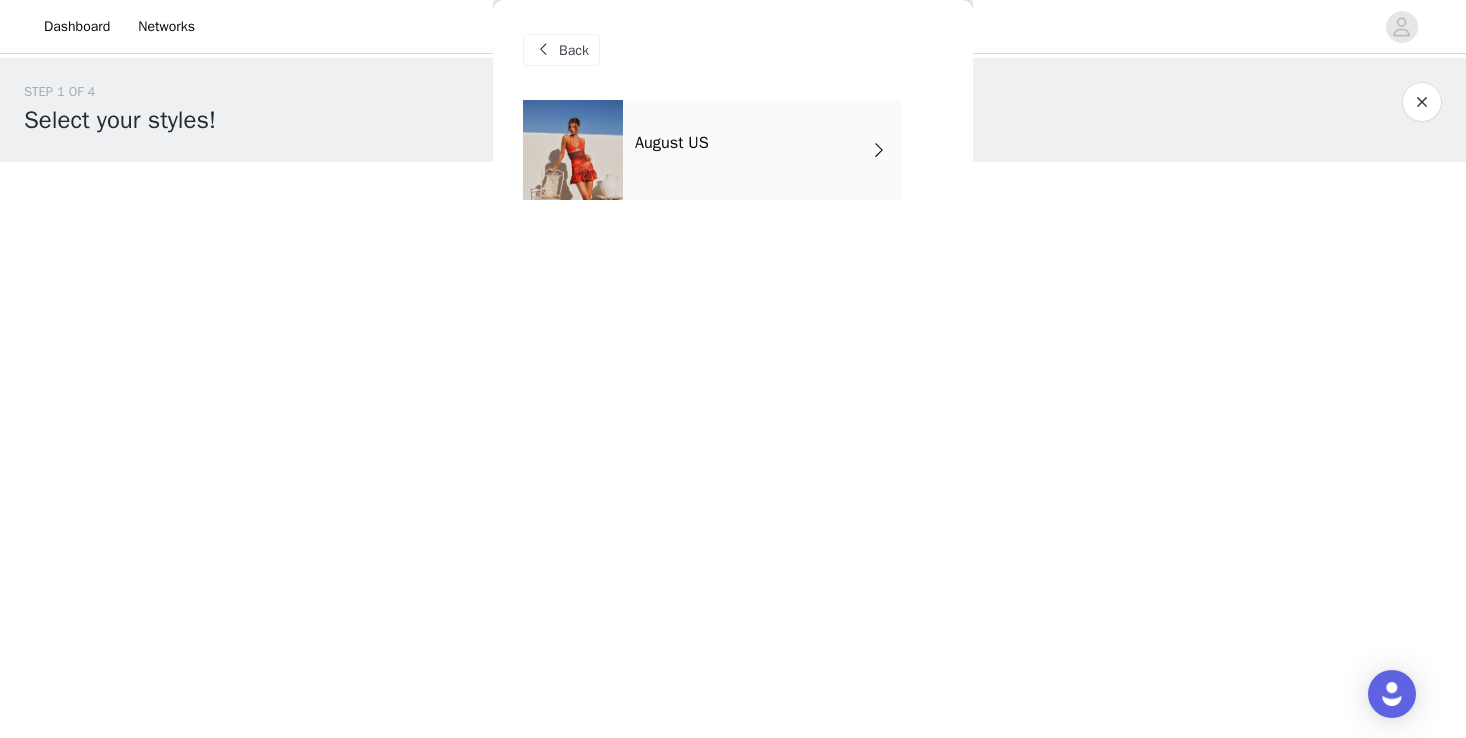 click on "August US" at bounding box center (762, 150) 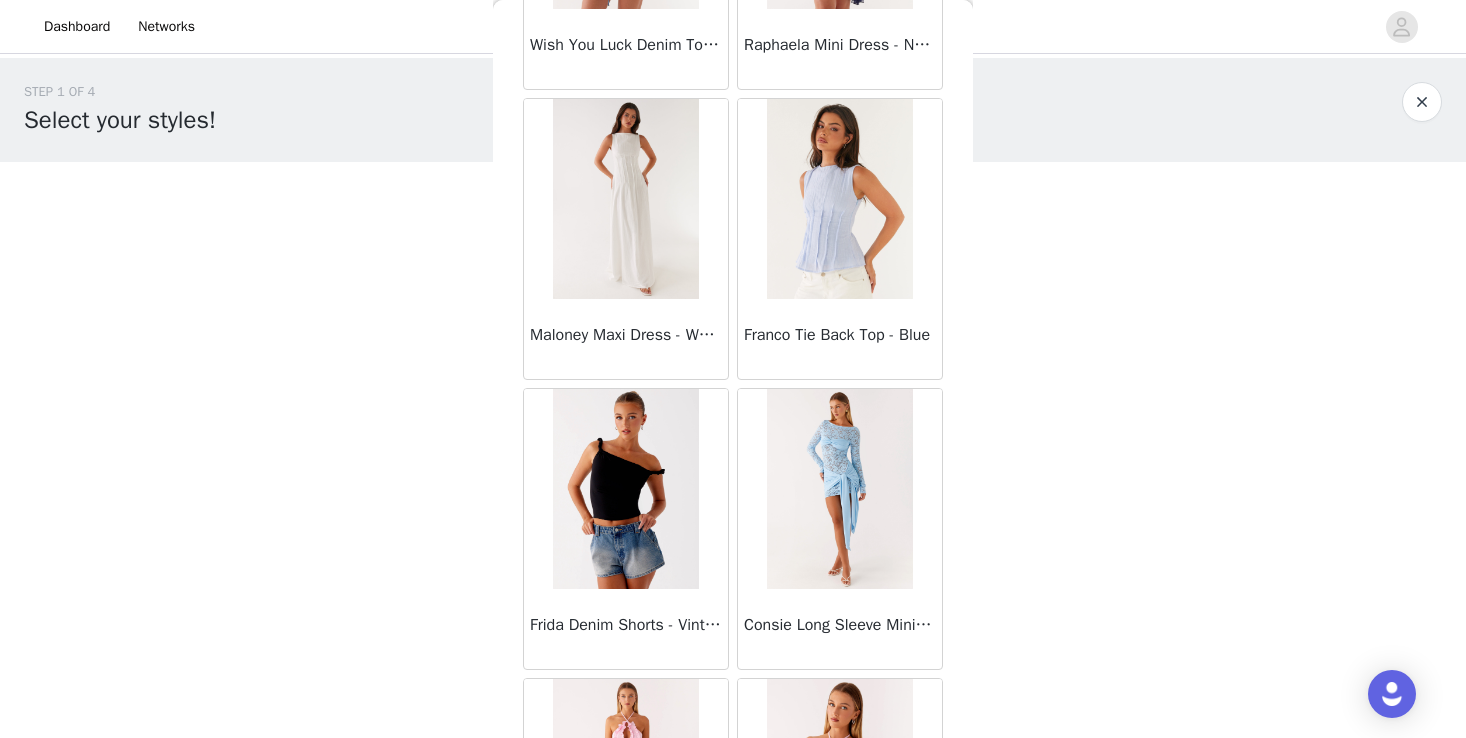 scroll, scrollTop: 1776, scrollLeft: 0, axis: vertical 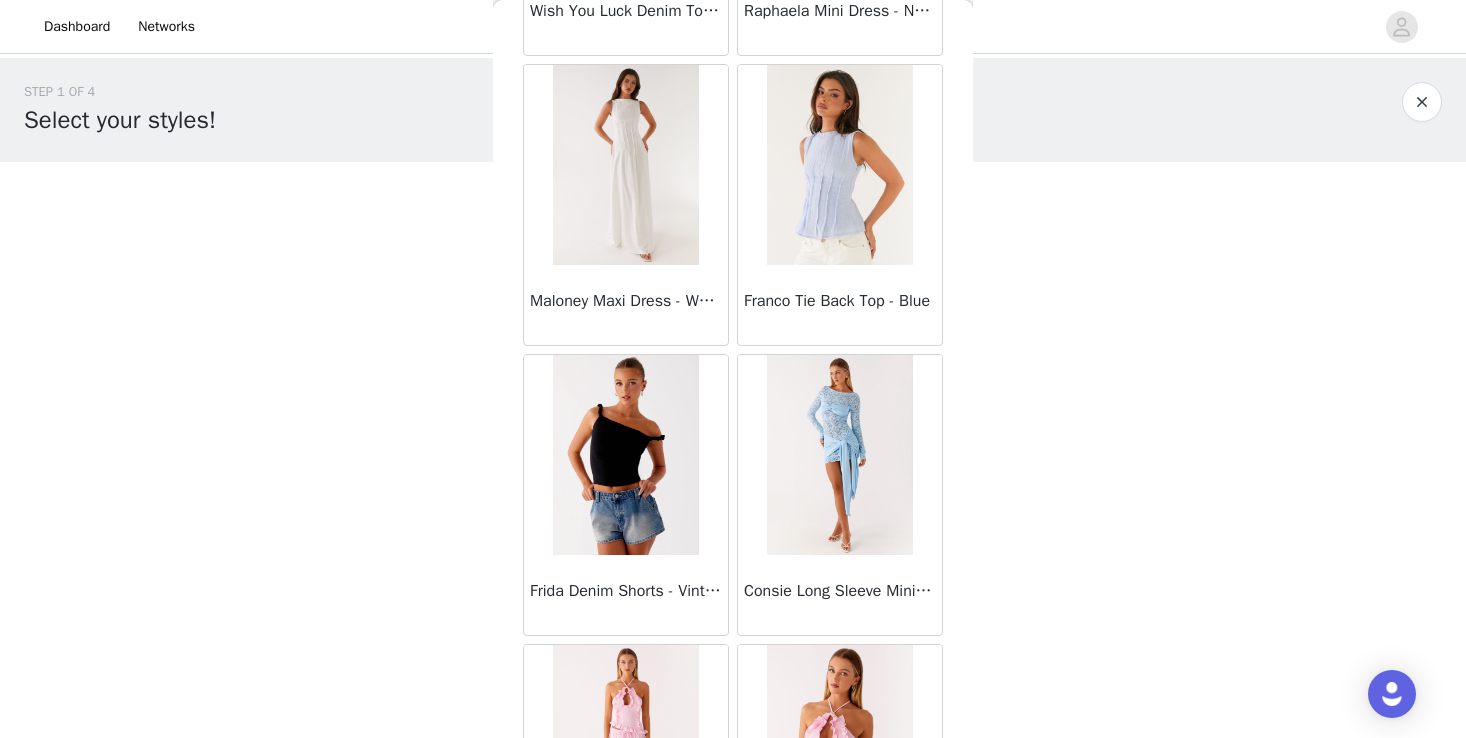 click at bounding box center (625, 455) 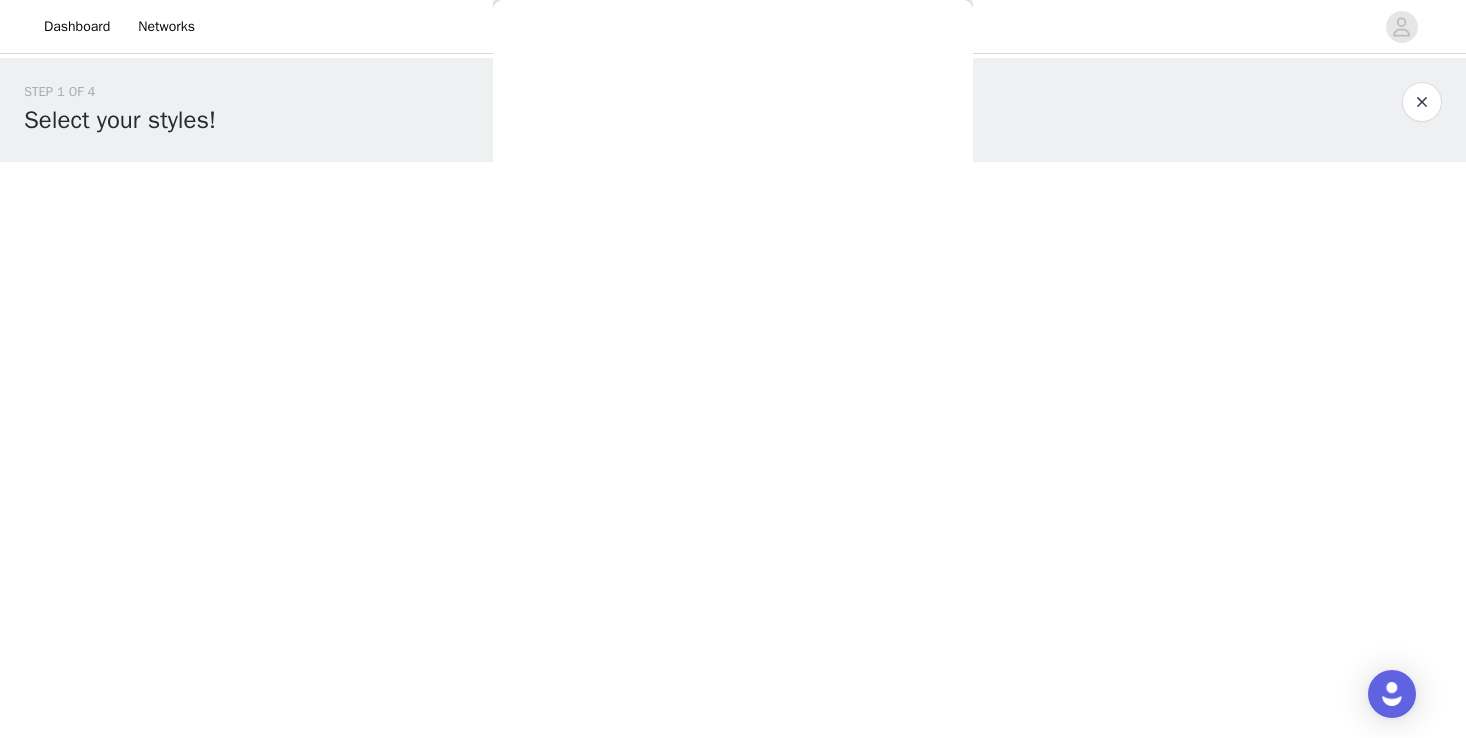 scroll, scrollTop: 0, scrollLeft: 0, axis: both 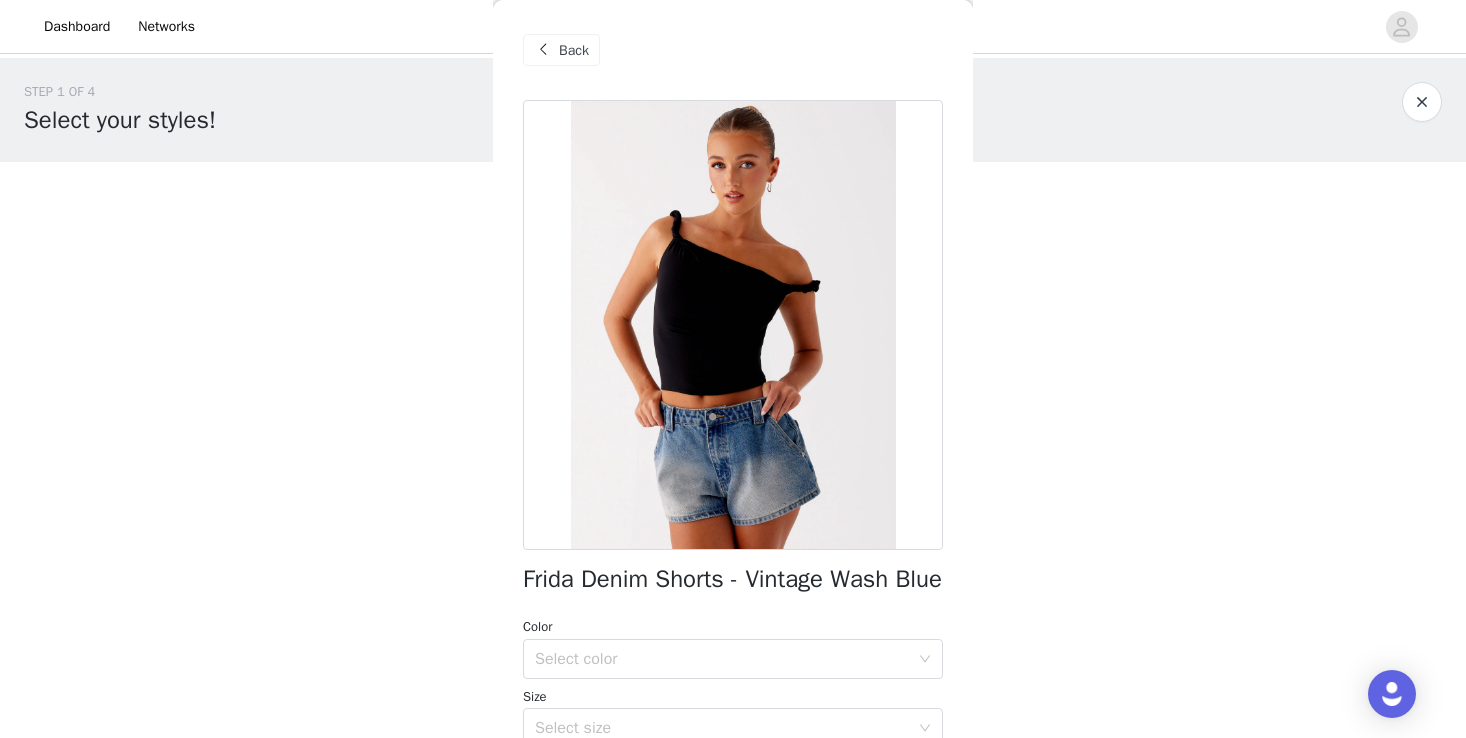 click on "Back" at bounding box center (574, 50) 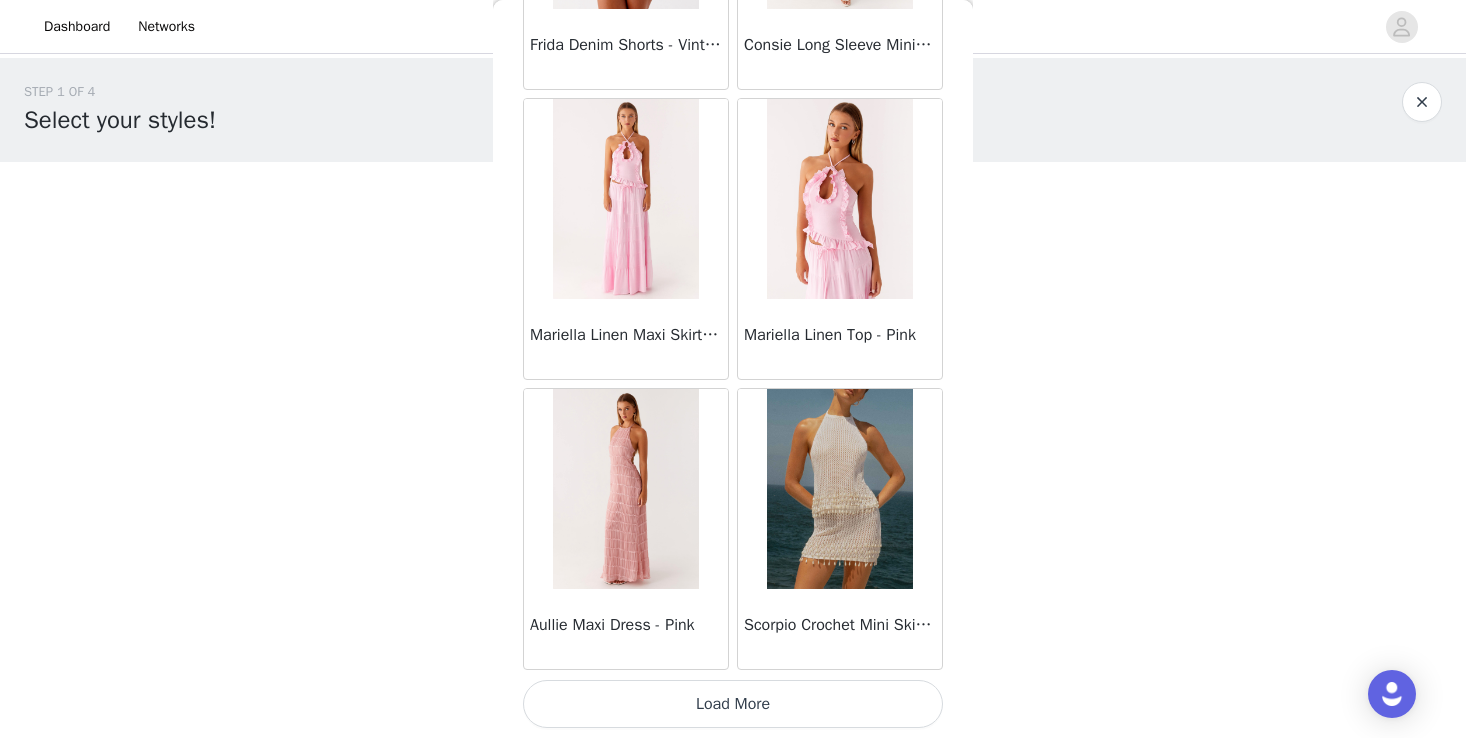scroll, scrollTop: 2322, scrollLeft: 0, axis: vertical 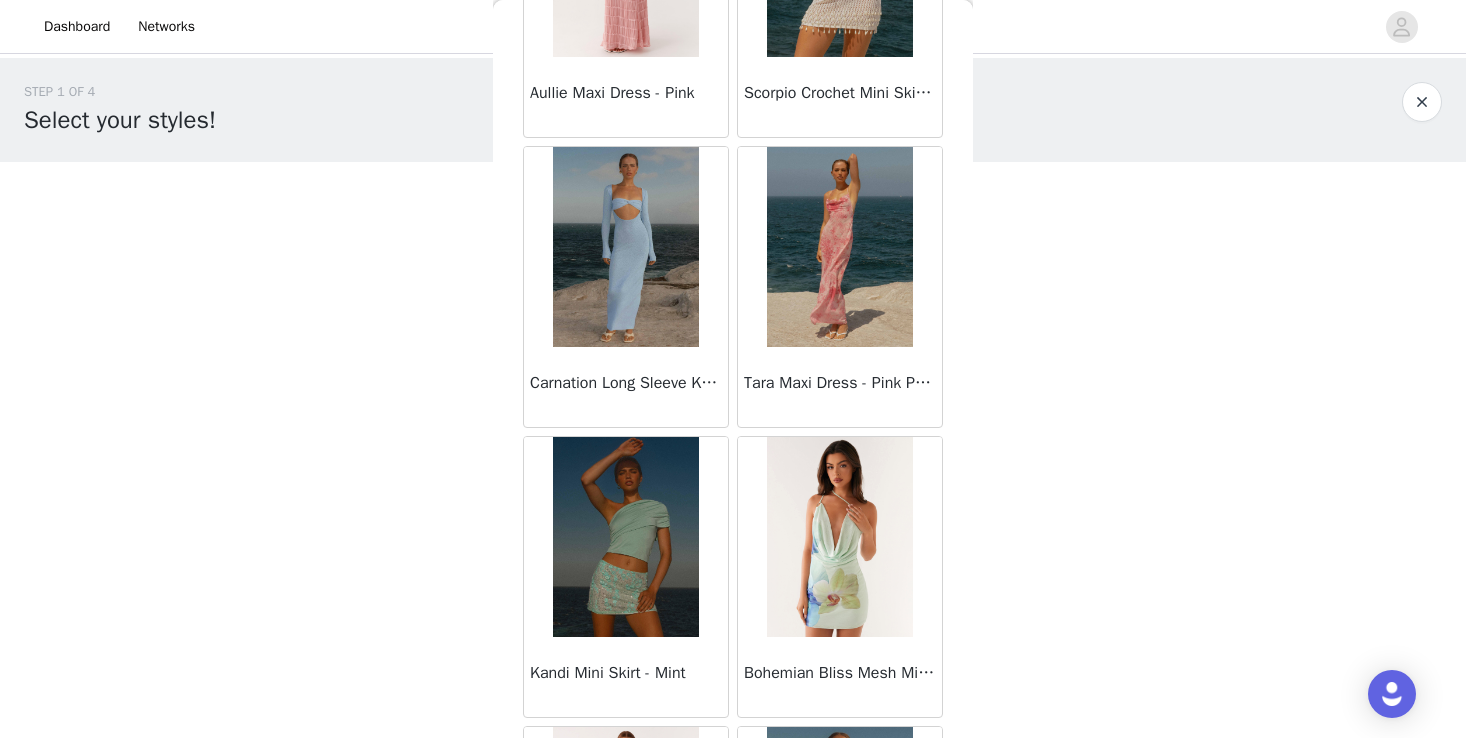 click at bounding box center (839, 247) 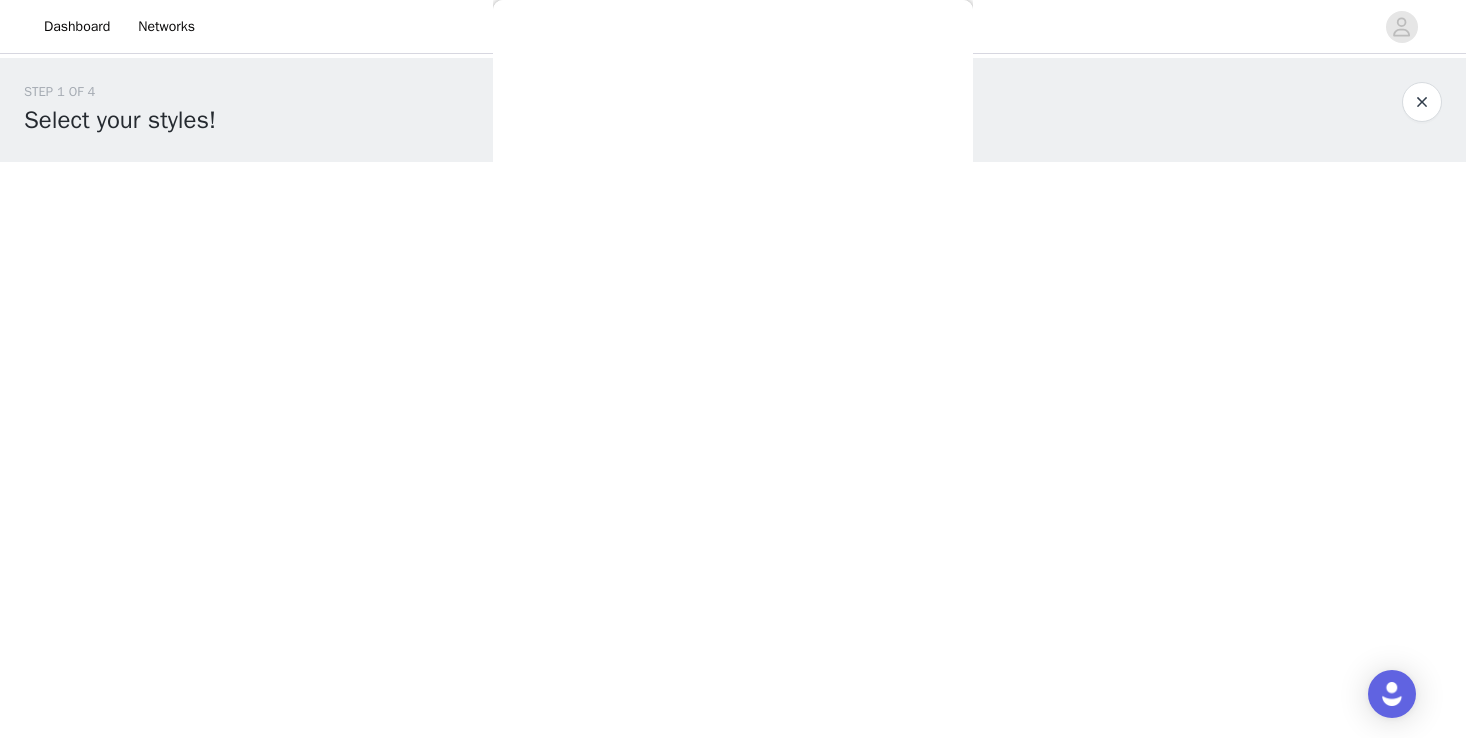 scroll, scrollTop: 0, scrollLeft: 0, axis: both 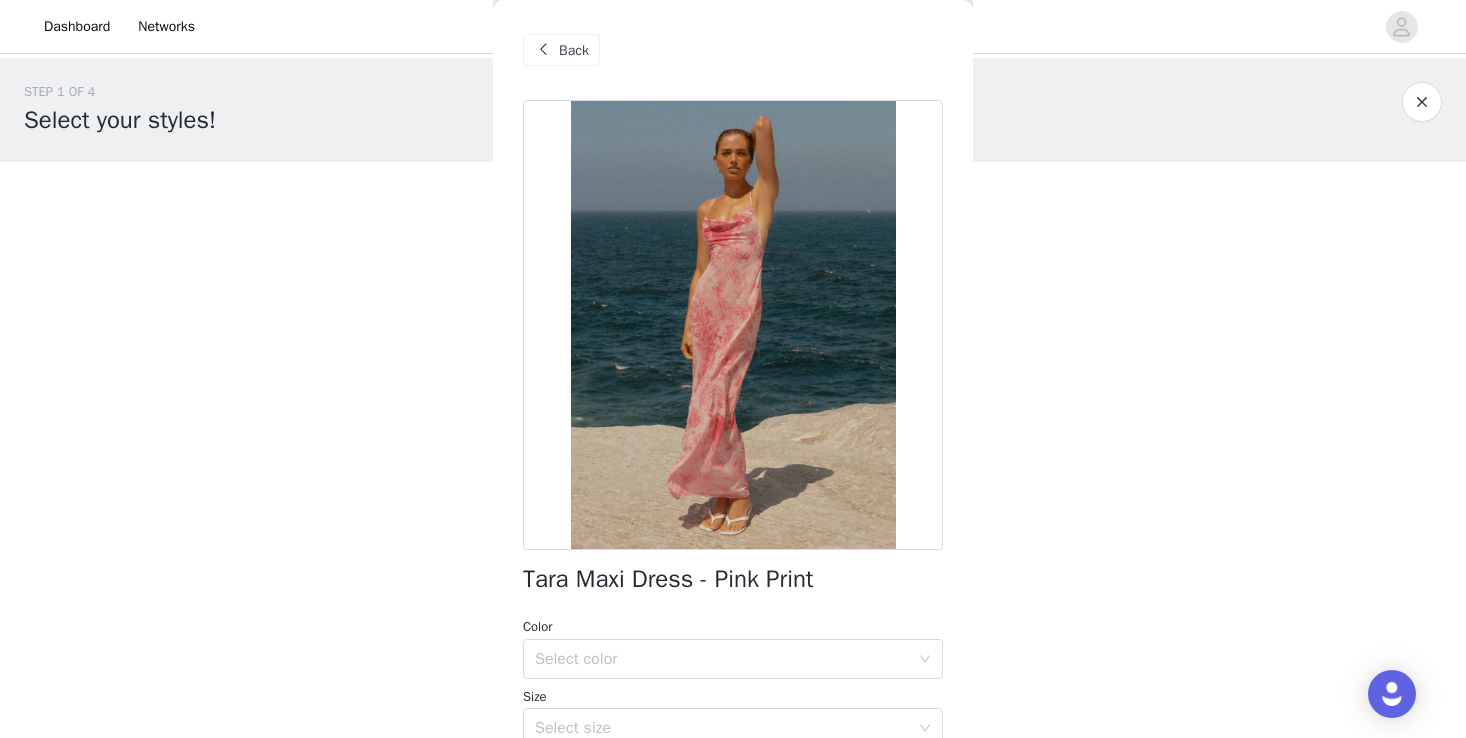 click on "Back" at bounding box center [574, 50] 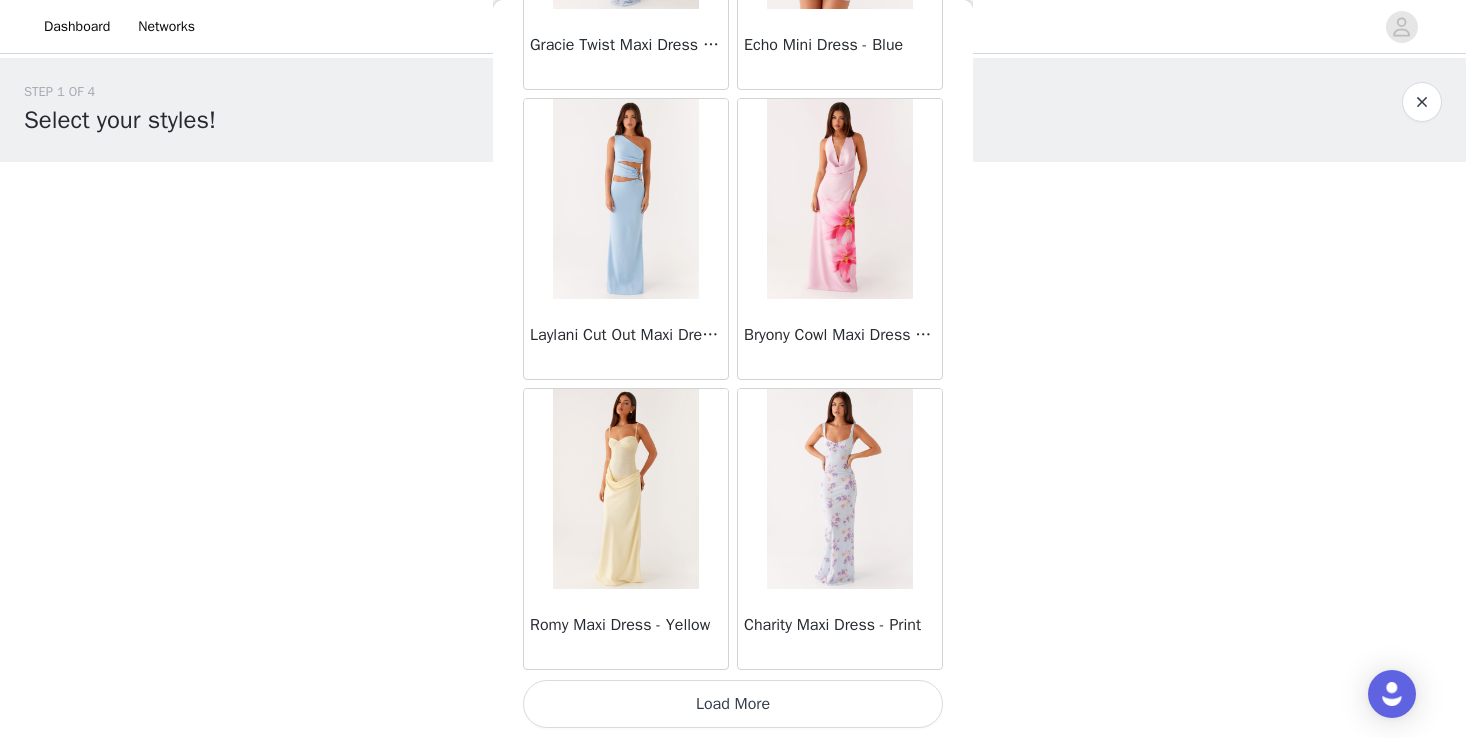 scroll, scrollTop: 5222, scrollLeft: 0, axis: vertical 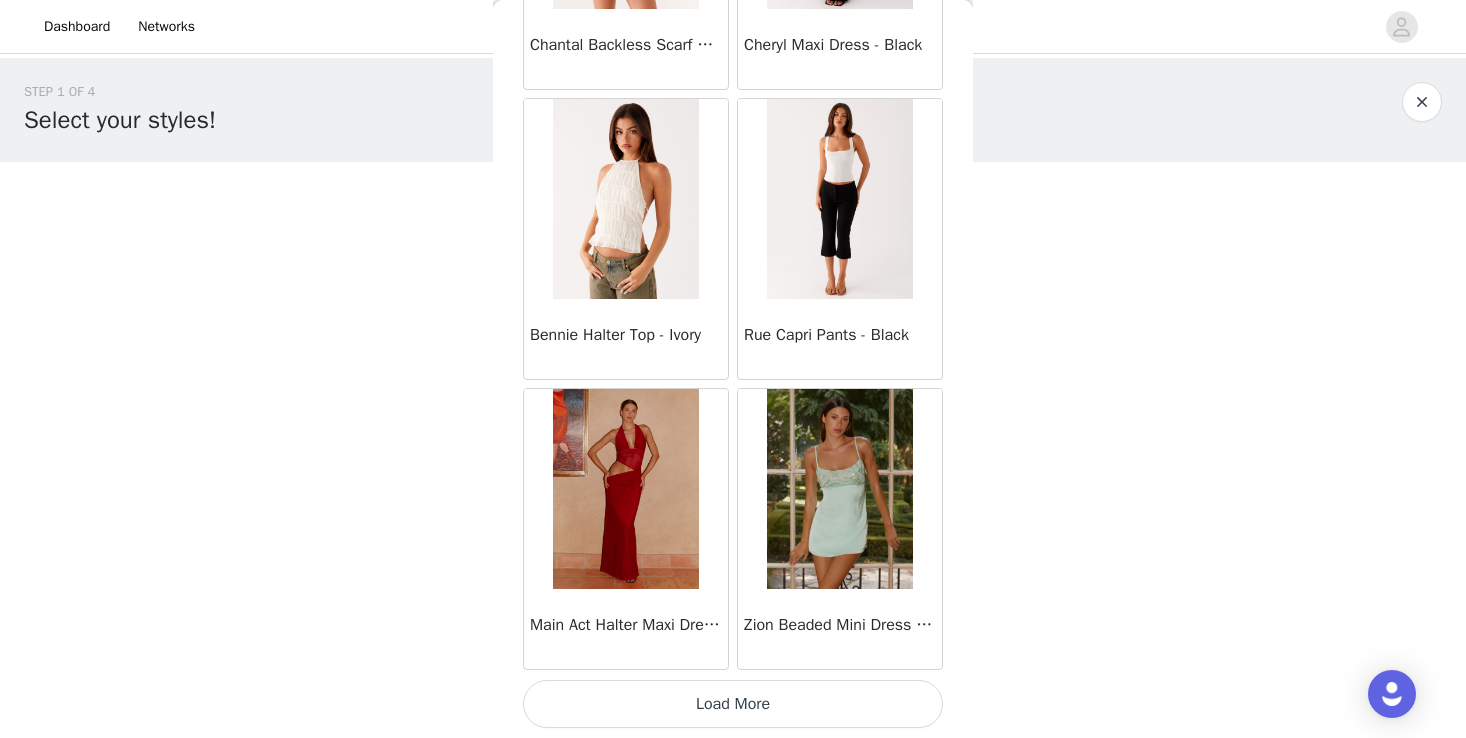 click on "Load More" at bounding box center (733, 704) 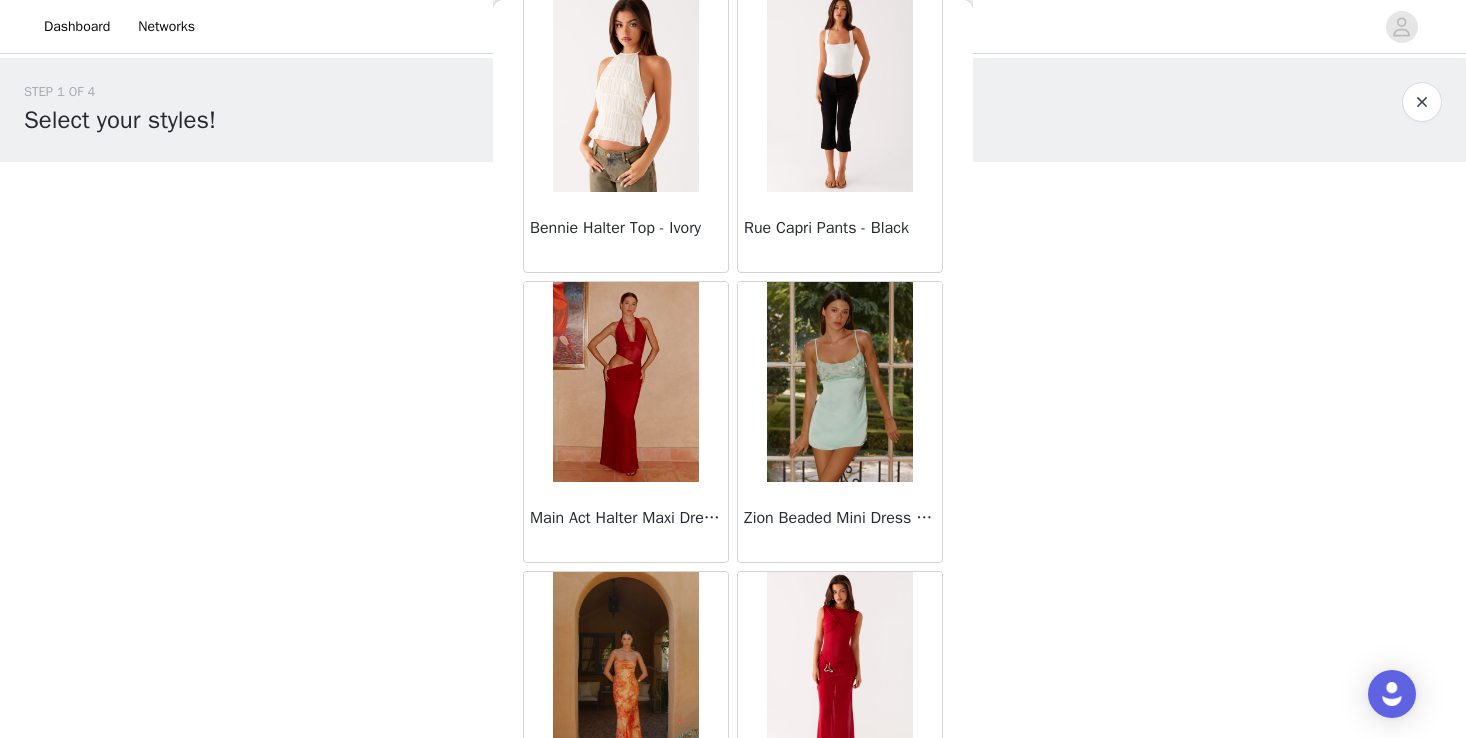 scroll, scrollTop: 8229, scrollLeft: 0, axis: vertical 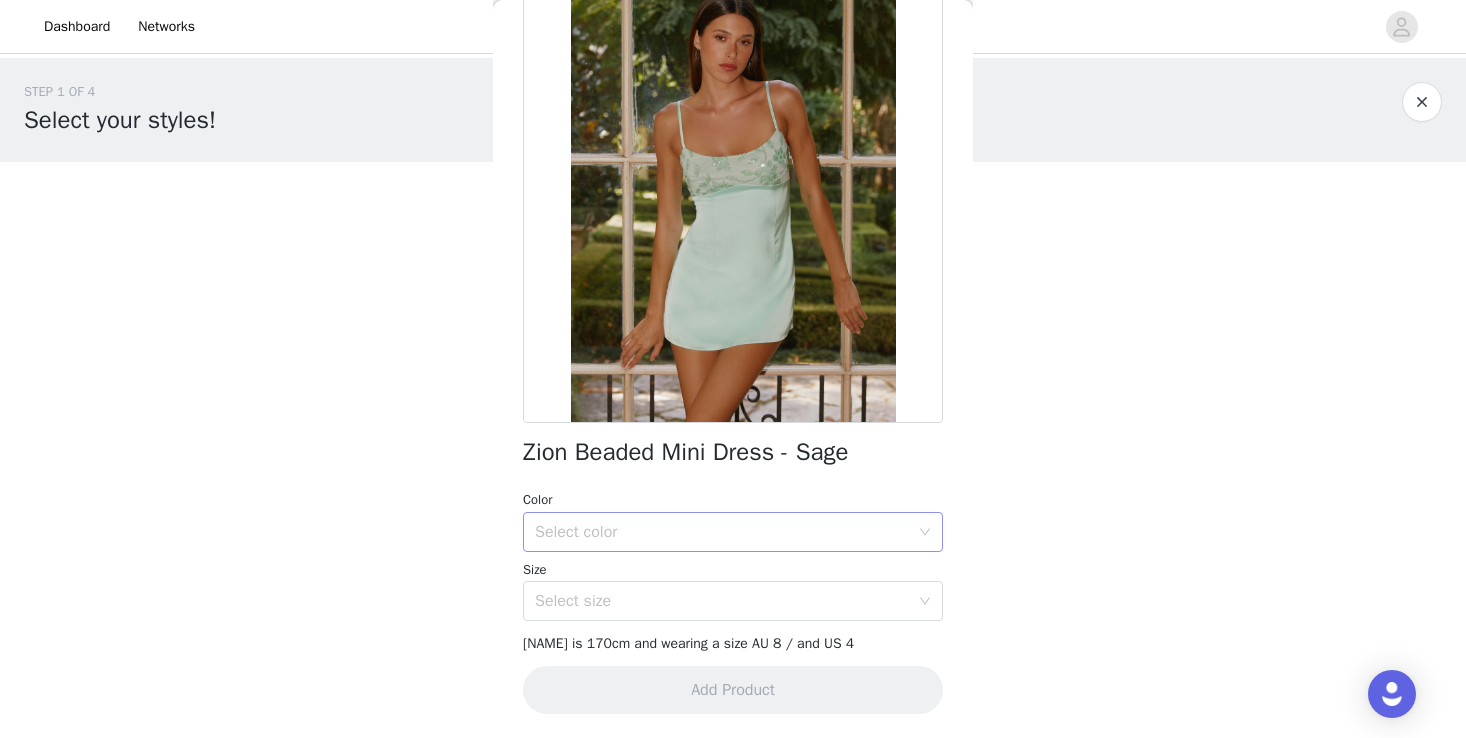 click on "Select color" at bounding box center (722, 532) 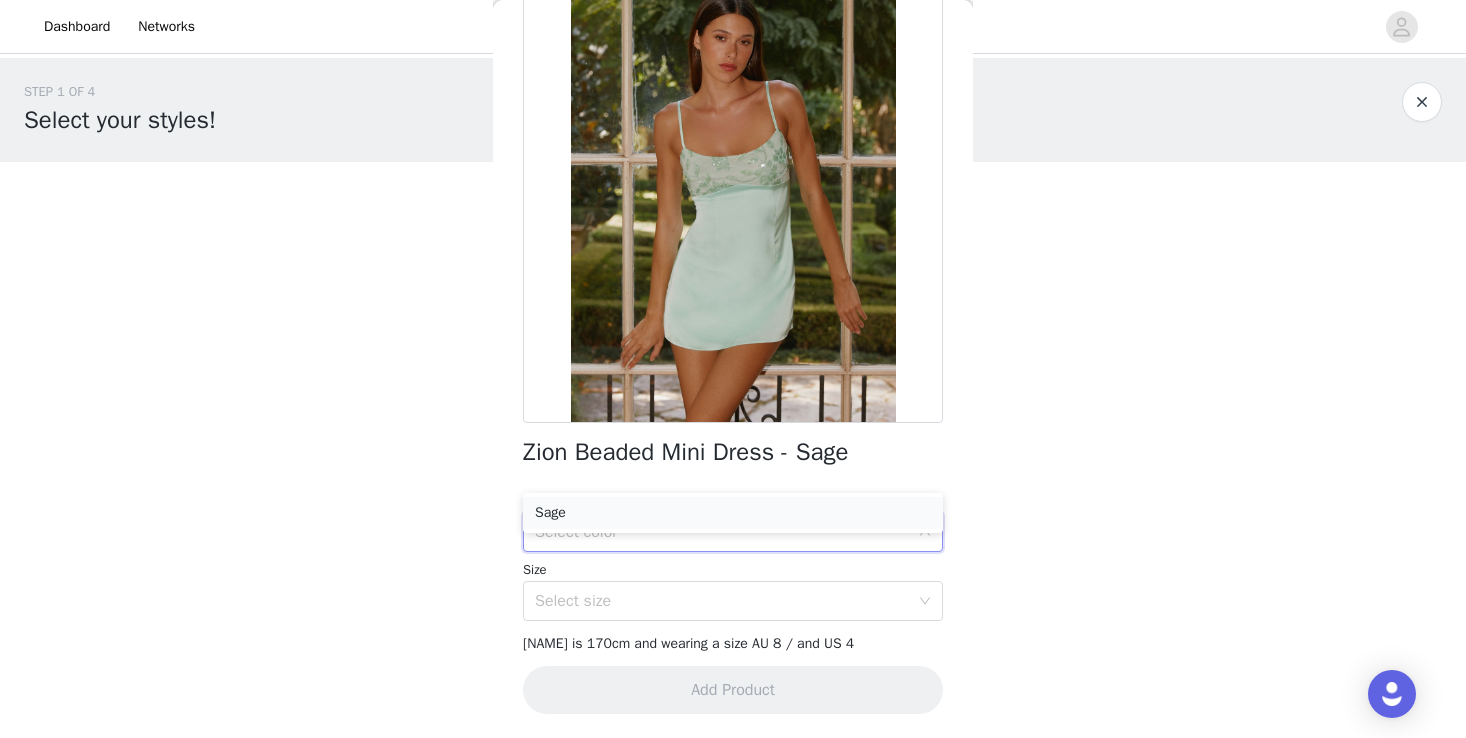 click on "Sage" at bounding box center [733, 513] 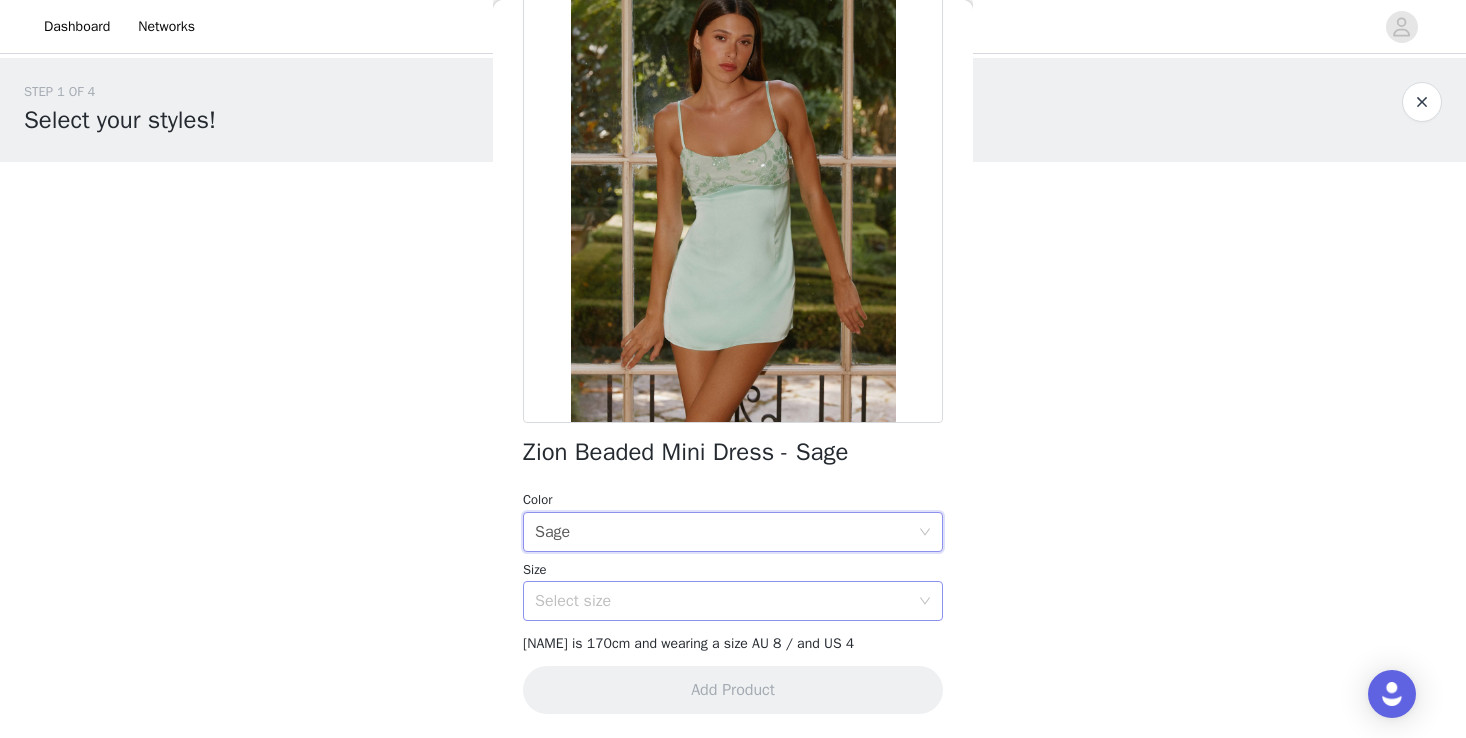 click on "Select size" at bounding box center [722, 601] 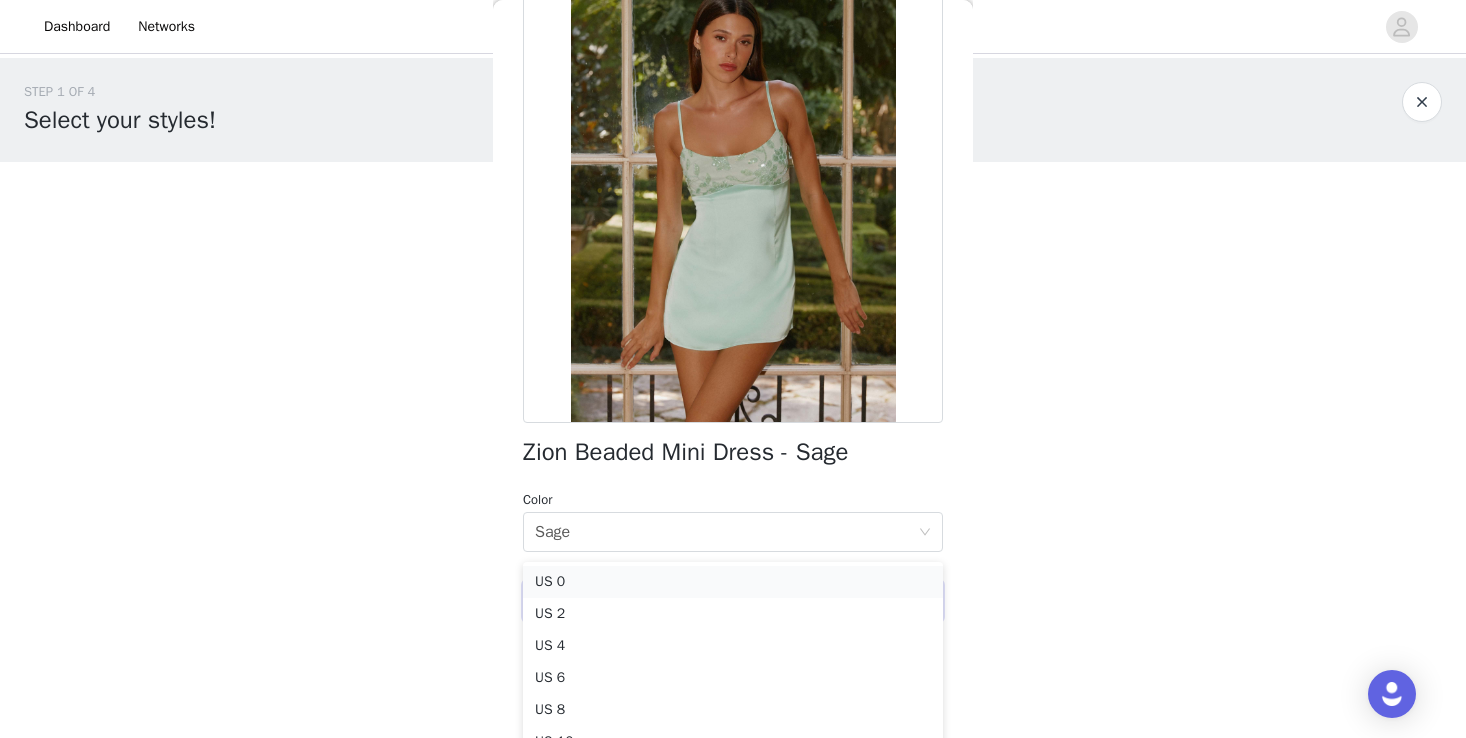 click on "US 0" at bounding box center (733, 582) 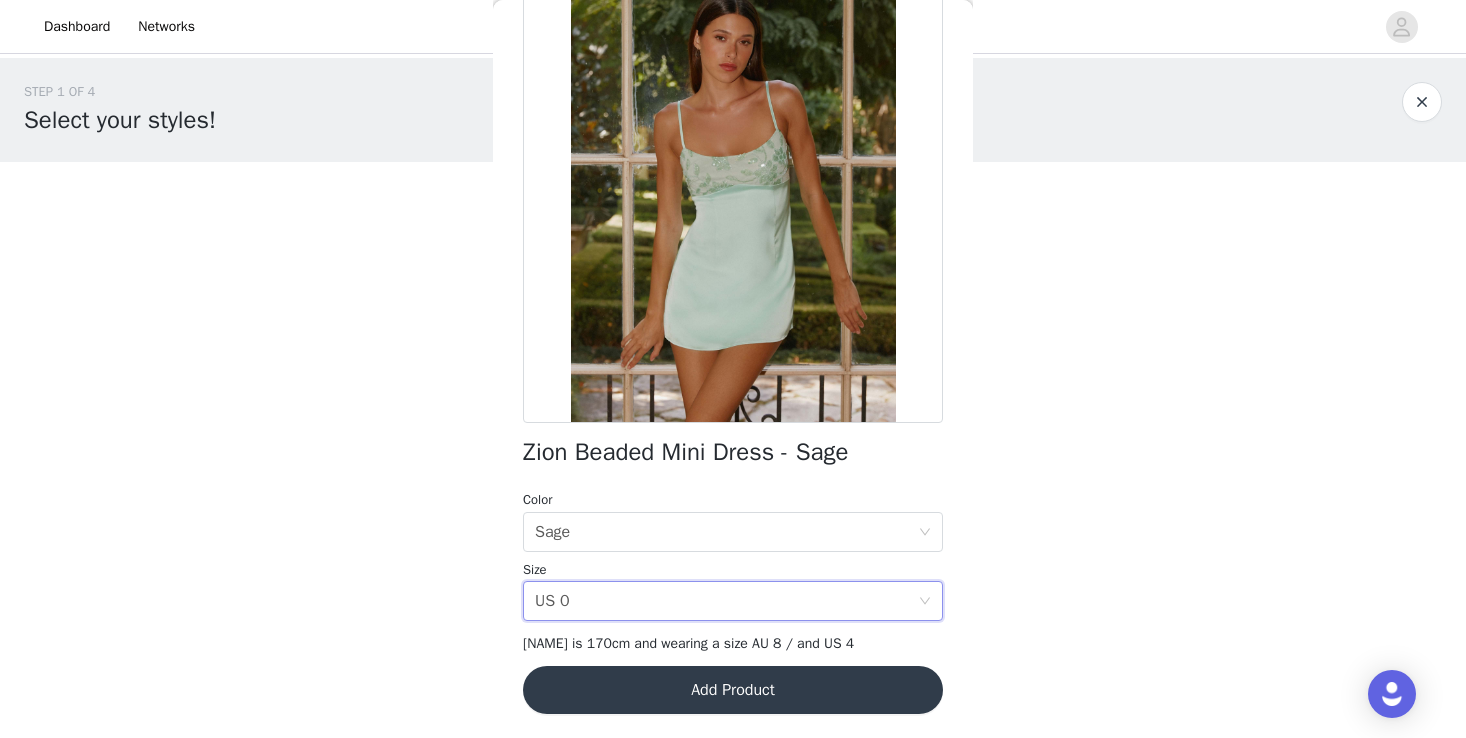 scroll, scrollTop: 357, scrollLeft: 0, axis: vertical 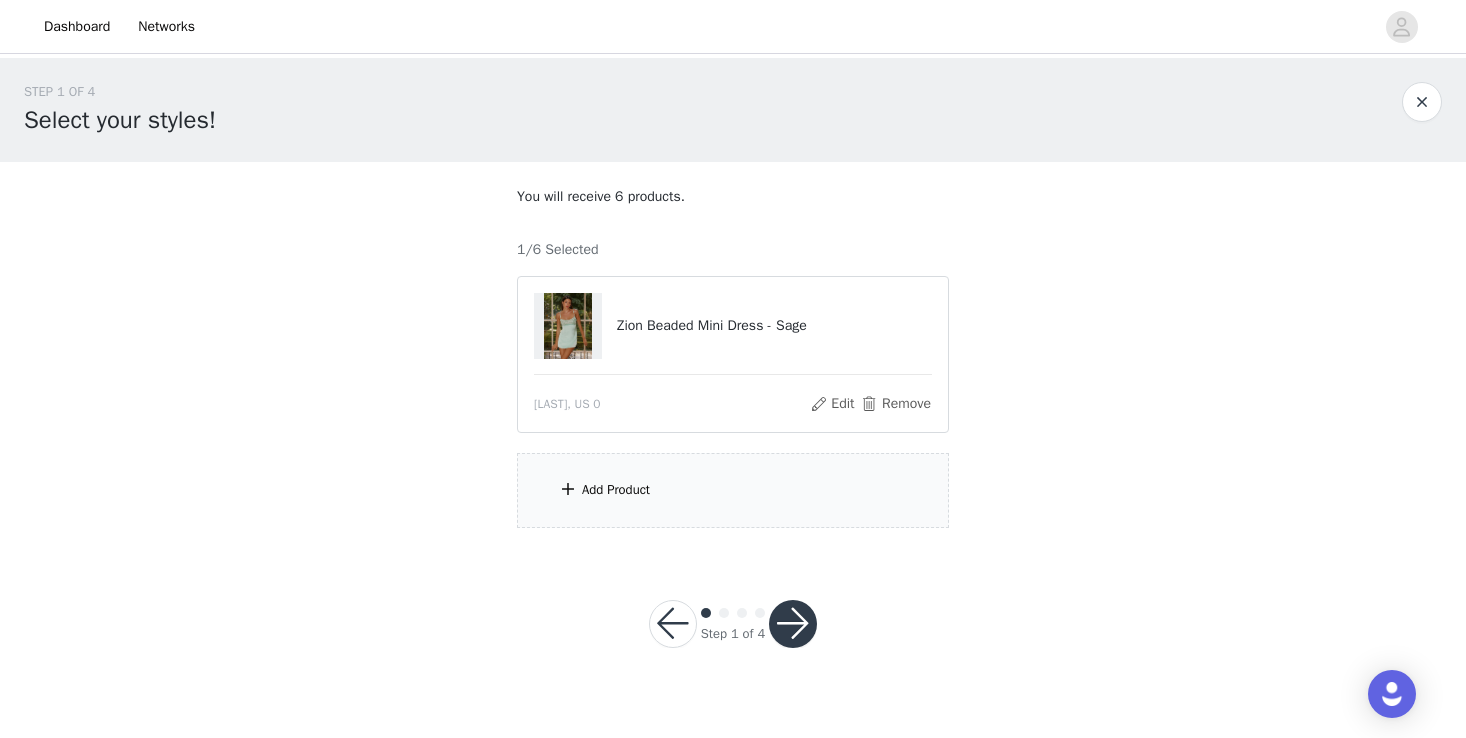 click on "Add Product" at bounding box center (733, 490) 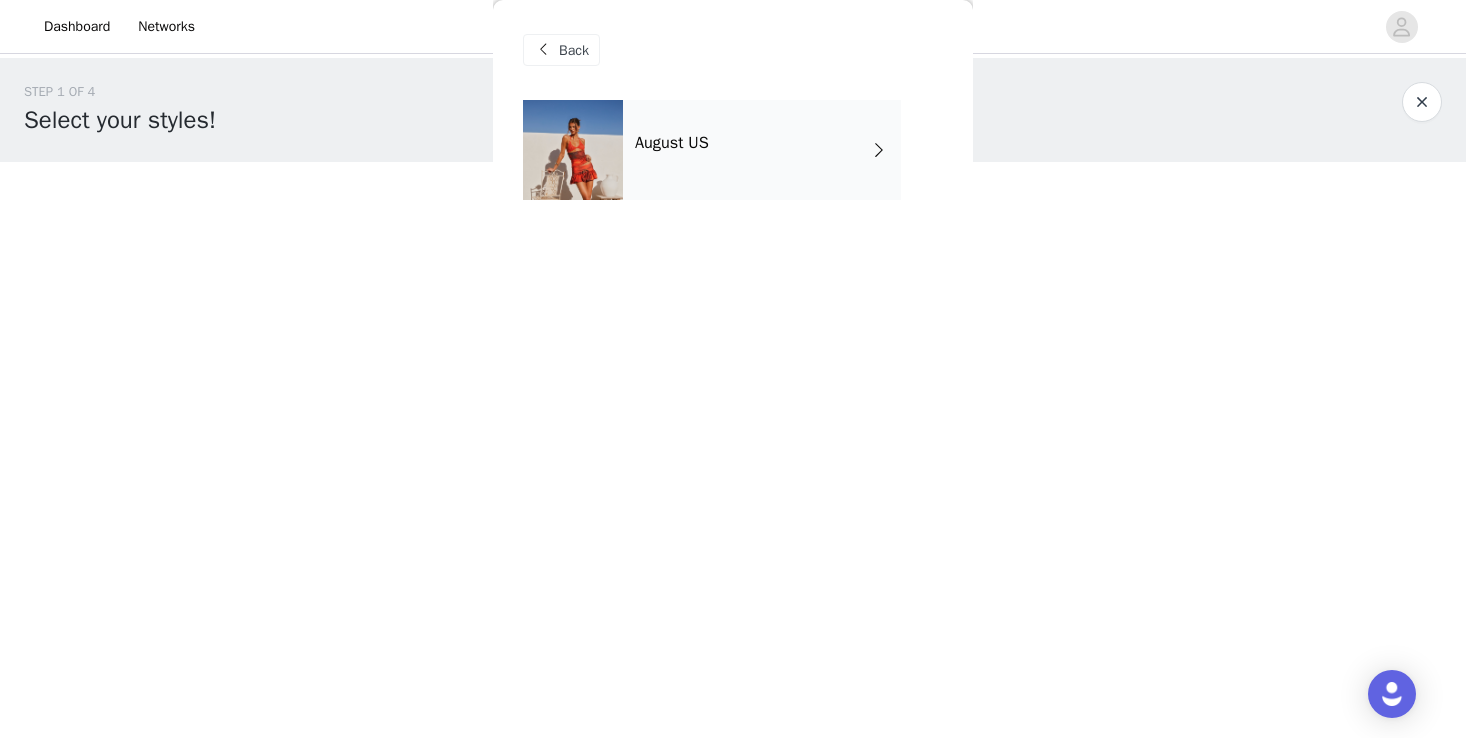 click on "August US" at bounding box center [762, 150] 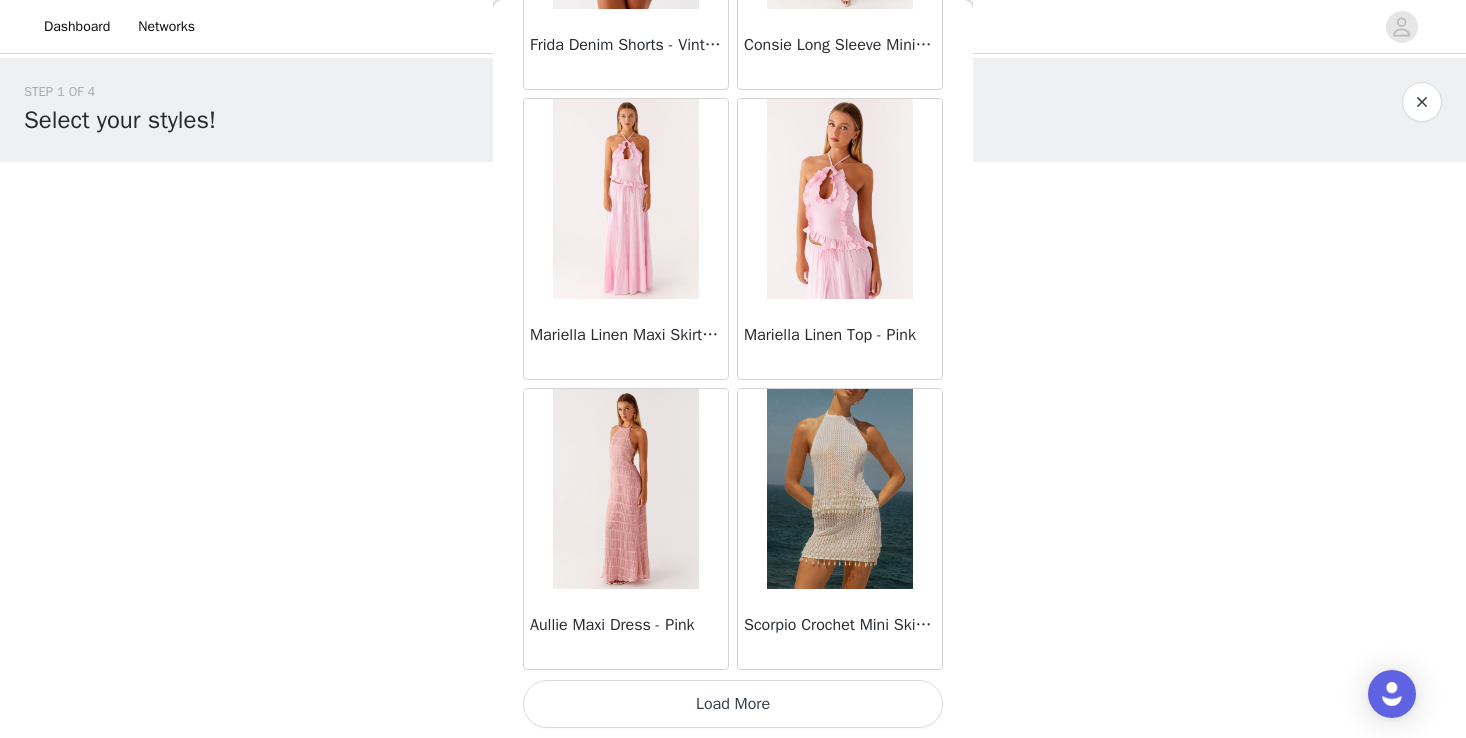 click on "Load More" at bounding box center [733, 704] 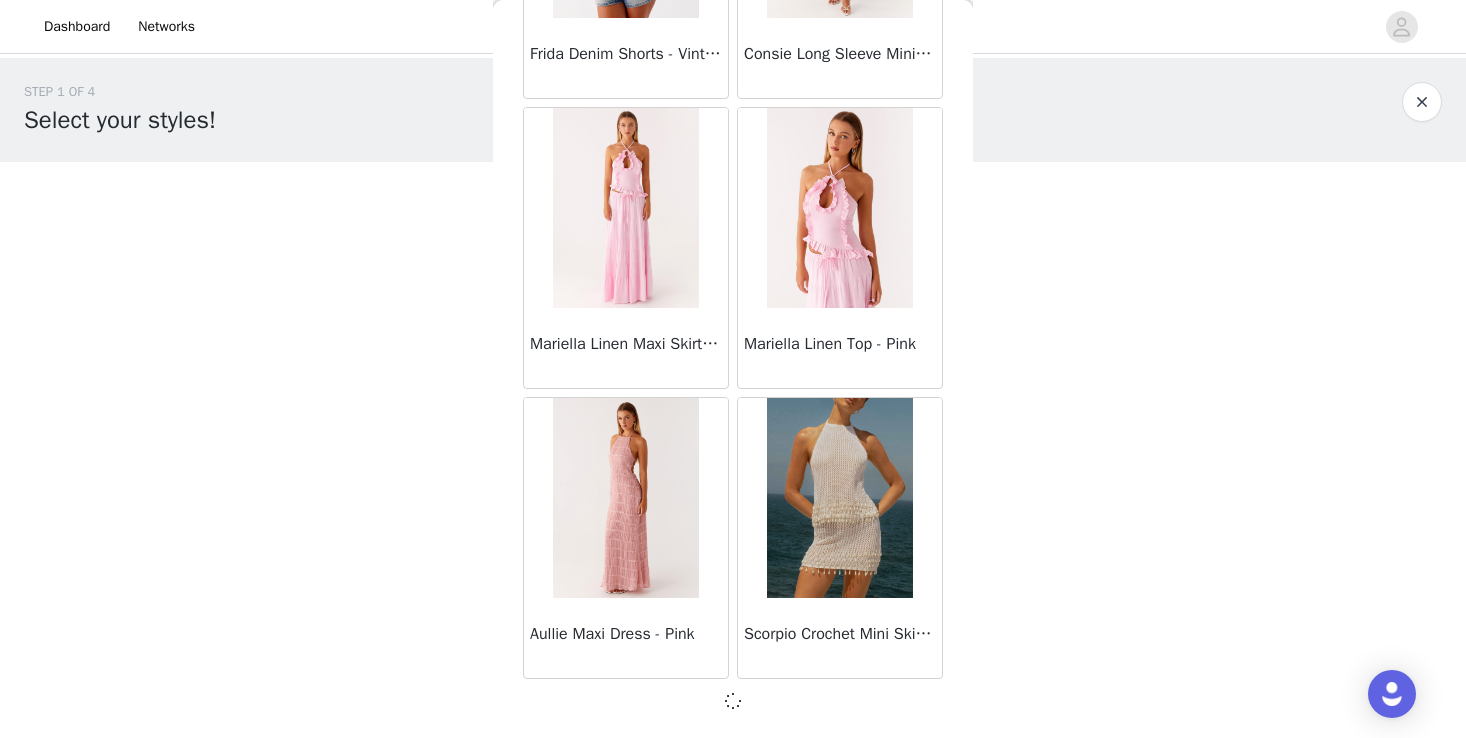 scroll, scrollTop: 0, scrollLeft: 0, axis: both 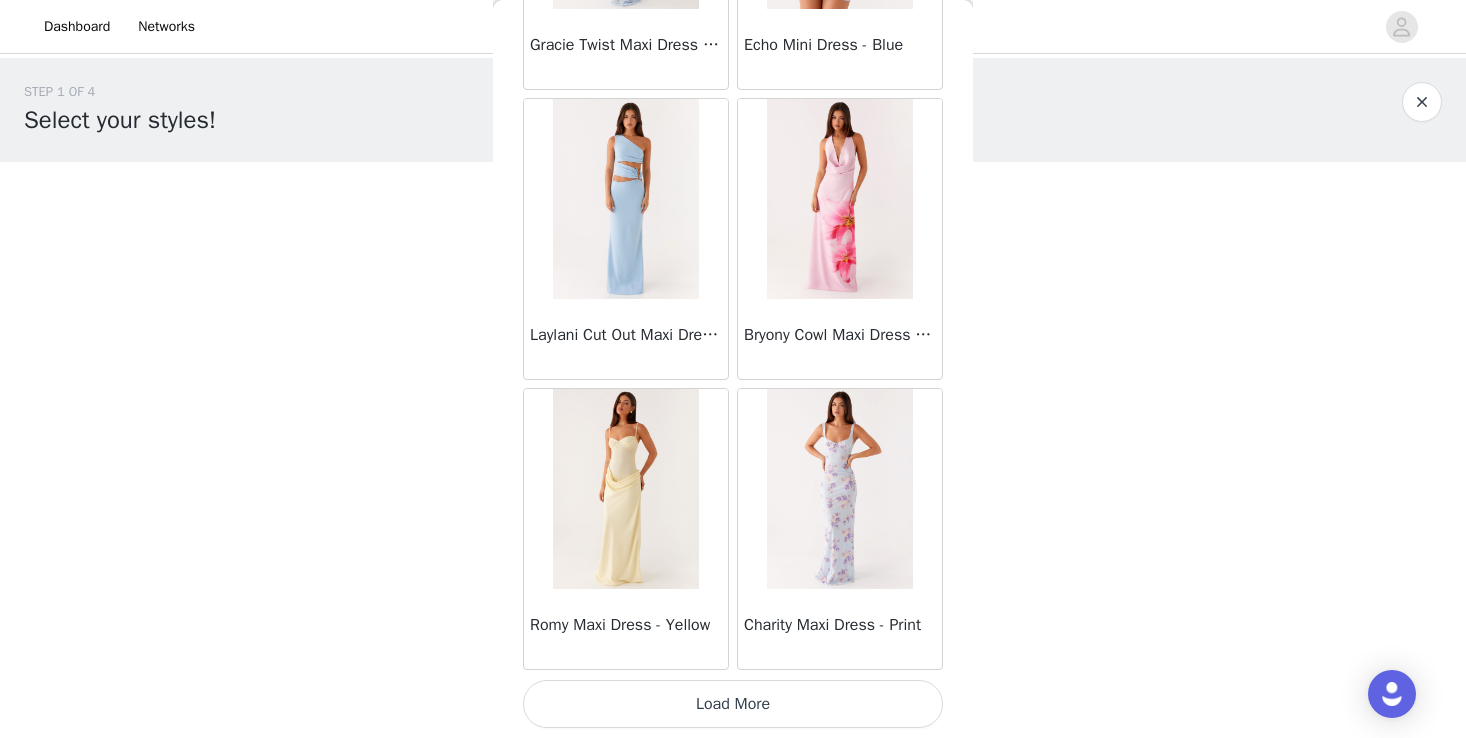 click on "Load More" at bounding box center [733, 704] 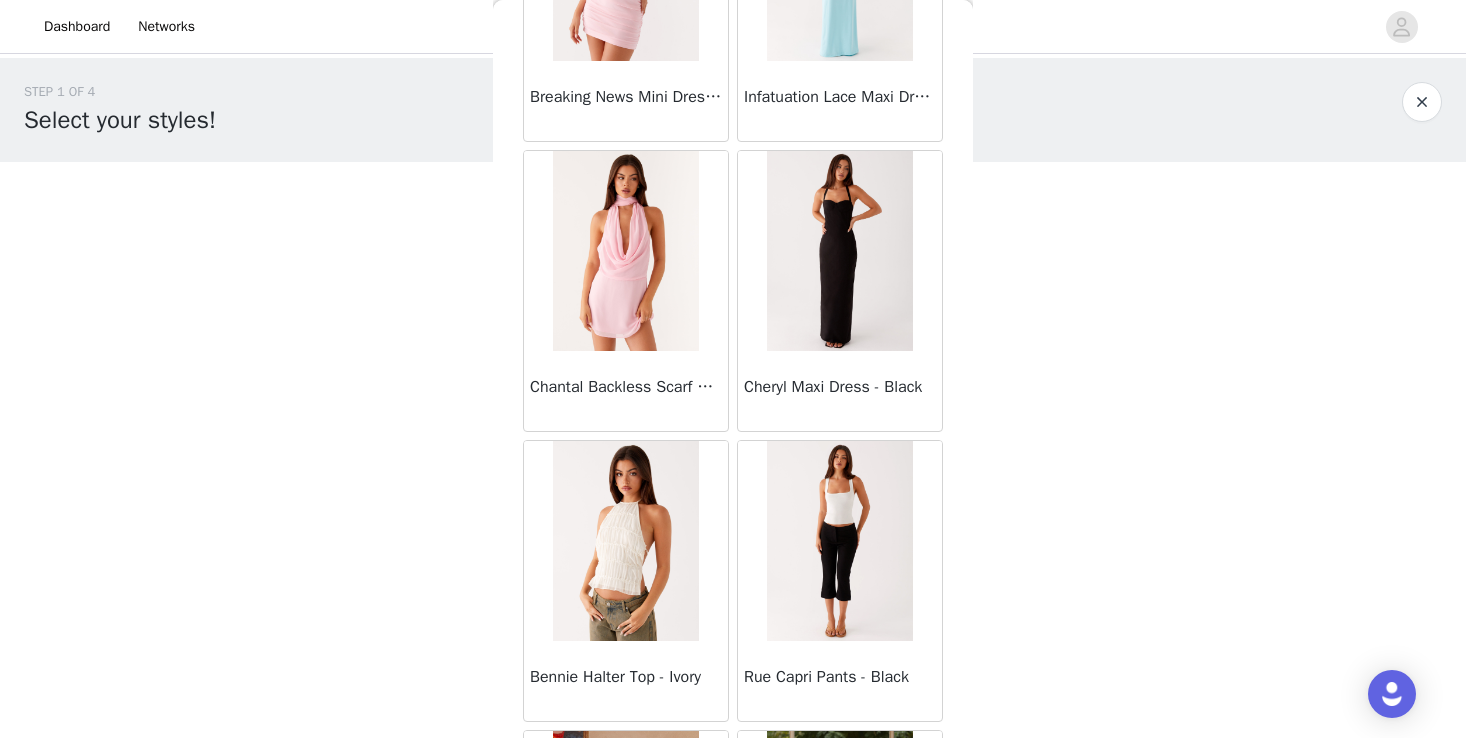scroll, scrollTop: 7801, scrollLeft: 0, axis: vertical 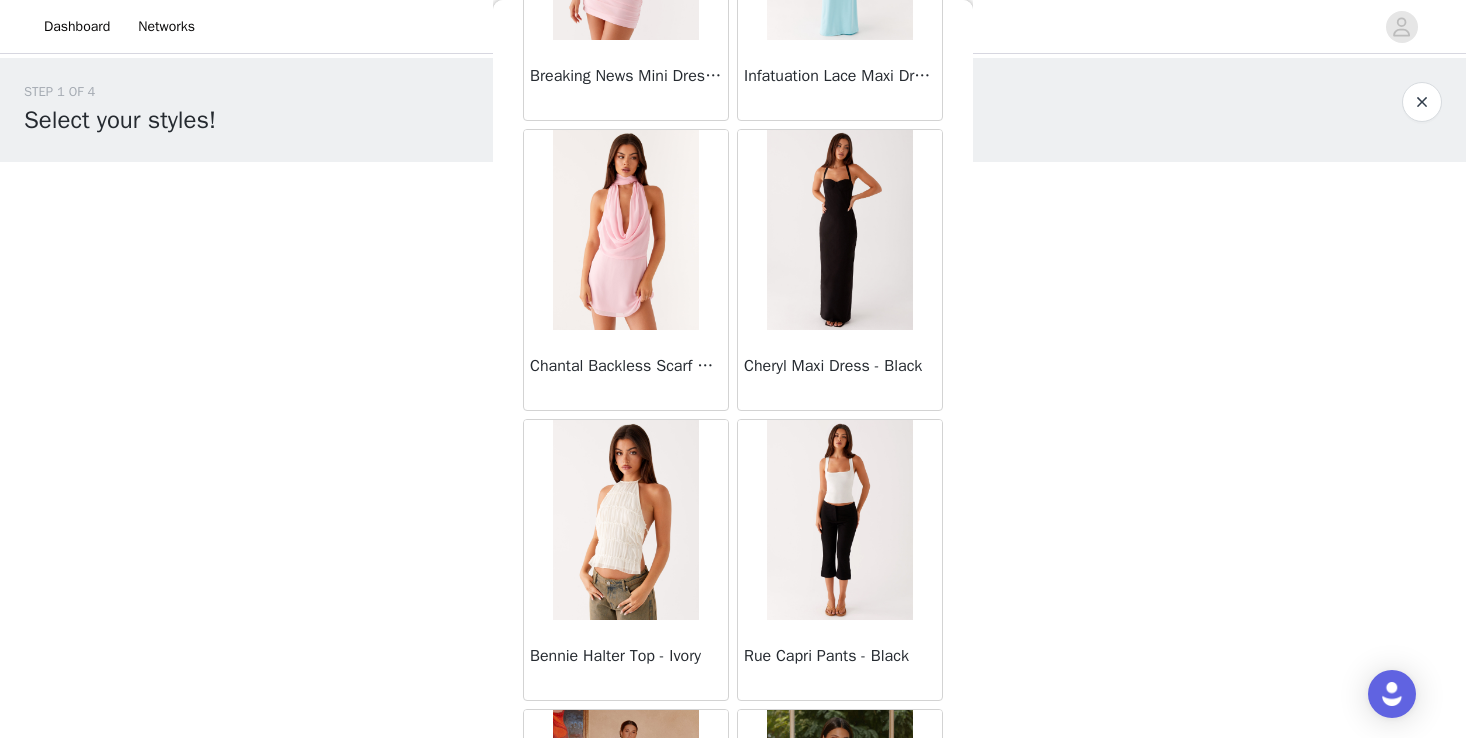 click at bounding box center [839, 520] 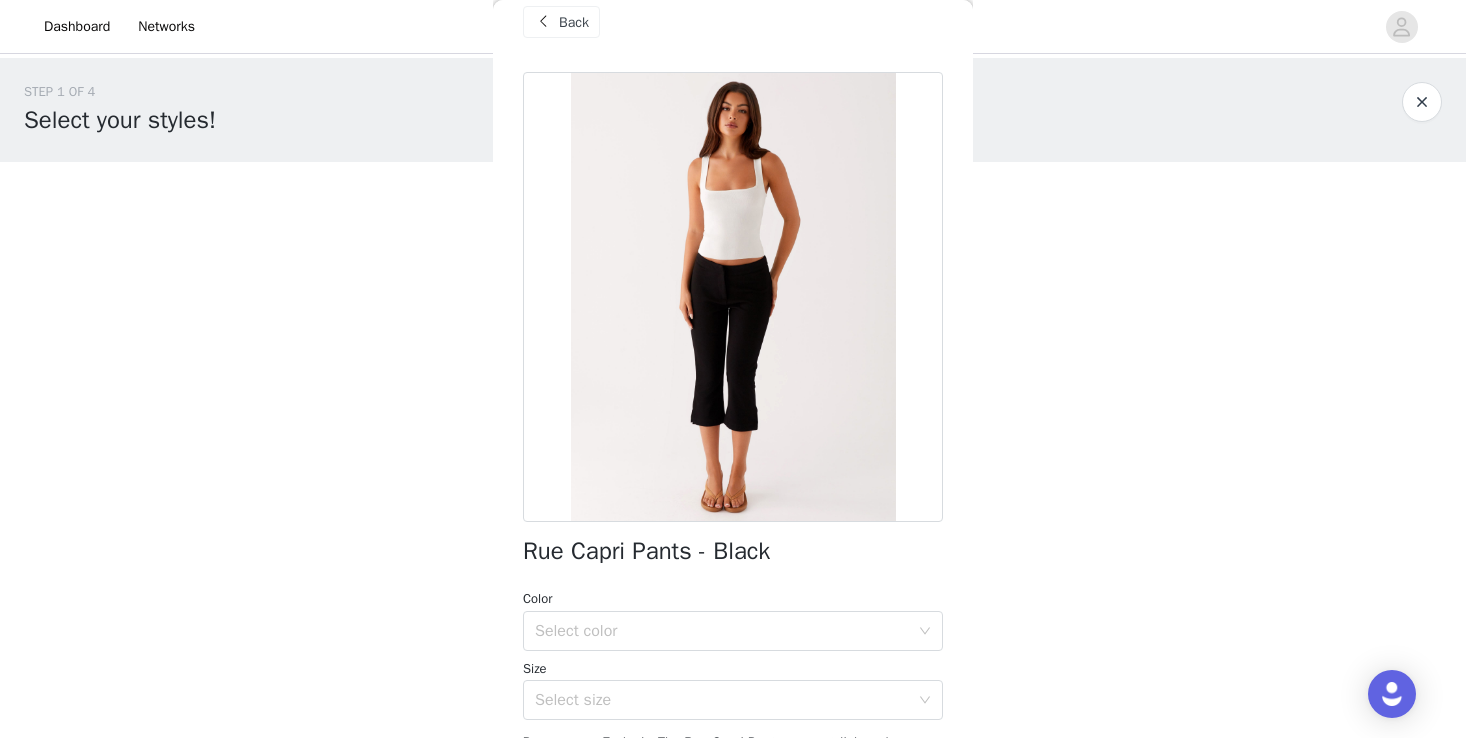 scroll, scrollTop: 30, scrollLeft: 0, axis: vertical 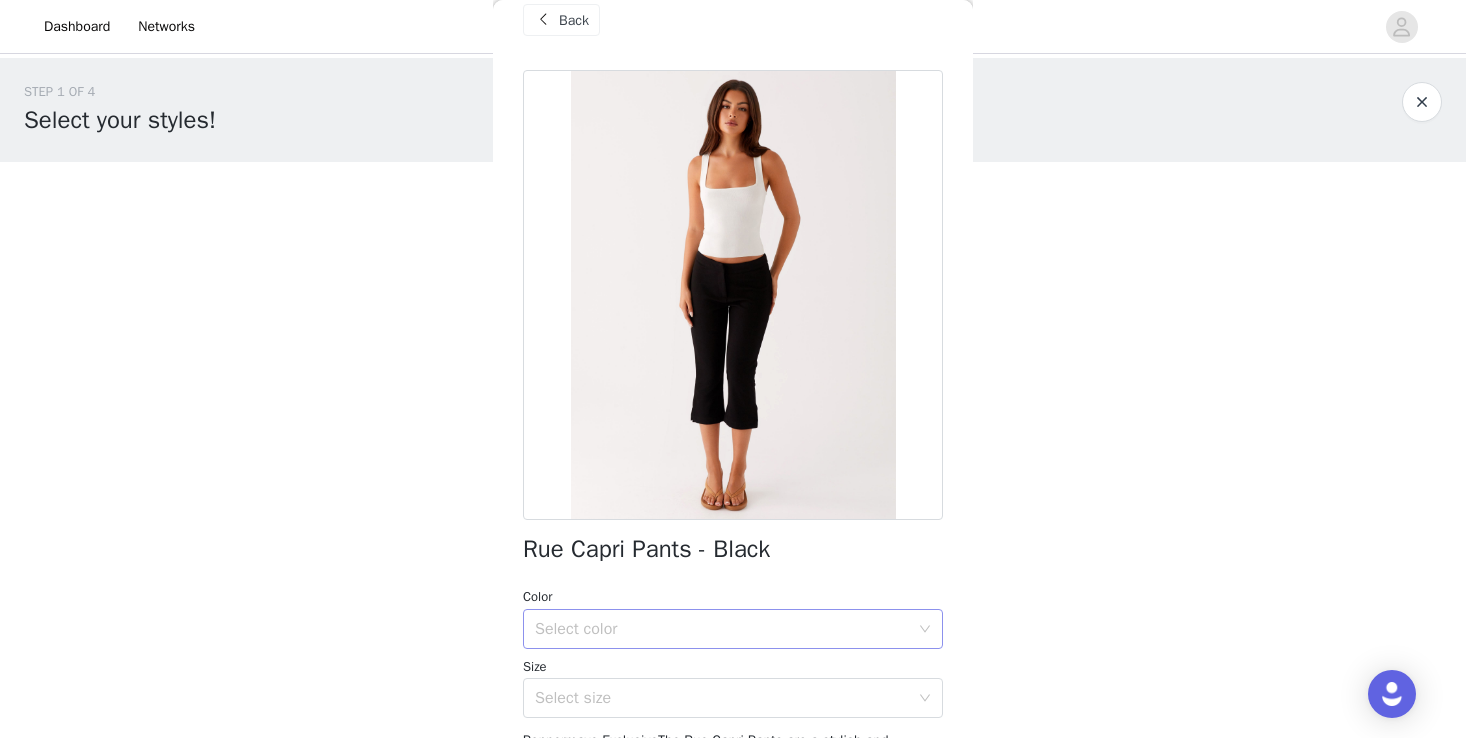 click on "Select color" at bounding box center [726, 629] 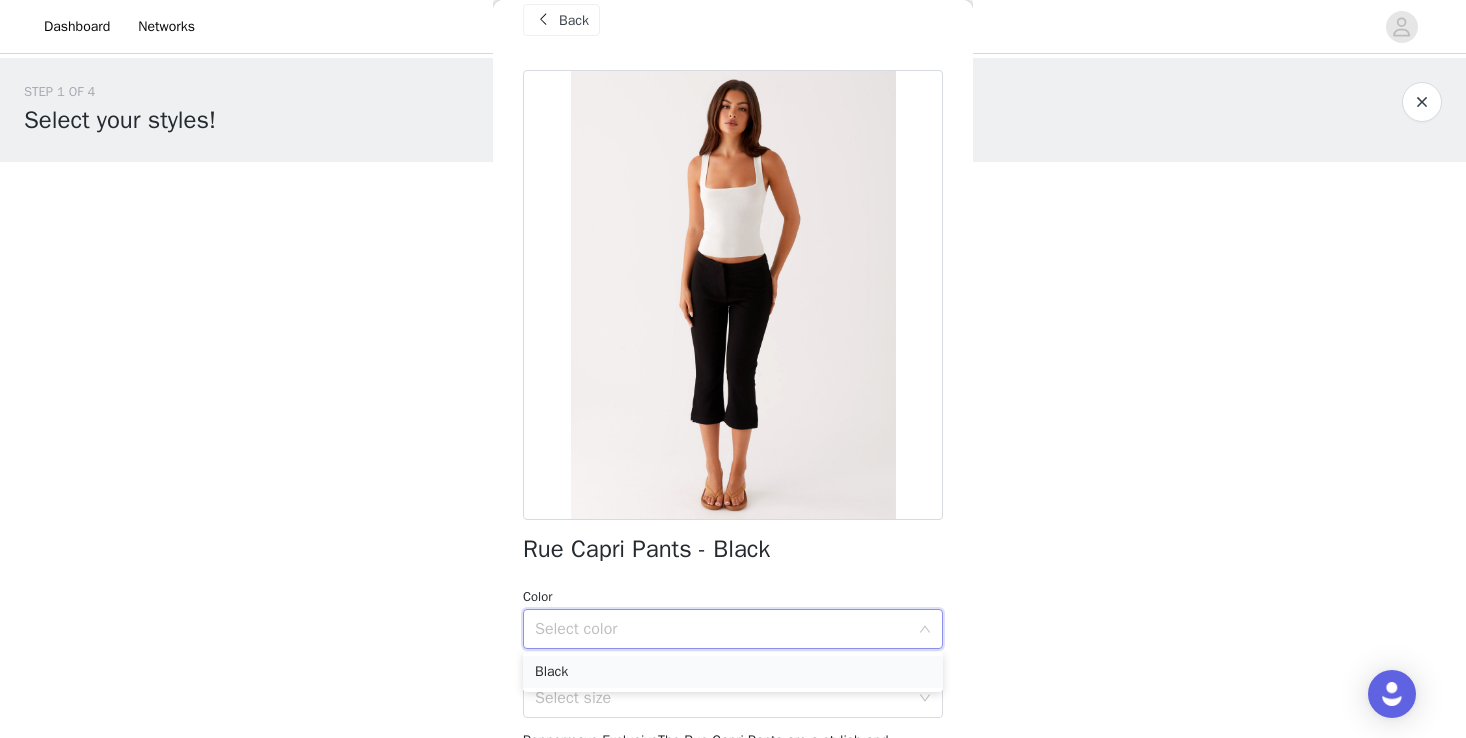 click on "Black" at bounding box center [733, 672] 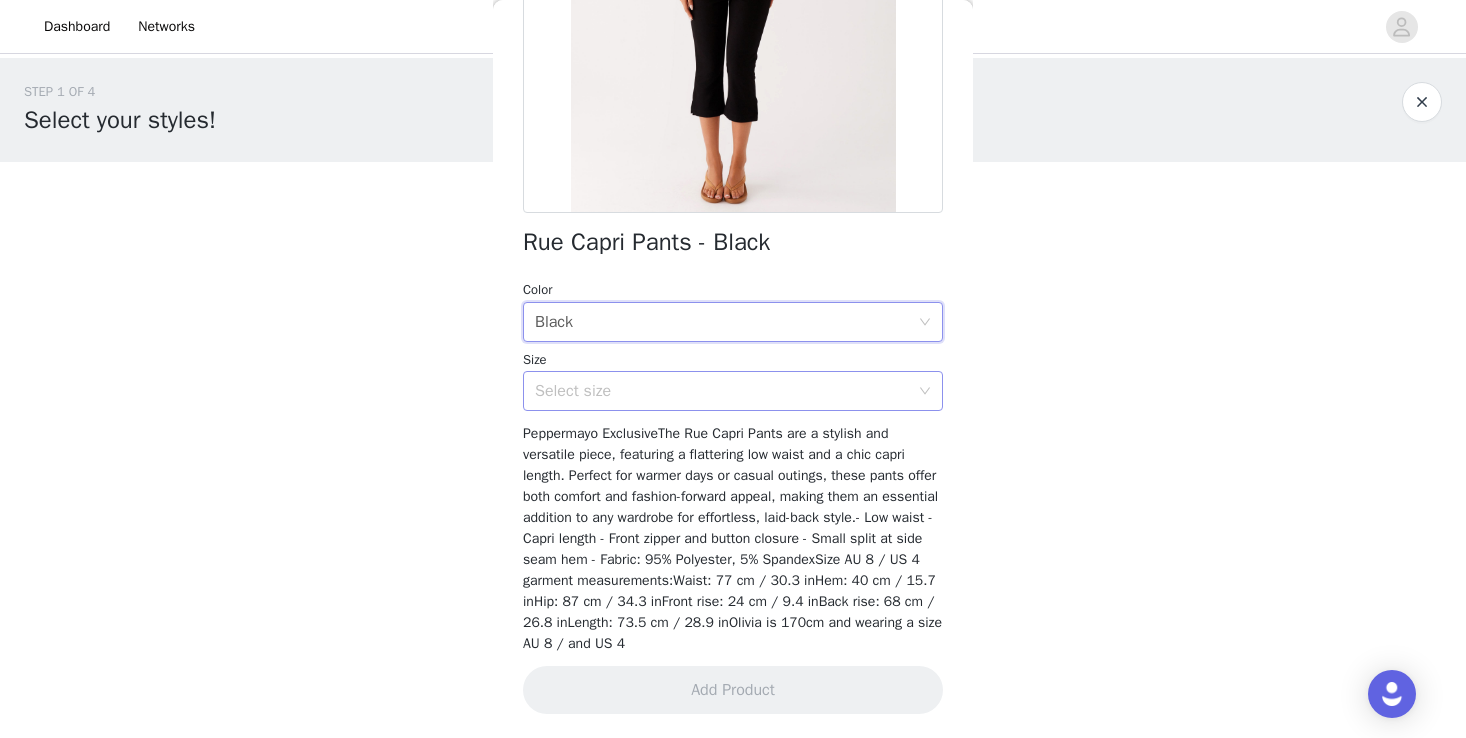 scroll, scrollTop: 336, scrollLeft: 0, axis: vertical 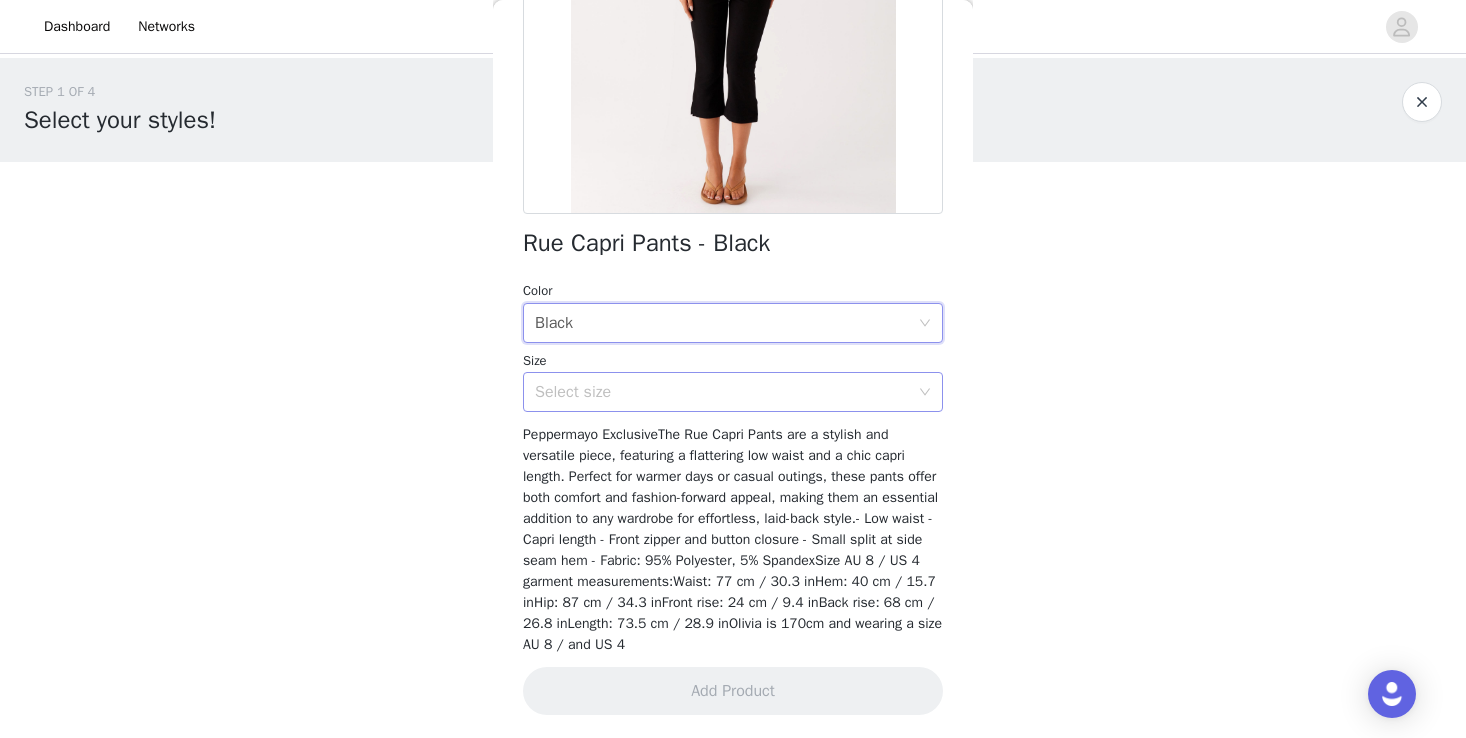 click on "Select size" at bounding box center [726, 392] 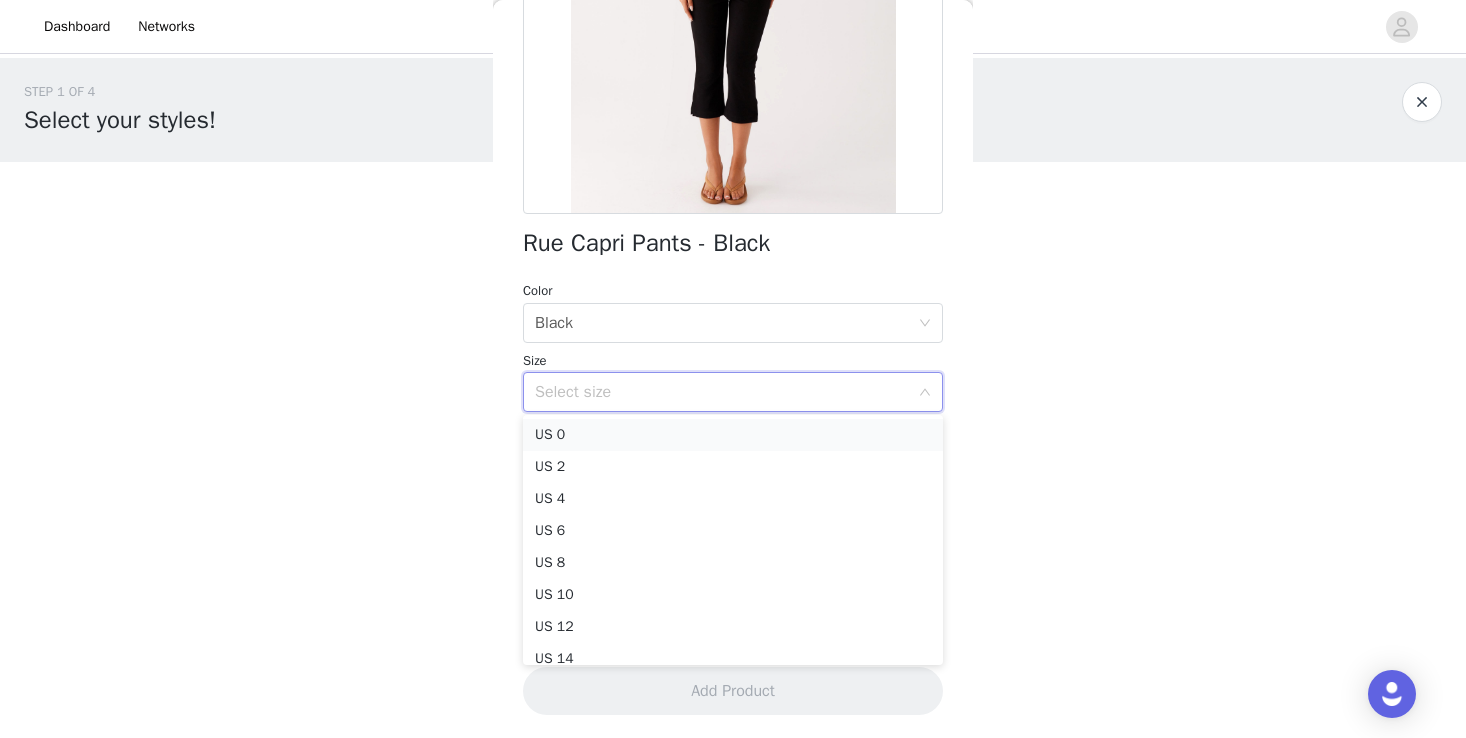 click on "US 0" at bounding box center [733, 435] 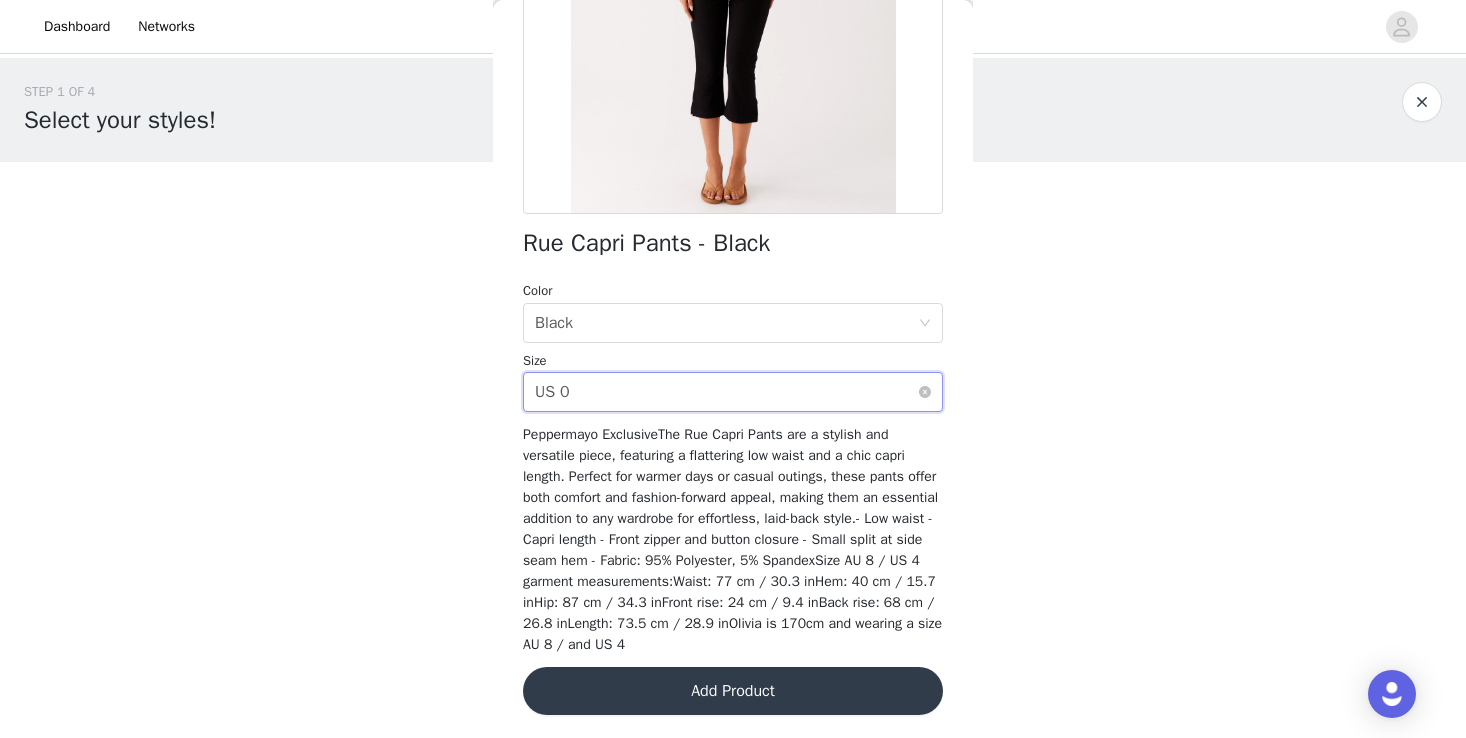 click on "Select size US 0" at bounding box center (726, 392) 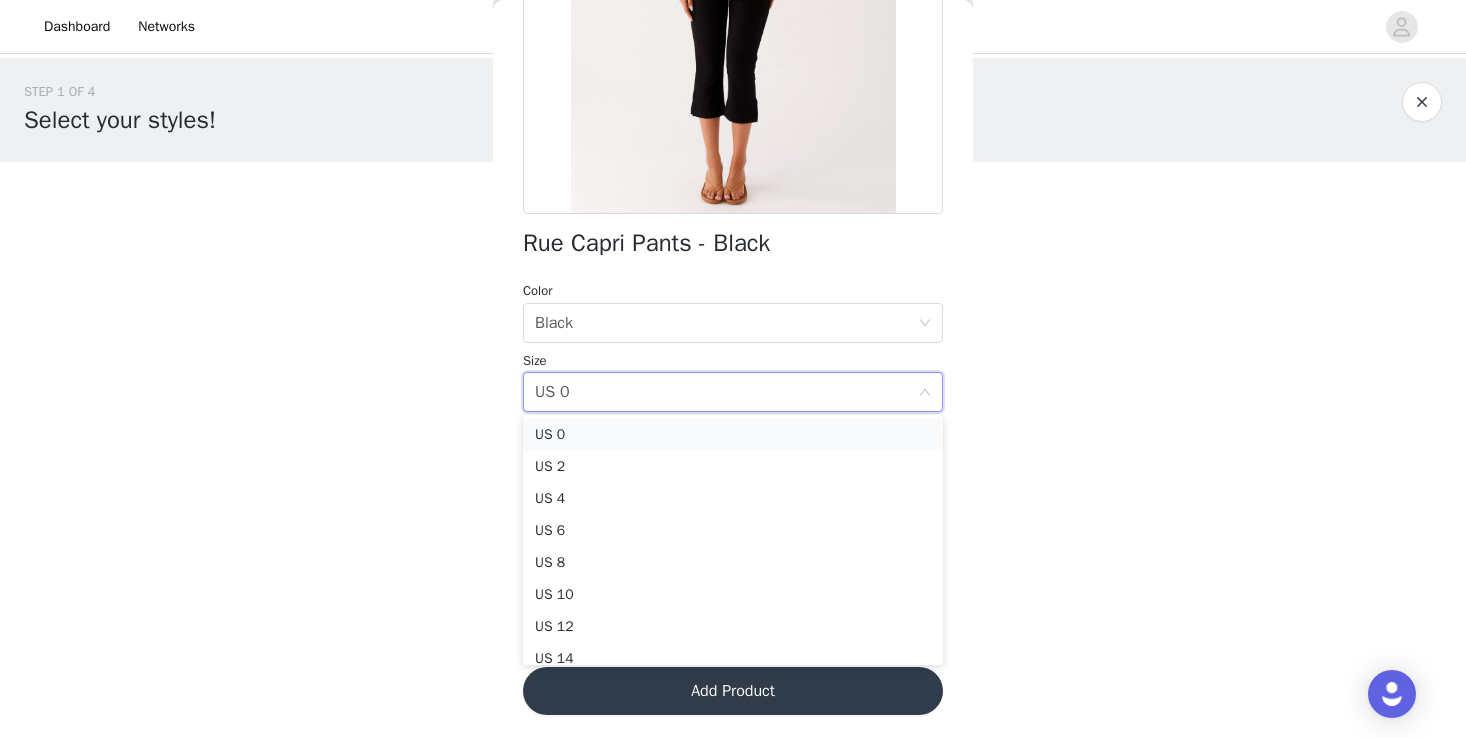 click on "US 0" at bounding box center [733, 435] 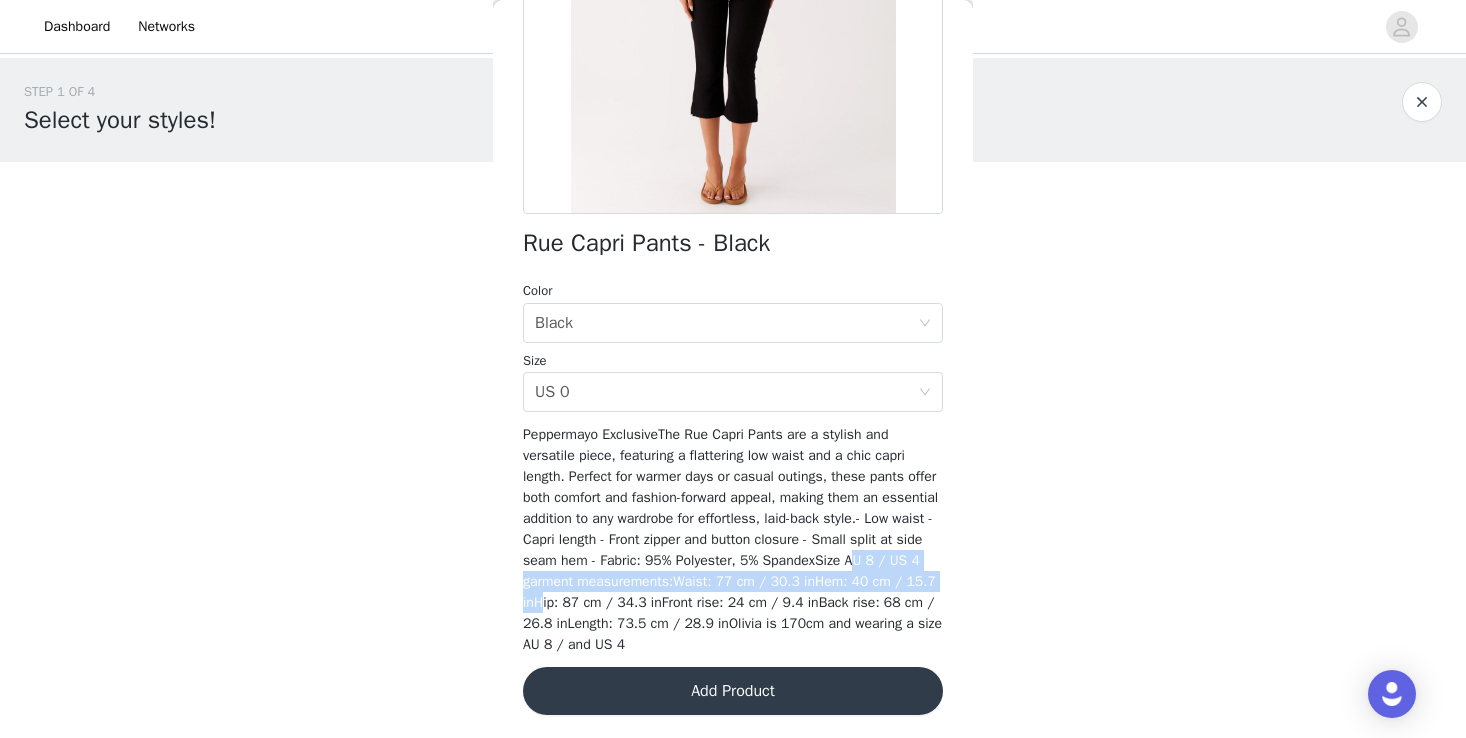 drag, startPoint x: 623, startPoint y: 578, endPoint x: 715, endPoint y: 602, distance: 95.07891 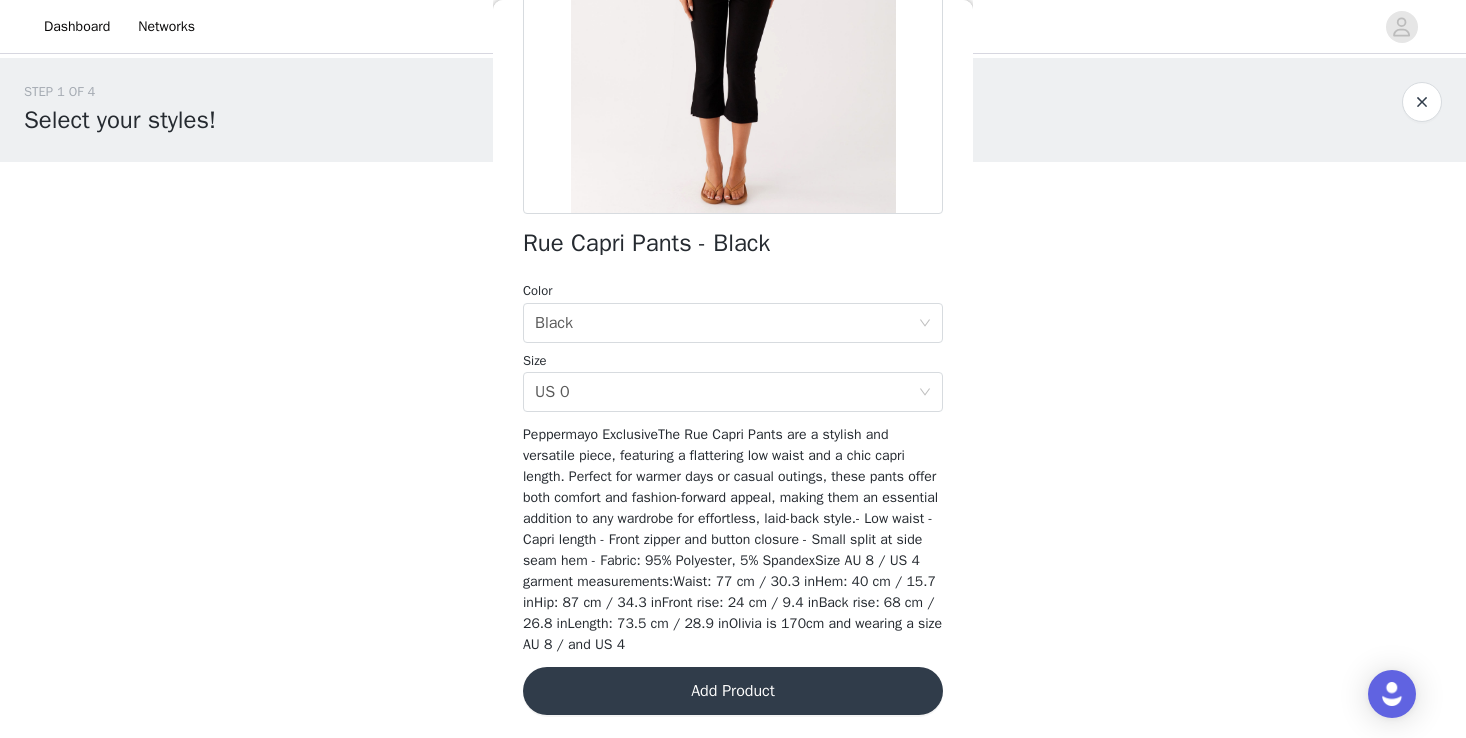 click on "Add Product" at bounding box center (733, 691) 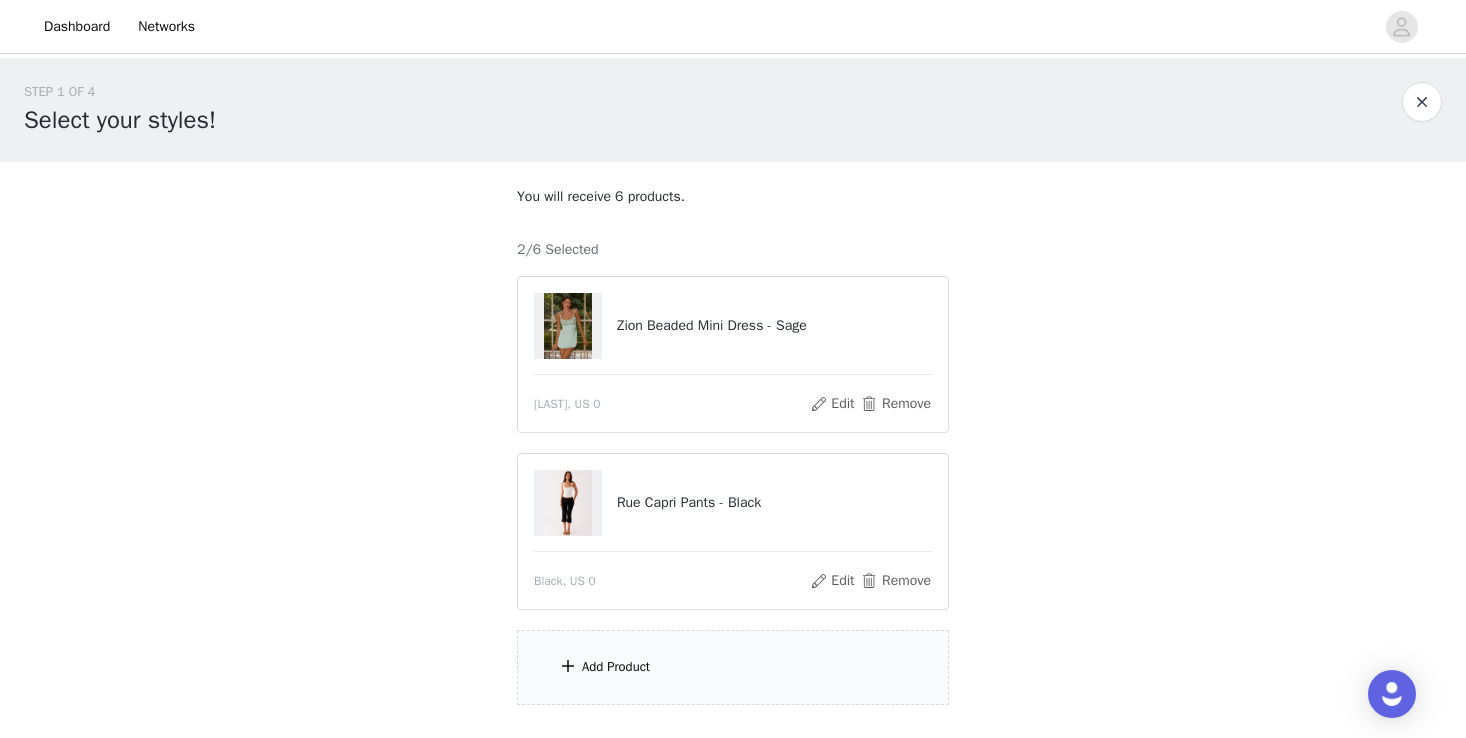 click on "Add Product" at bounding box center [733, 667] 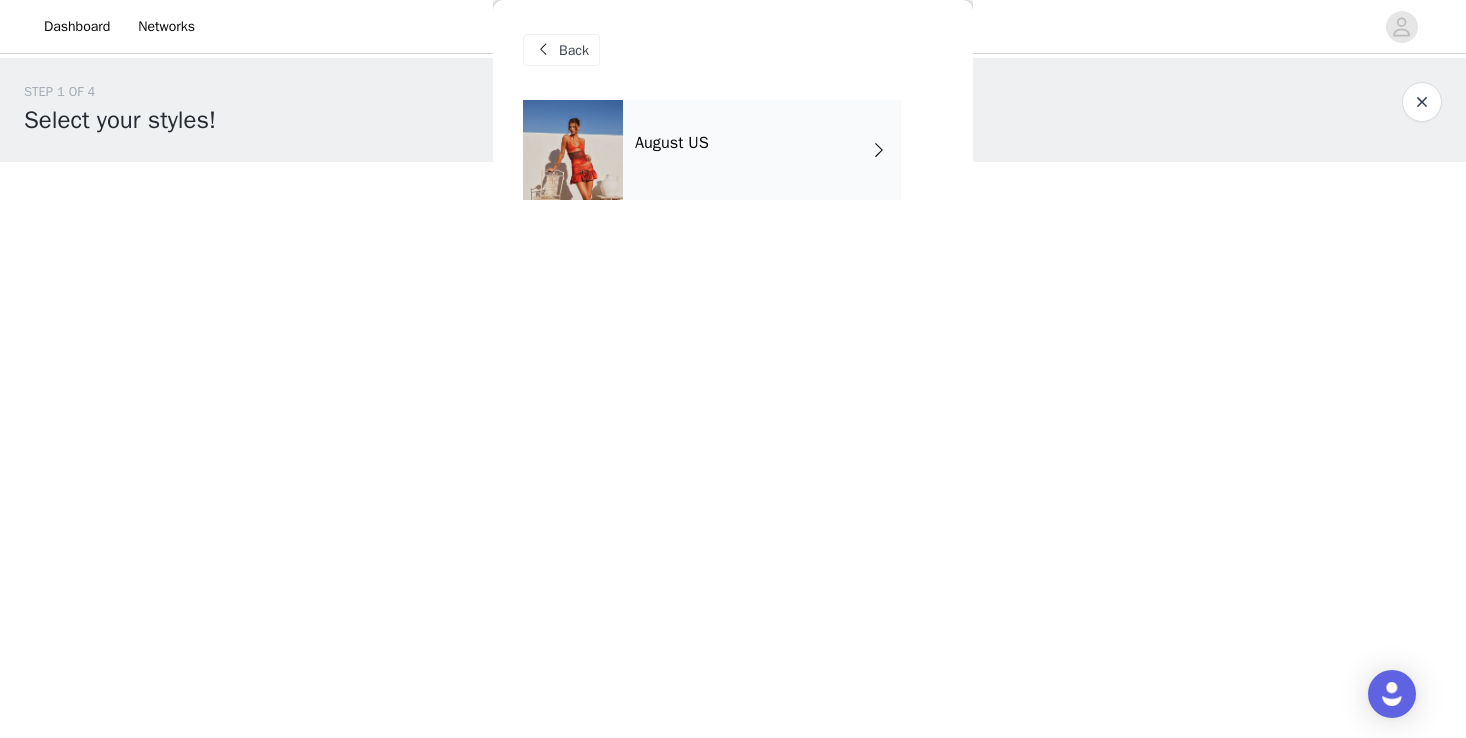 click on "August US" at bounding box center [762, 150] 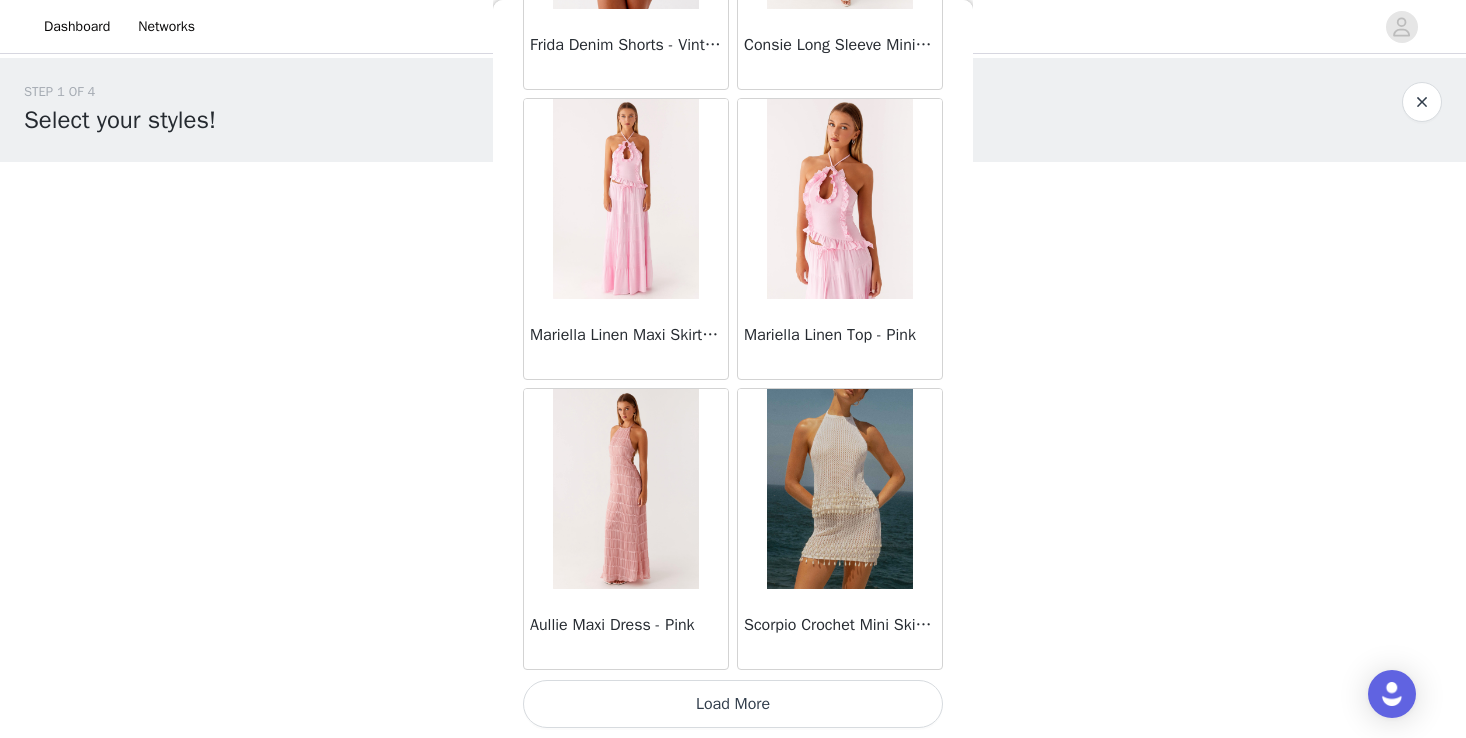 scroll, scrollTop: 2322, scrollLeft: 0, axis: vertical 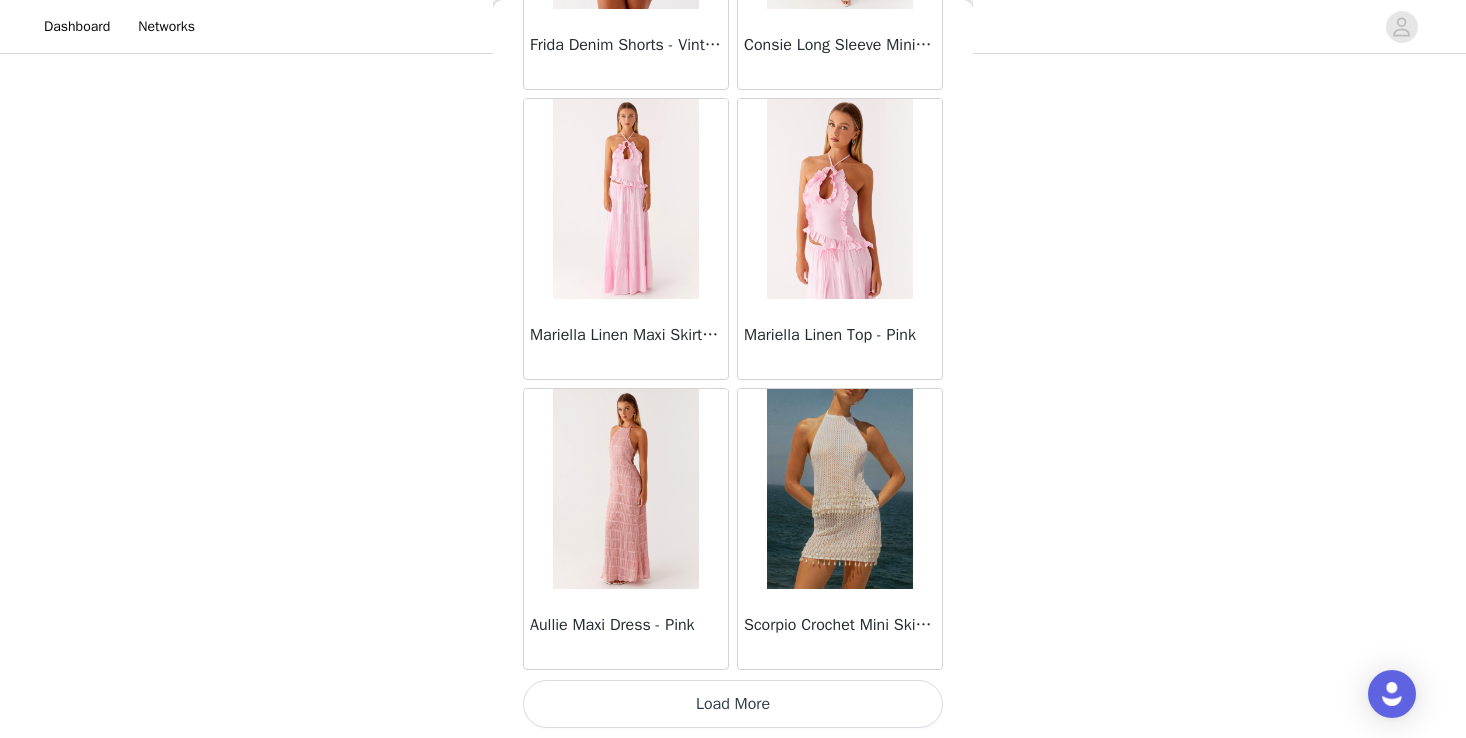 click on "Load More" at bounding box center (733, 704) 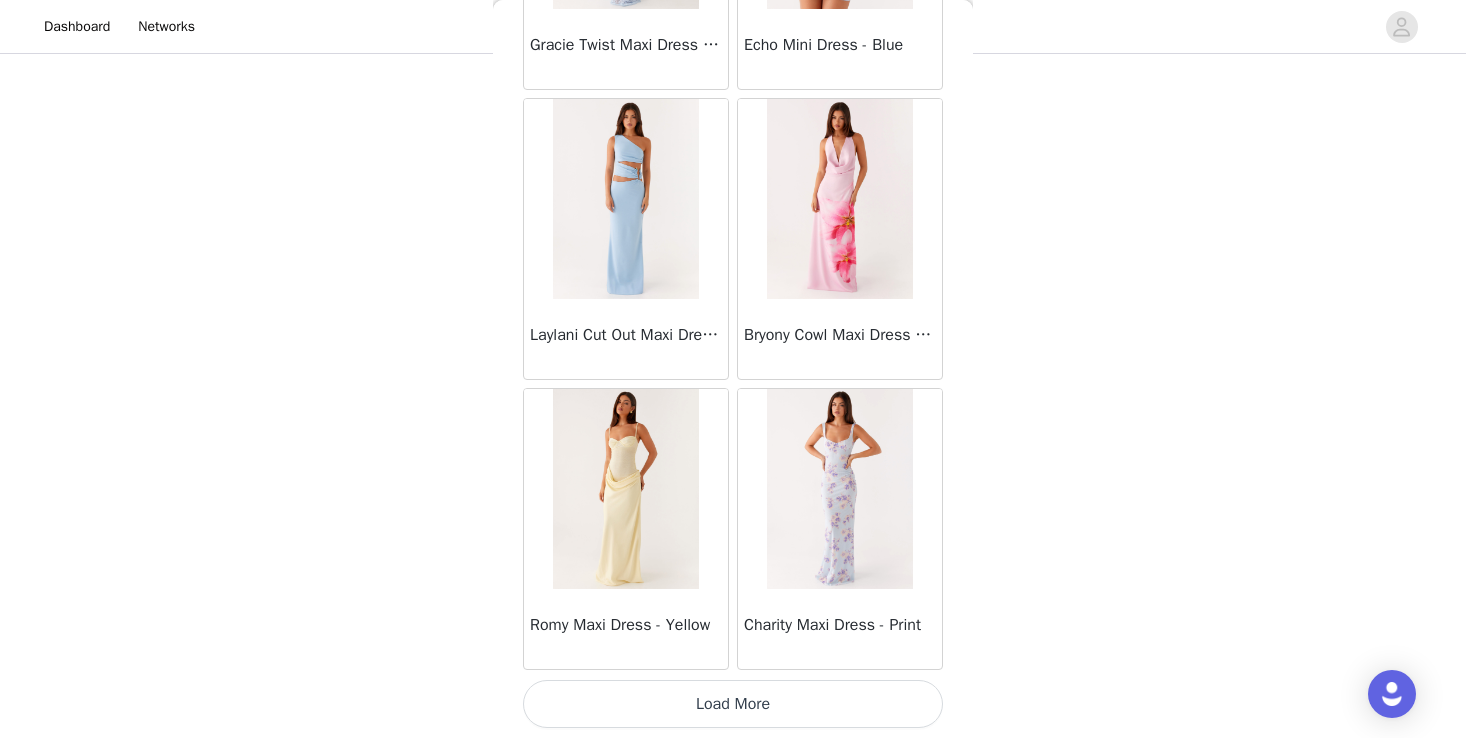 click on "Load More" at bounding box center (733, 704) 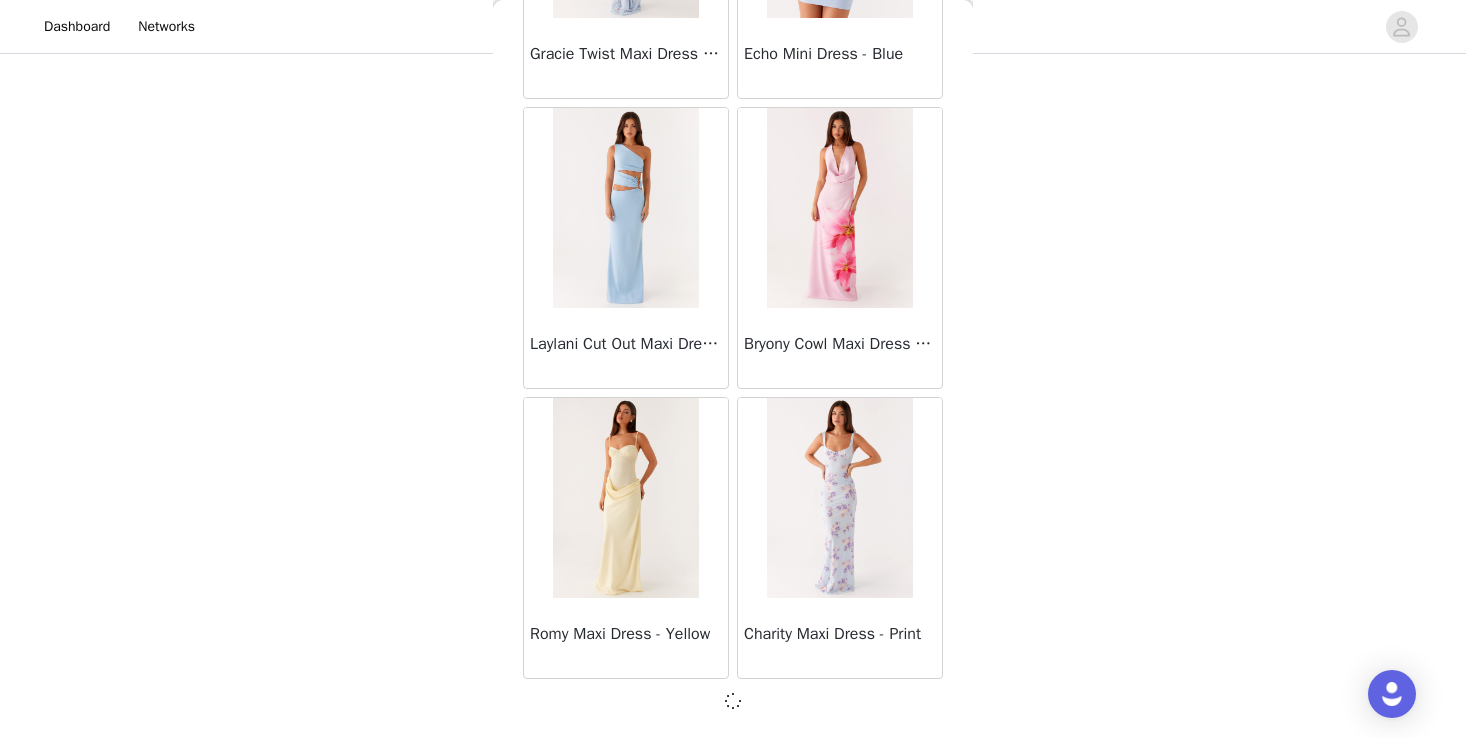 scroll, scrollTop: 5213, scrollLeft: 0, axis: vertical 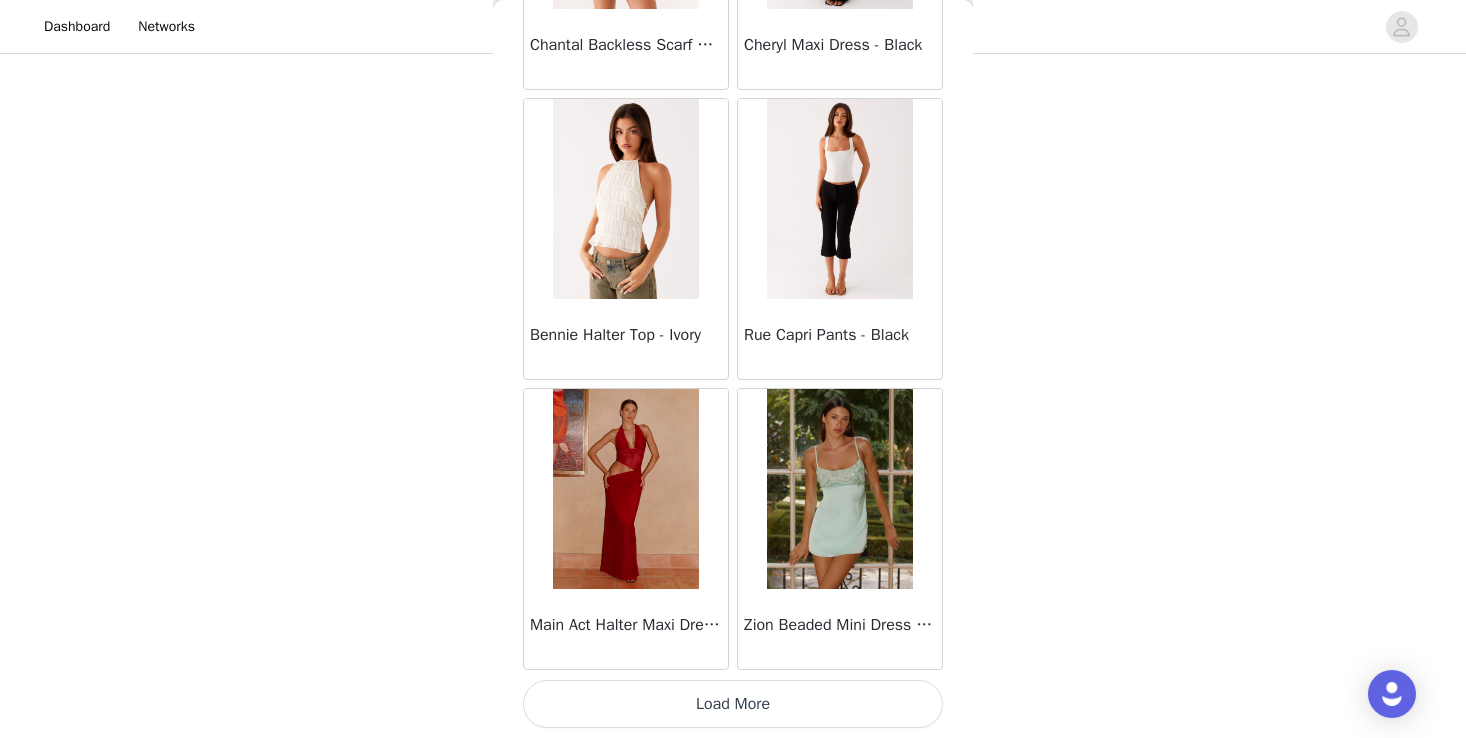 click on "Load More" at bounding box center [733, 704] 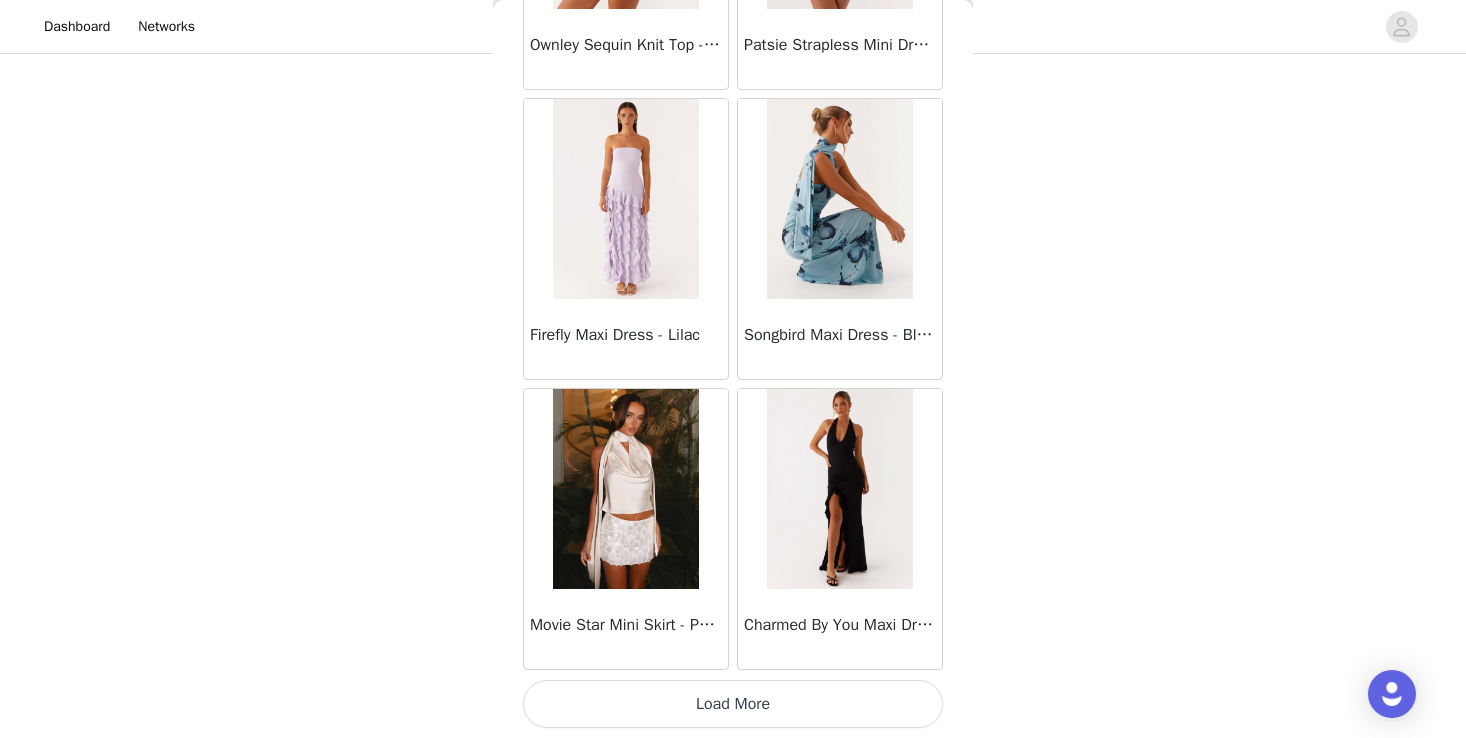 scroll, scrollTop: 11022, scrollLeft: 0, axis: vertical 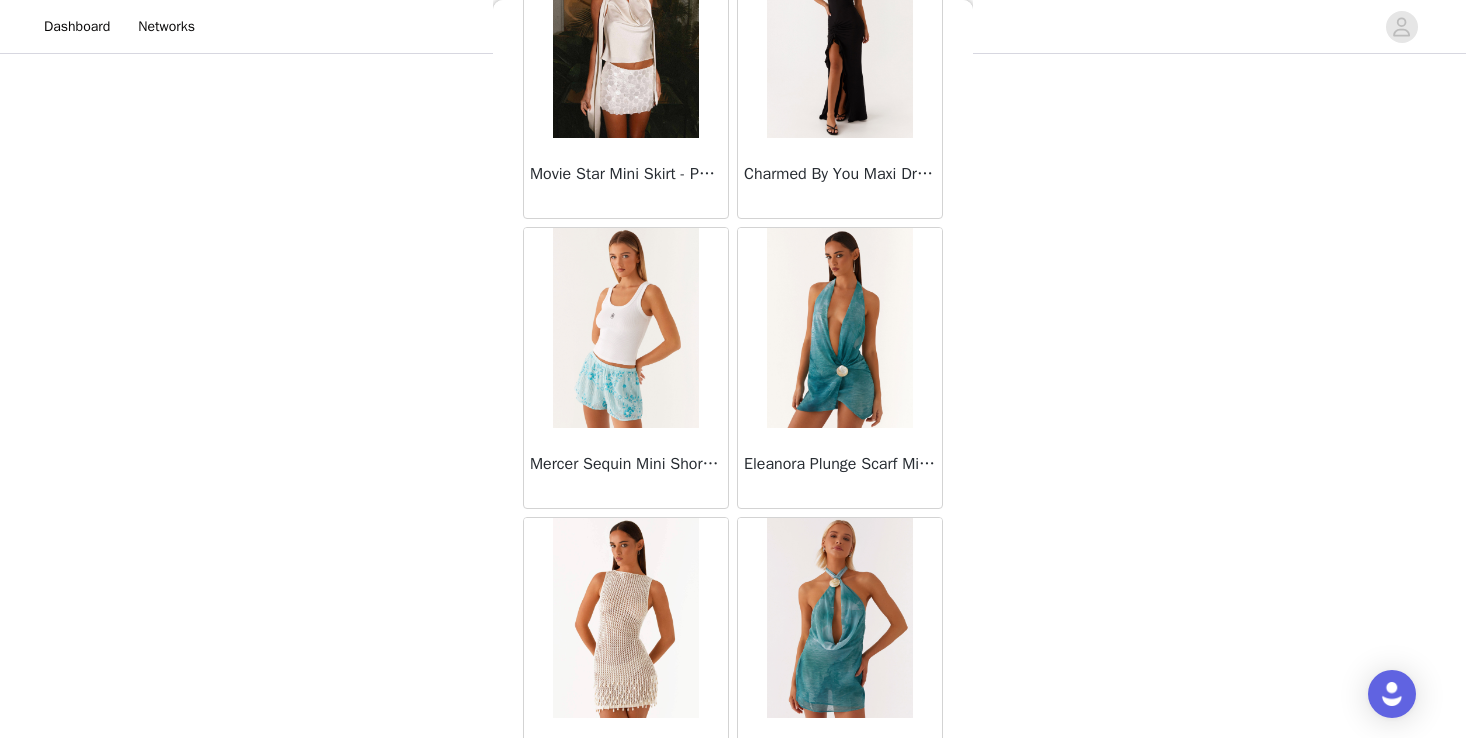 click at bounding box center [625, 328] 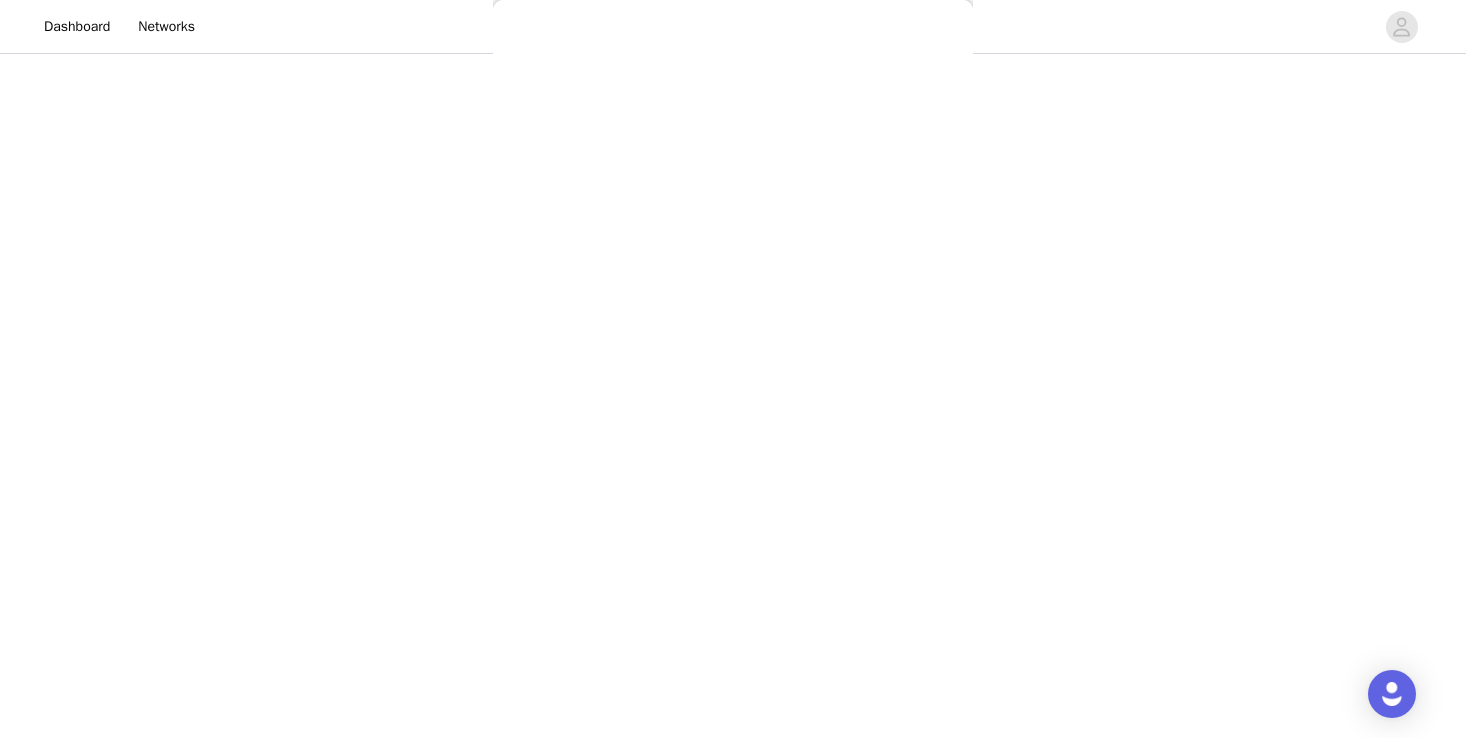 click on "Back       Manuka Ruffle Mini Dress - Yellow       Heart Of Glass Satin Maxi Dress - Blue       Ronnie Maxi Dress - Blue       Nicola Maxi Dress - Pink       Imani Maxi Dress - Pink       Liana Cowl Maxi Dress - Print       Cherry Skies Midi Dress - White       Crystal Clear Lace Midi Skirt - Ivory       Crystal Clear Lace Top - Ivory       Clayton Top - Black Gingham       Wish You Luck Denim Top - Dark Blue       Raphaela Mini Dress - Navy       Maloney Maxi Dress - White       Franco Tie Back Top - Blue       Frida Denim Shorts - Vintage Wash Blue       Consie Long Sleeve Mini Dress - Pale Blue       Mariella Linen Maxi Skirt - Pink       Mariella Linen Top - Pink       Aullie Maxi Dress - Pink       Scorpio Crochet Mini Skirt - Ivory       Carnation Long Sleeve Knit Maxi Dress - Blue       Tara Maxi Dress - Pink Print       Kandi Mini Skirt - Mint       Bohemian Bliss Mesh Mini Dress - Green Floral       Carpe Diem Crochet Mini Dress - Ivory       Calissa Haltherneck Mini Dress - Pink" at bounding box center [733, 369] 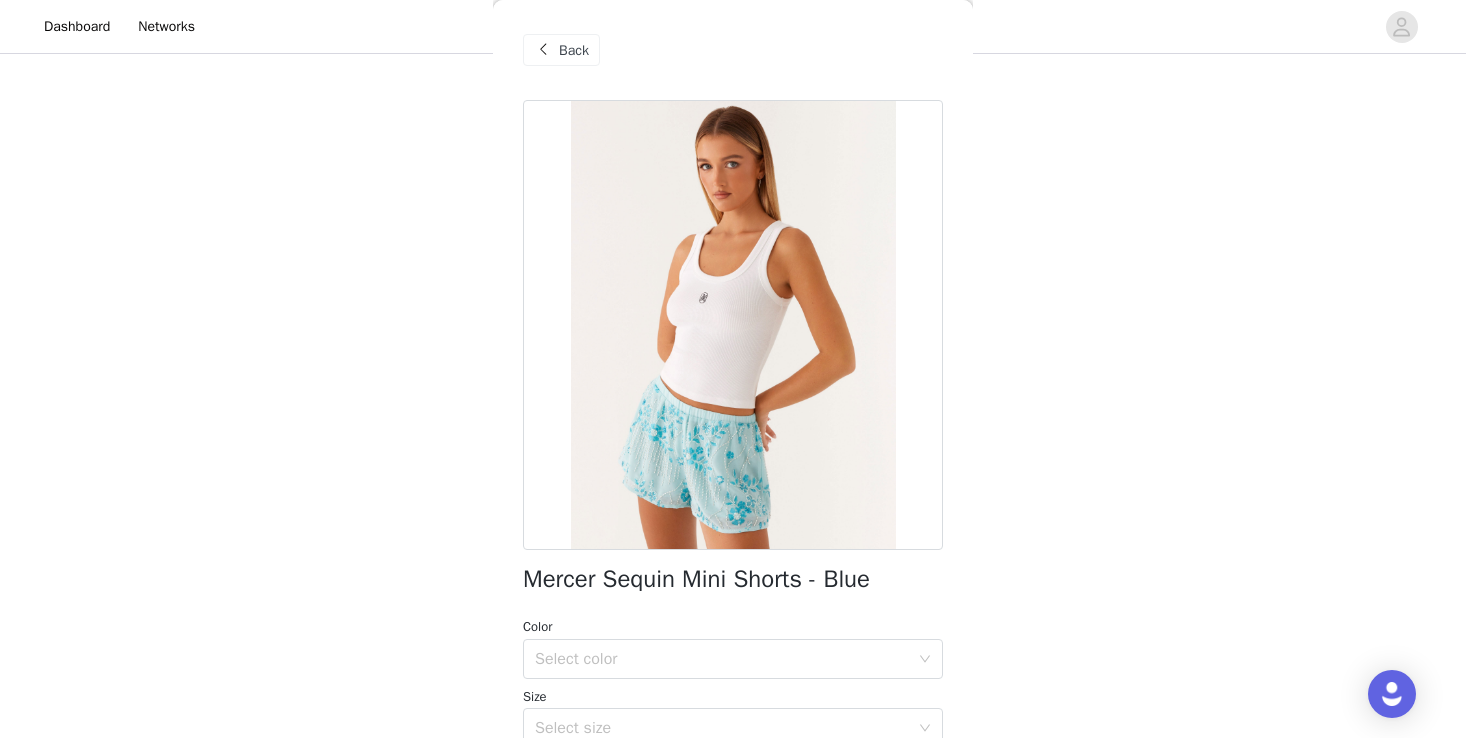 scroll, scrollTop: 134, scrollLeft: 0, axis: vertical 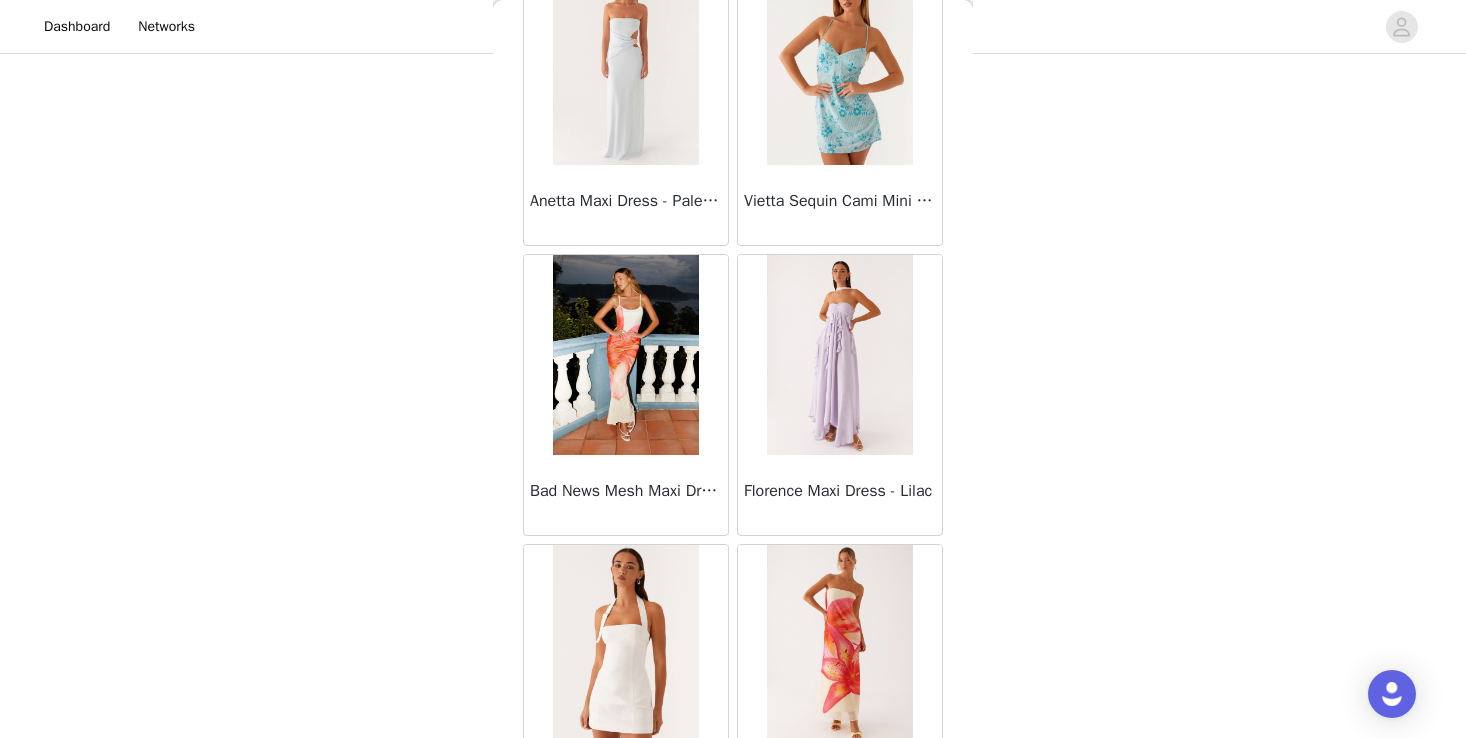 click at bounding box center [839, 65] 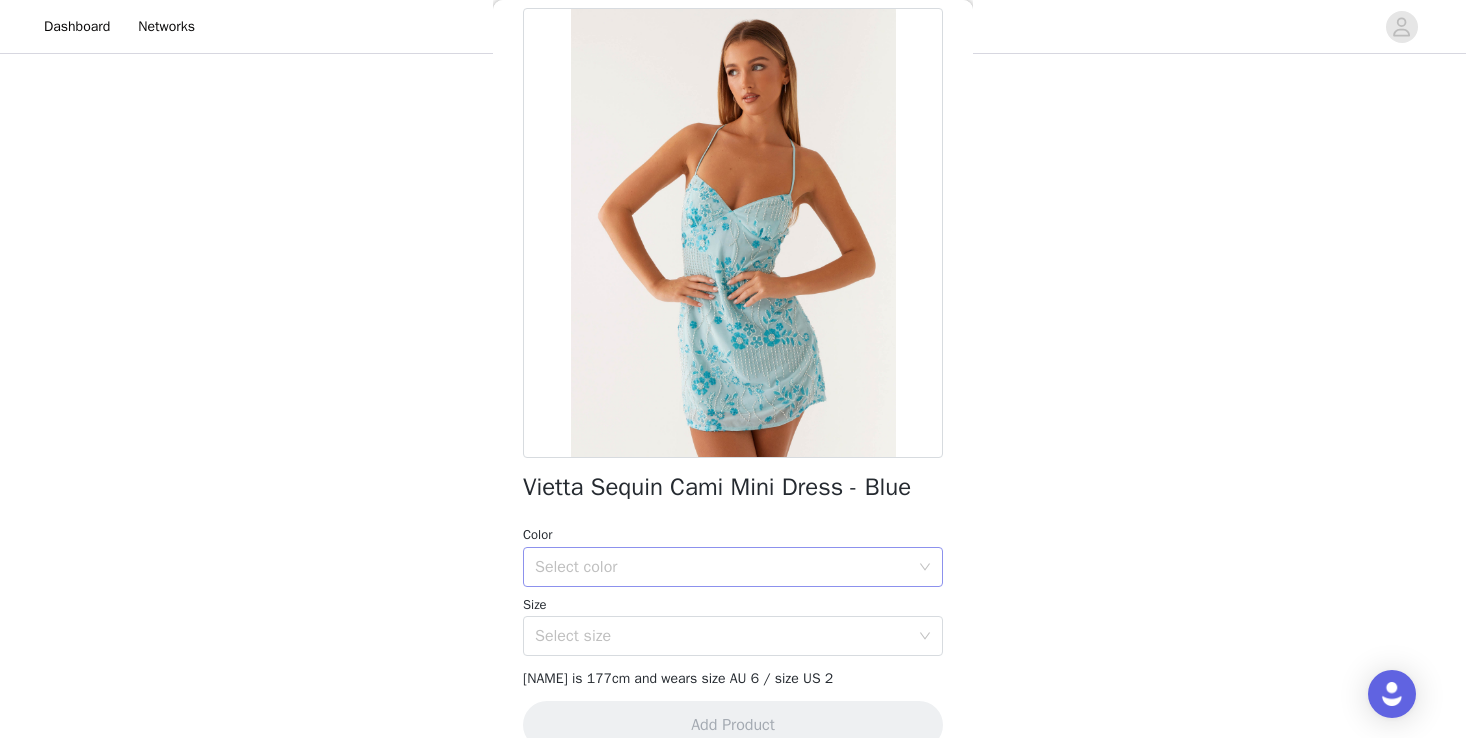 scroll, scrollTop: 96, scrollLeft: 0, axis: vertical 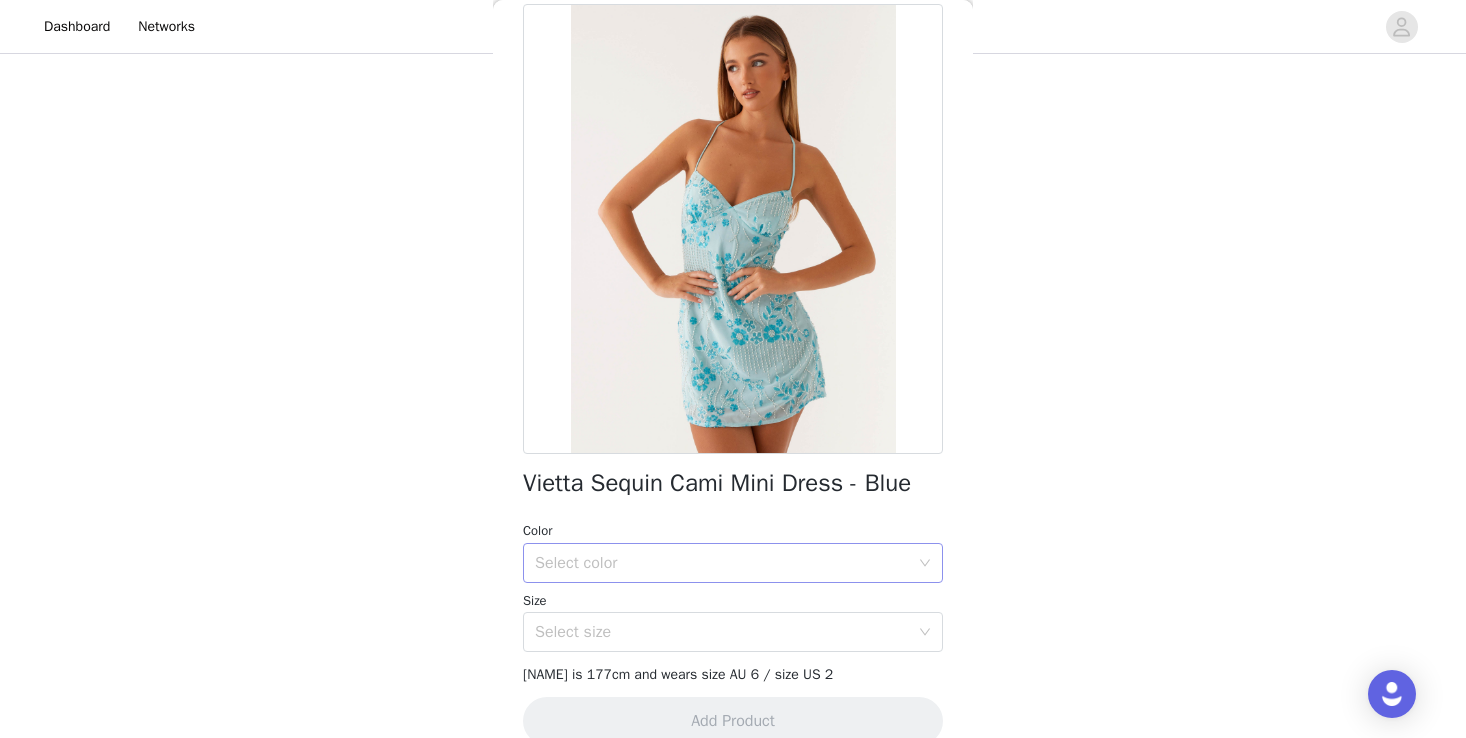 click on "Select color" at bounding box center [726, 563] 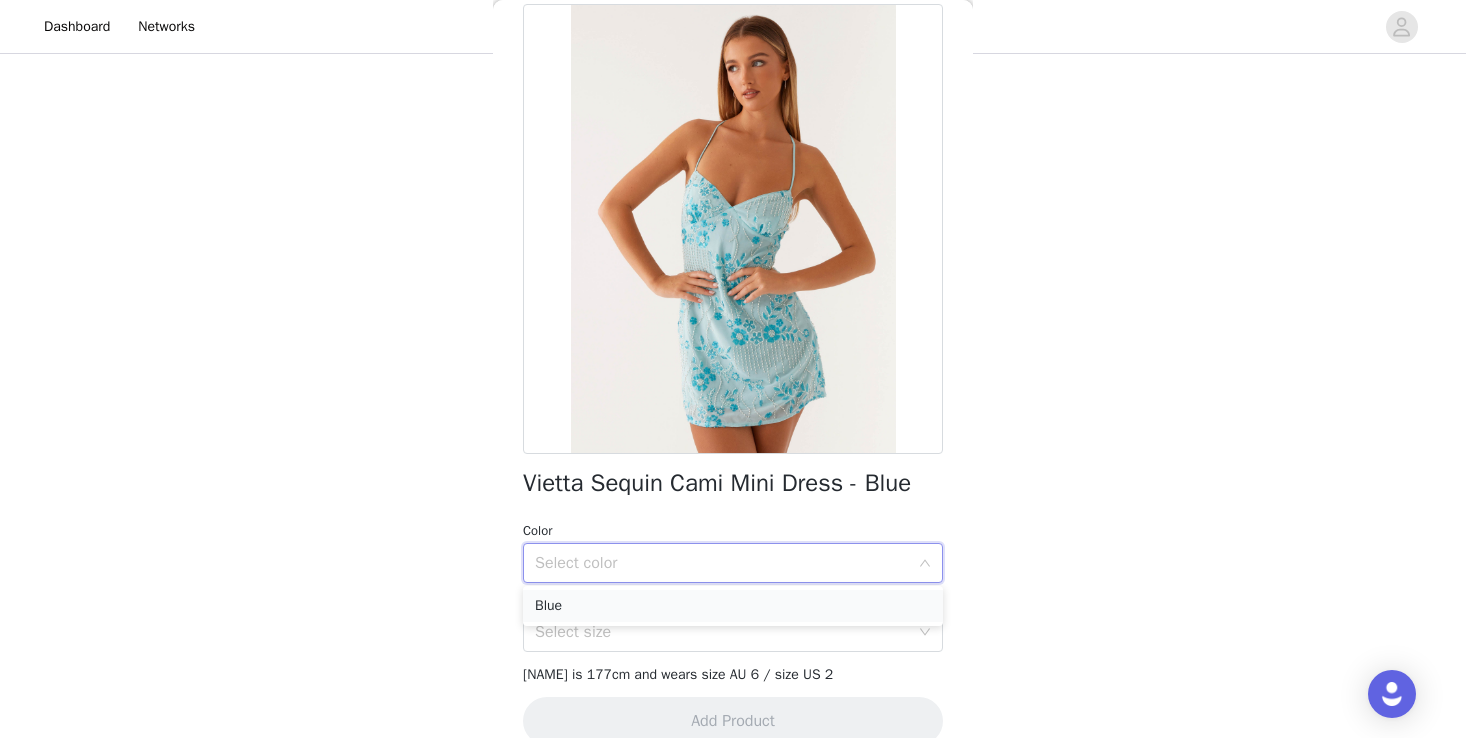 click on "Blue" at bounding box center [733, 606] 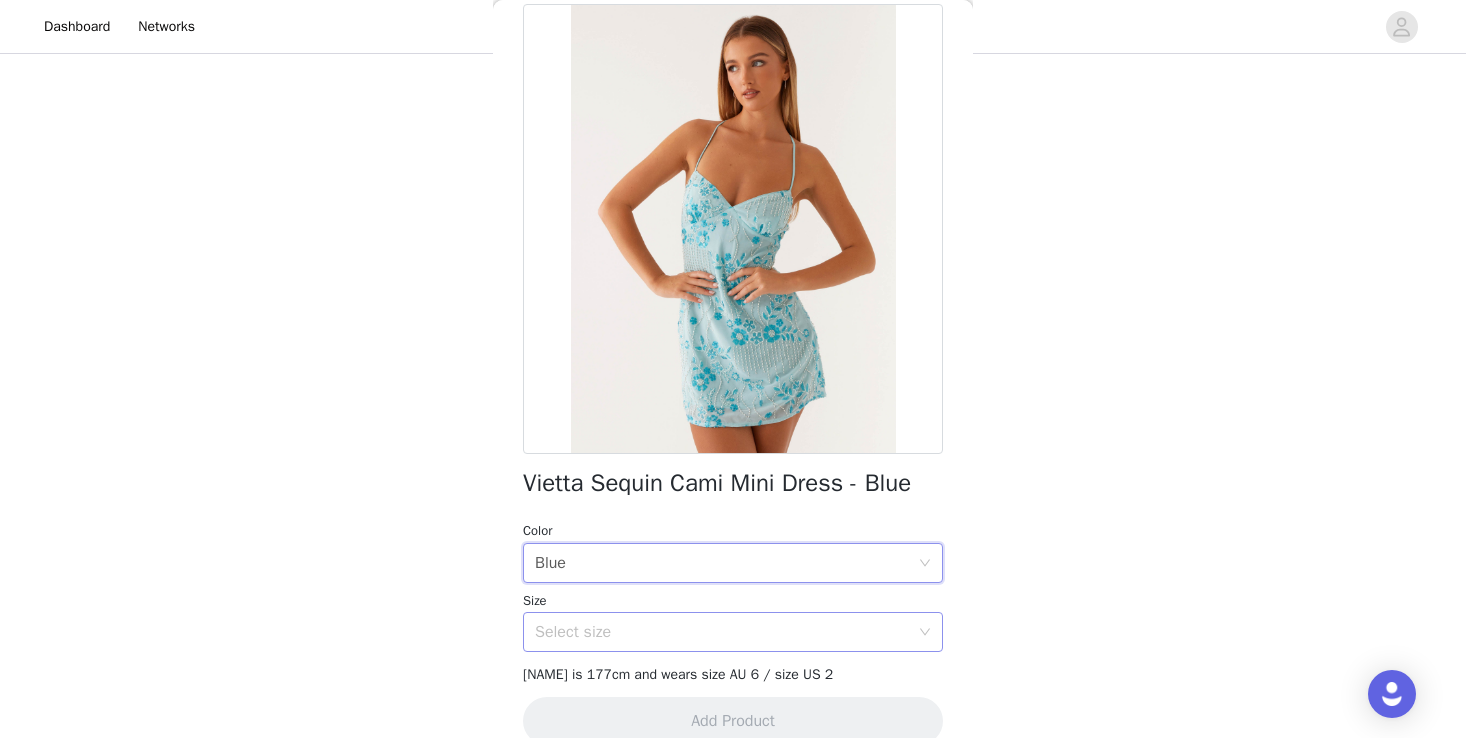 click on "Select size" at bounding box center (726, 632) 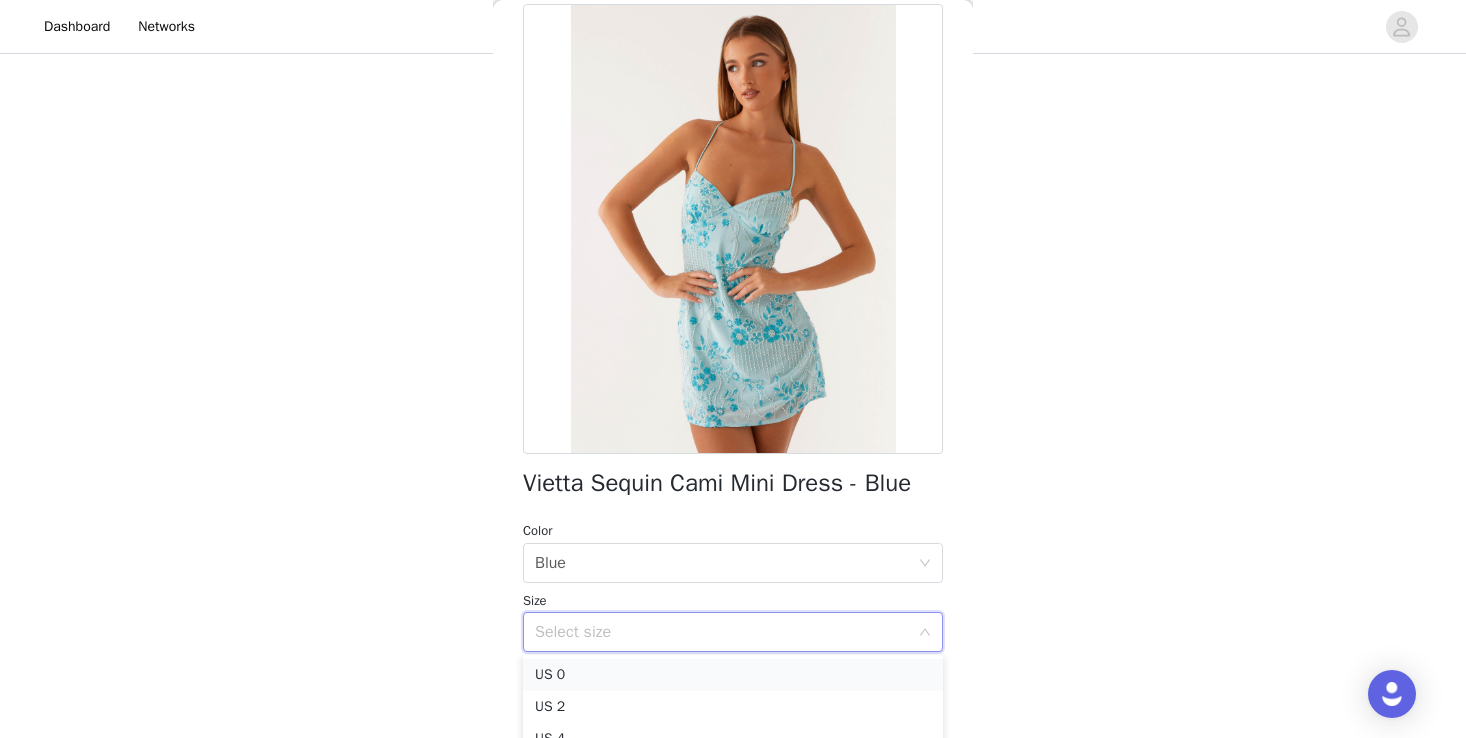 click on "US 0" at bounding box center [733, 675] 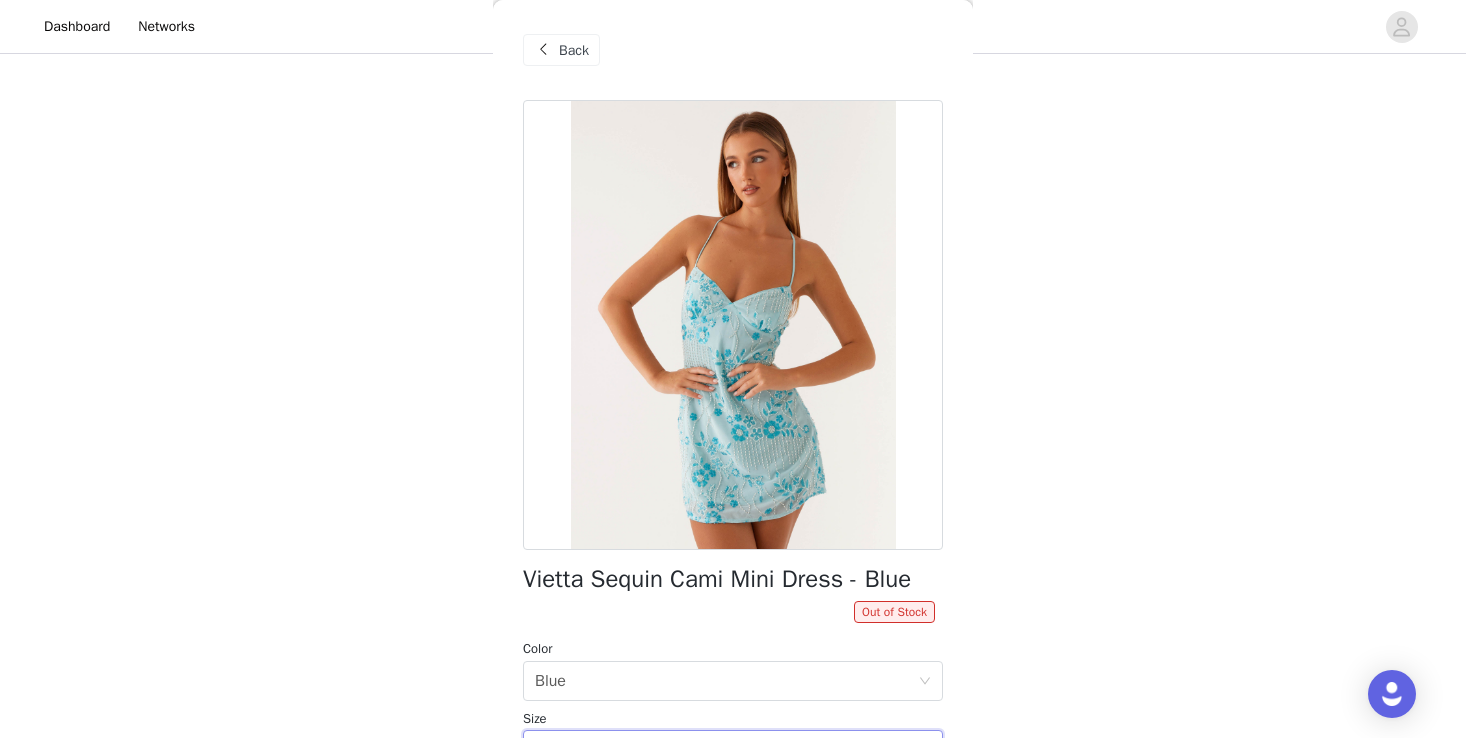 scroll, scrollTop: 0, scrollLeft: 0, axis: both 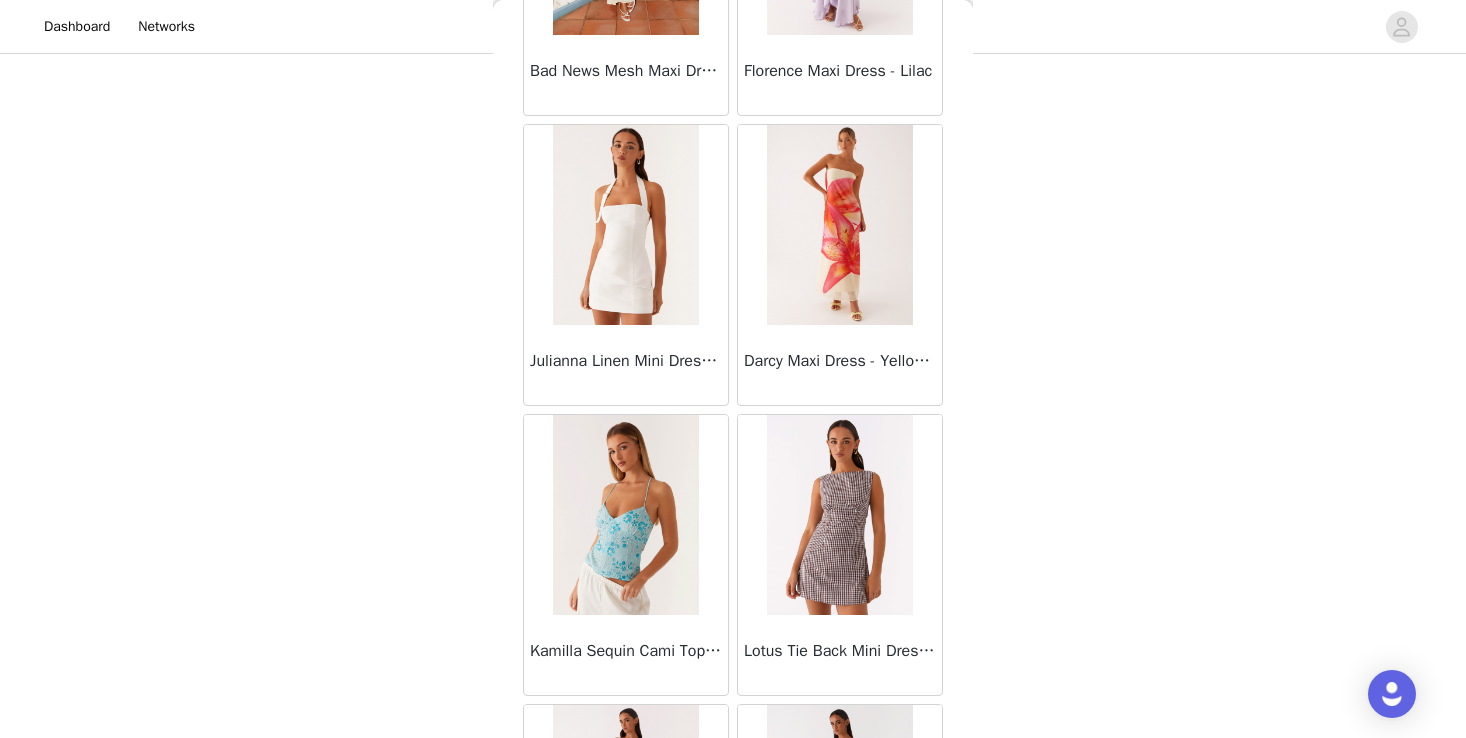 click at bounding box center (625, 515) 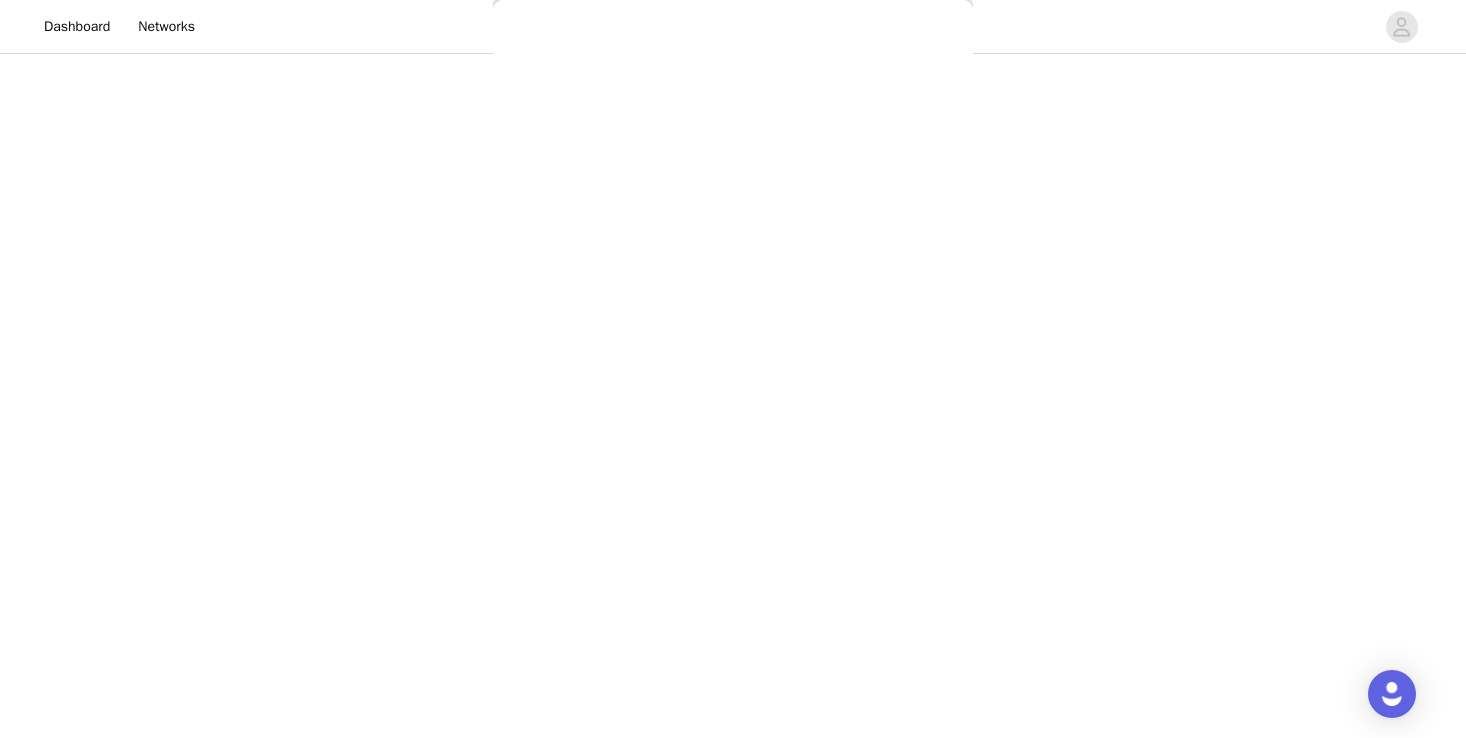 scroll, scrollTop: 0, scrollLeft: 0, axis: both 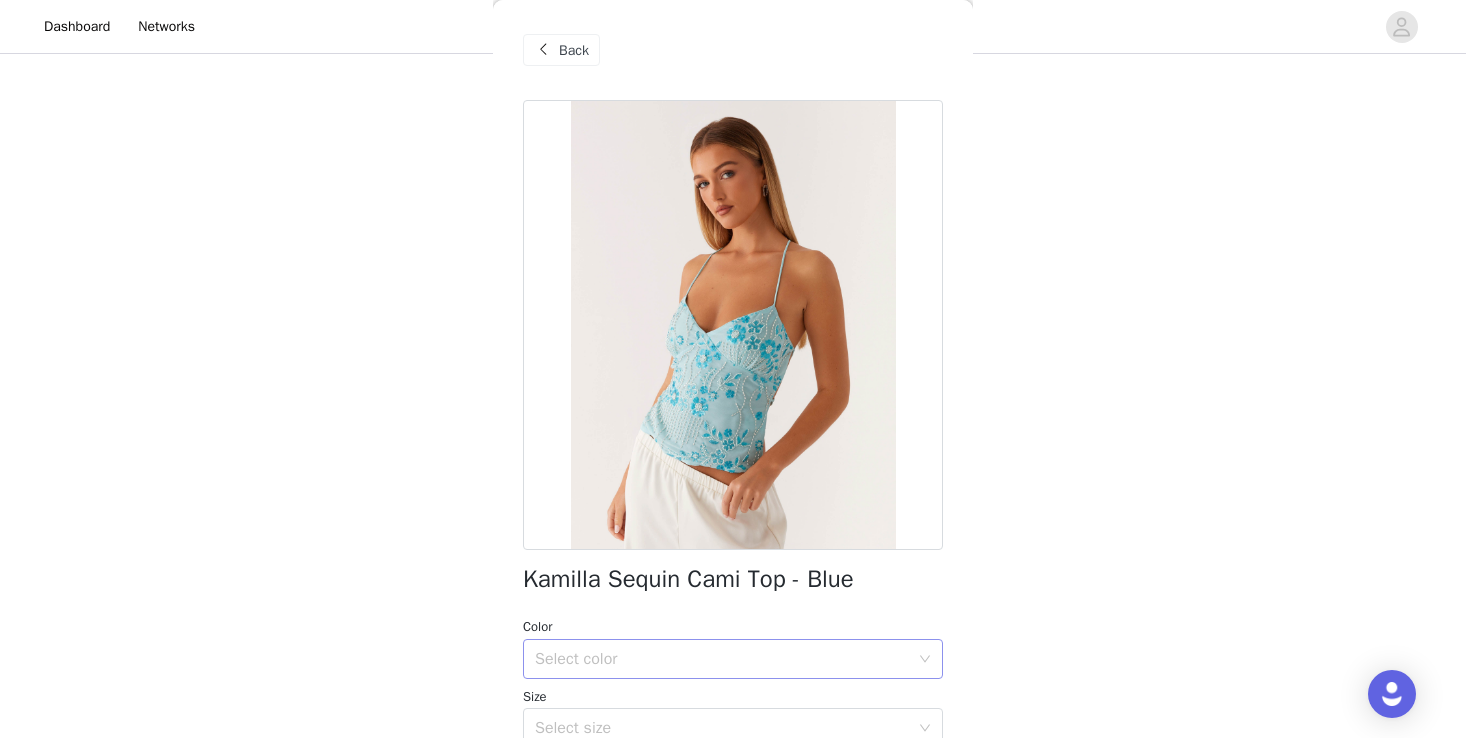 click on "Select color" at bounding box center (726, 659) 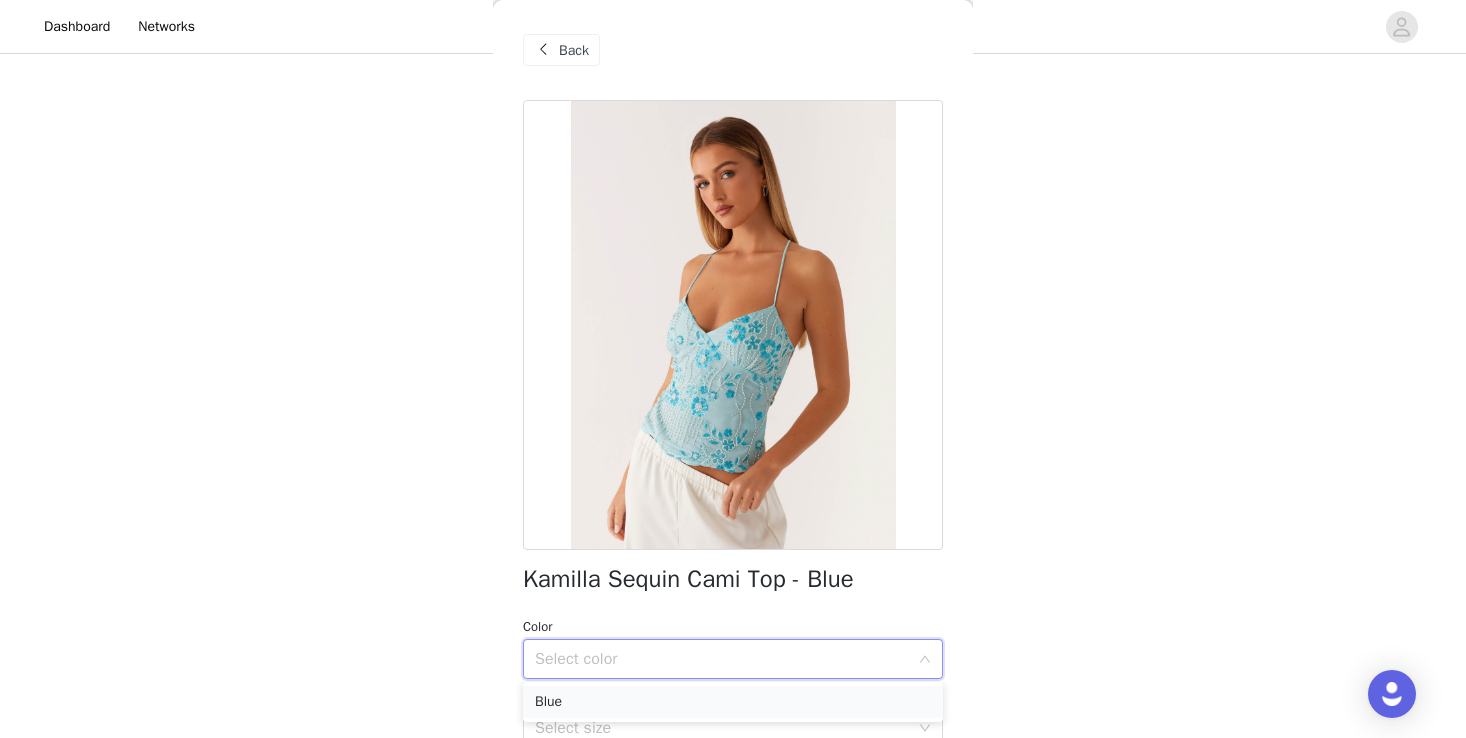 click on "Blue" at bounding box center [733, 702] 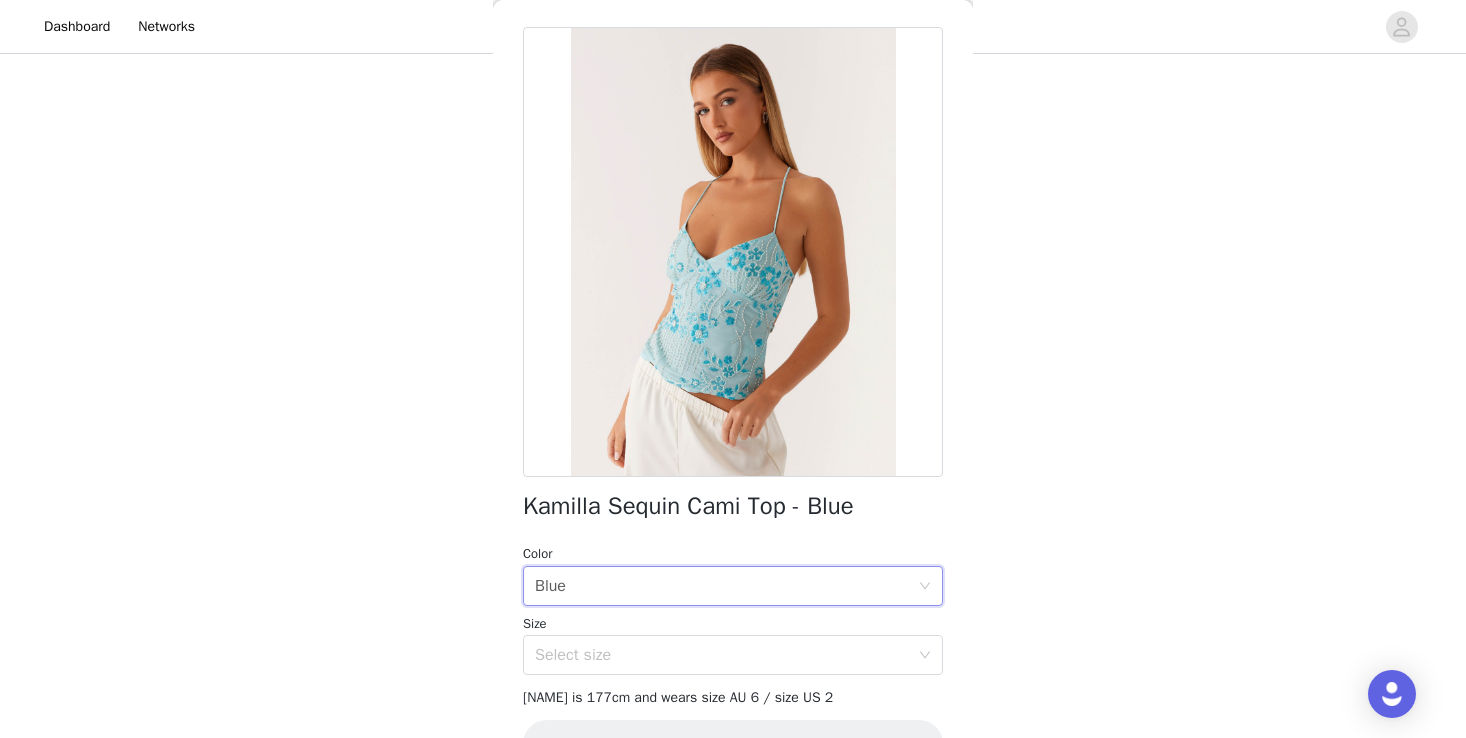 scroll, scrollTop: 89, scrollLeft: 0, axis: vertical 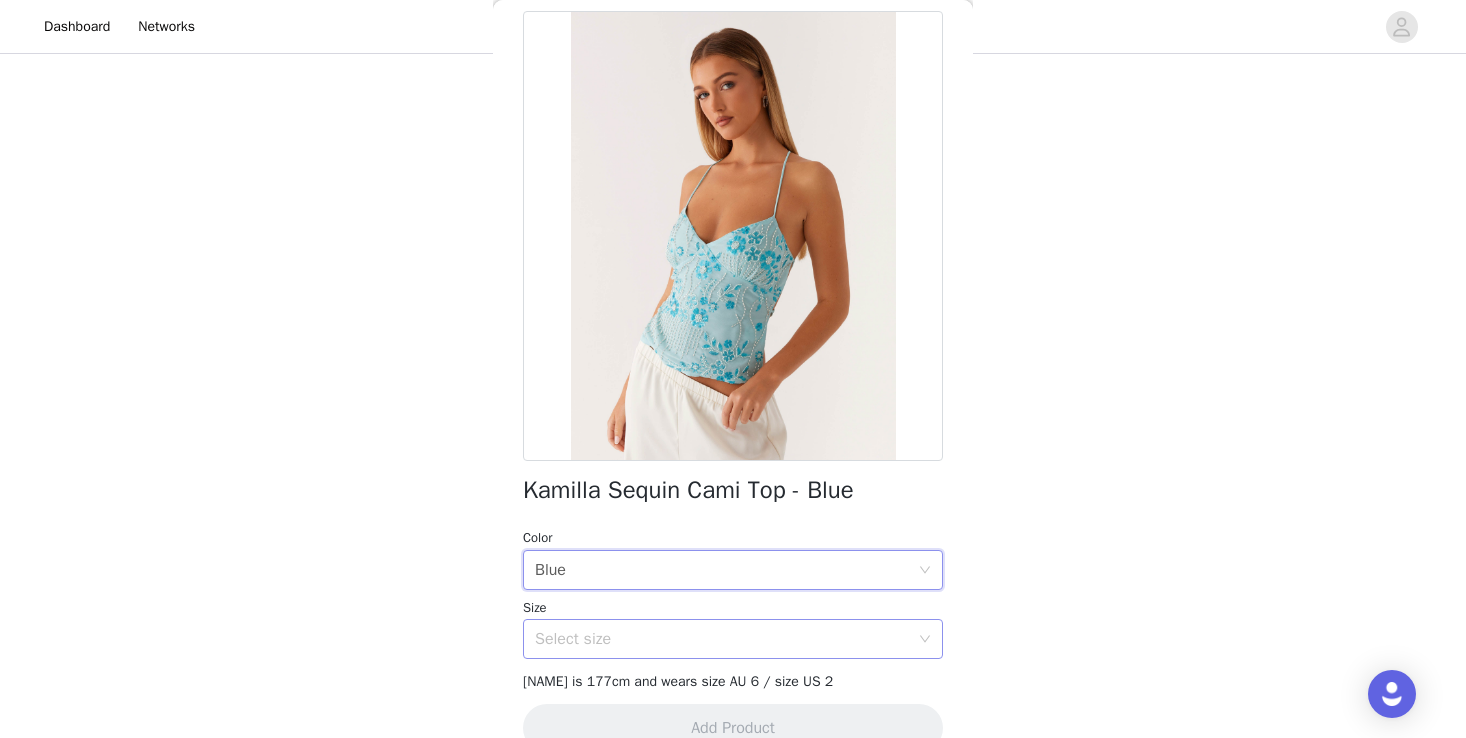 click on "Select size" at bounding box center [726, 639] 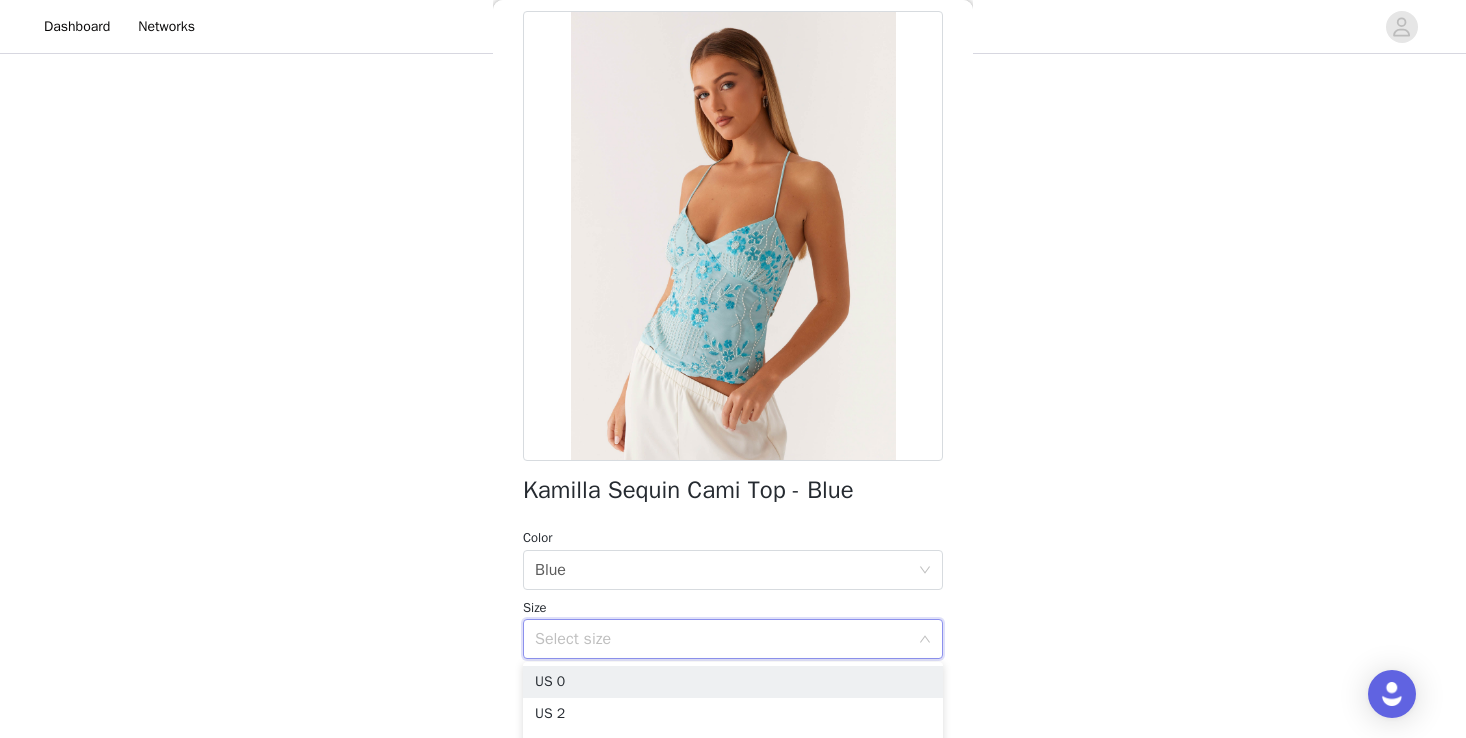 scroll, scrollTop: 115, scrollLeft: 0, axis: vertical 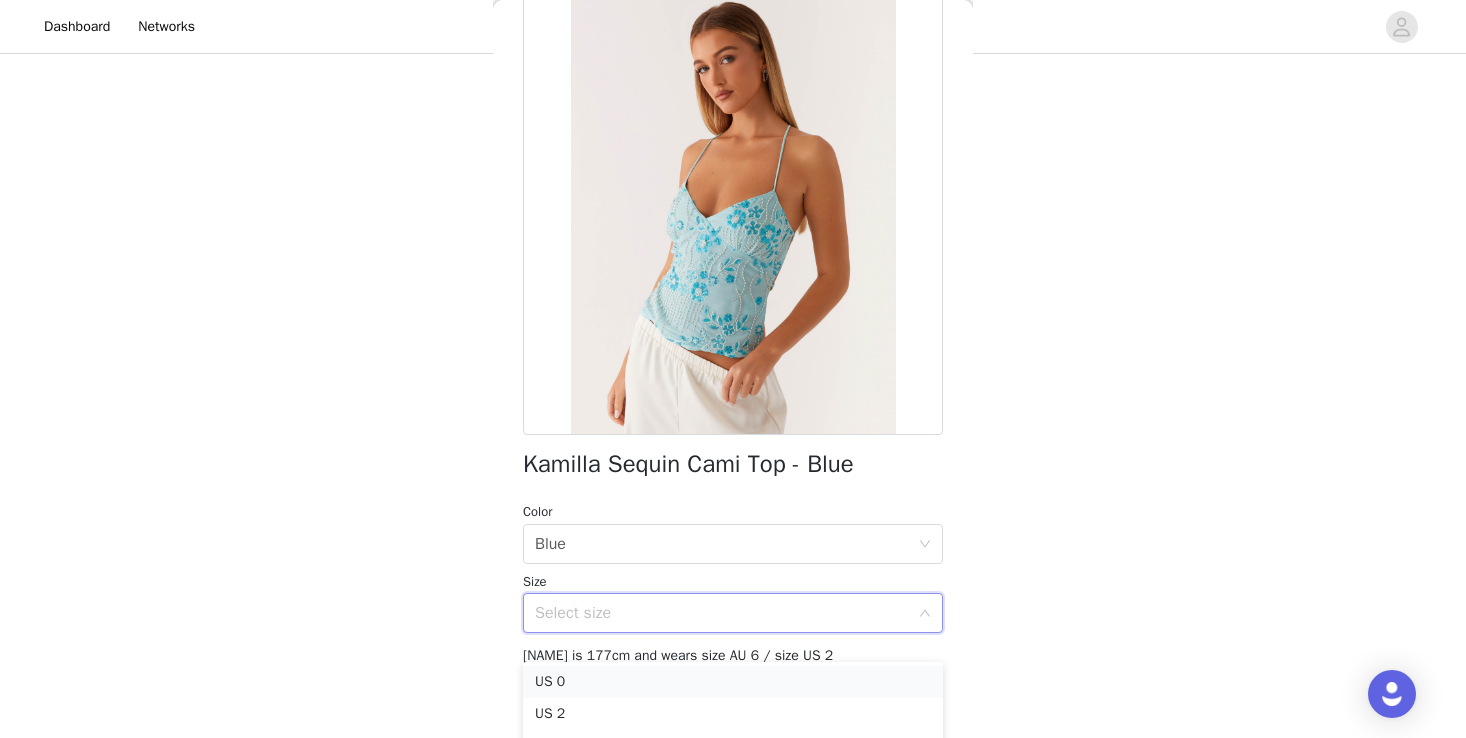 click on "US 0" at bounding box center [733, 682] 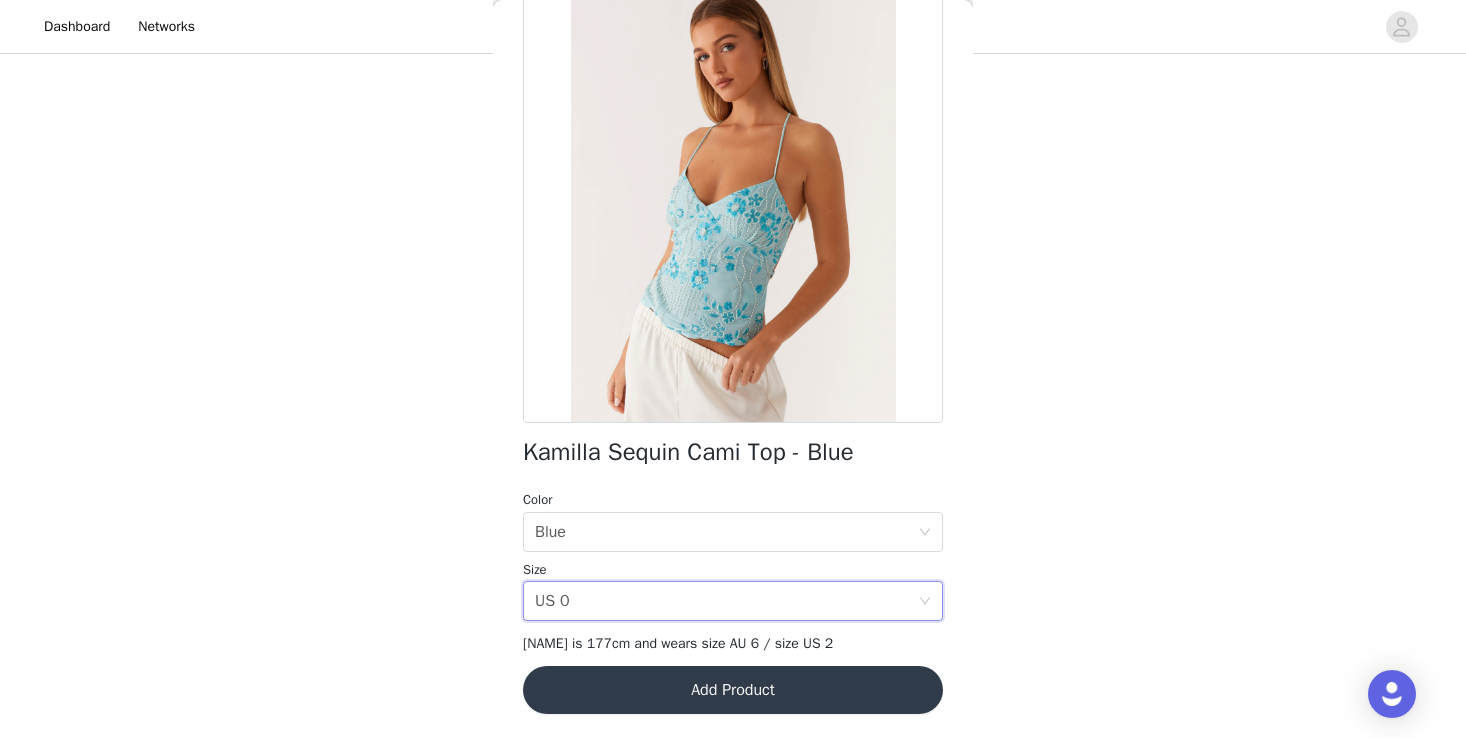 scroll, scrollTop: 315, scrollLeft: 0, axis: vertical 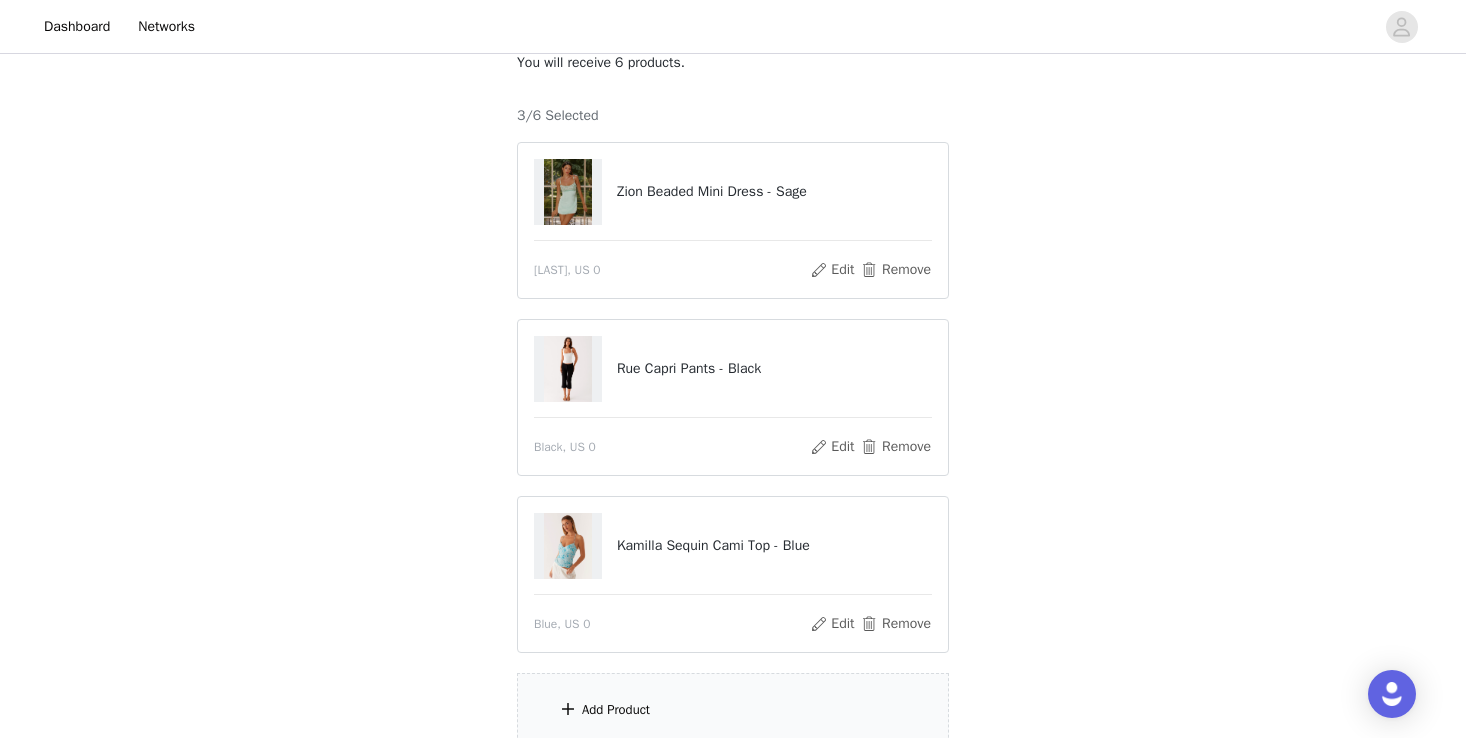 click on "Add Product" at bounding box center [733, 710] 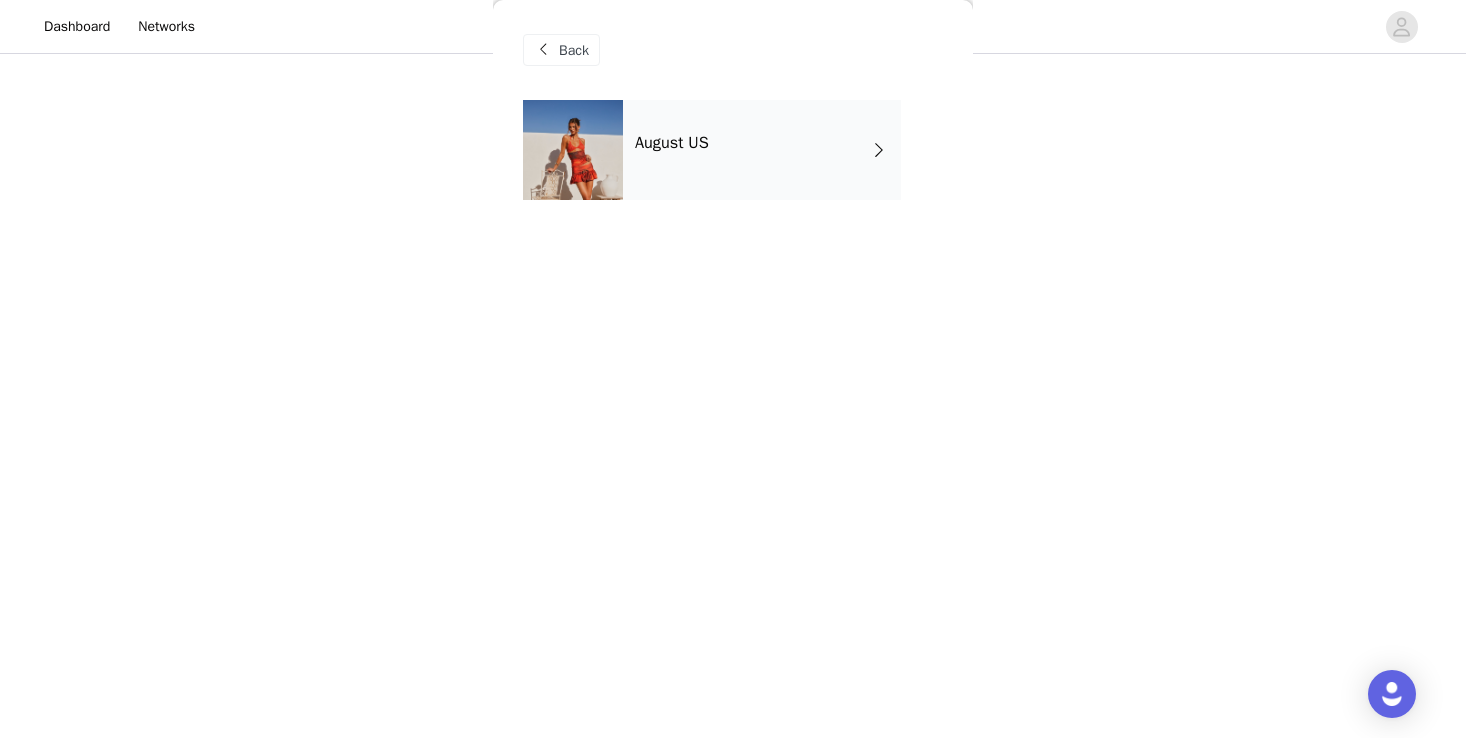 click at bounding box center [573, 150] 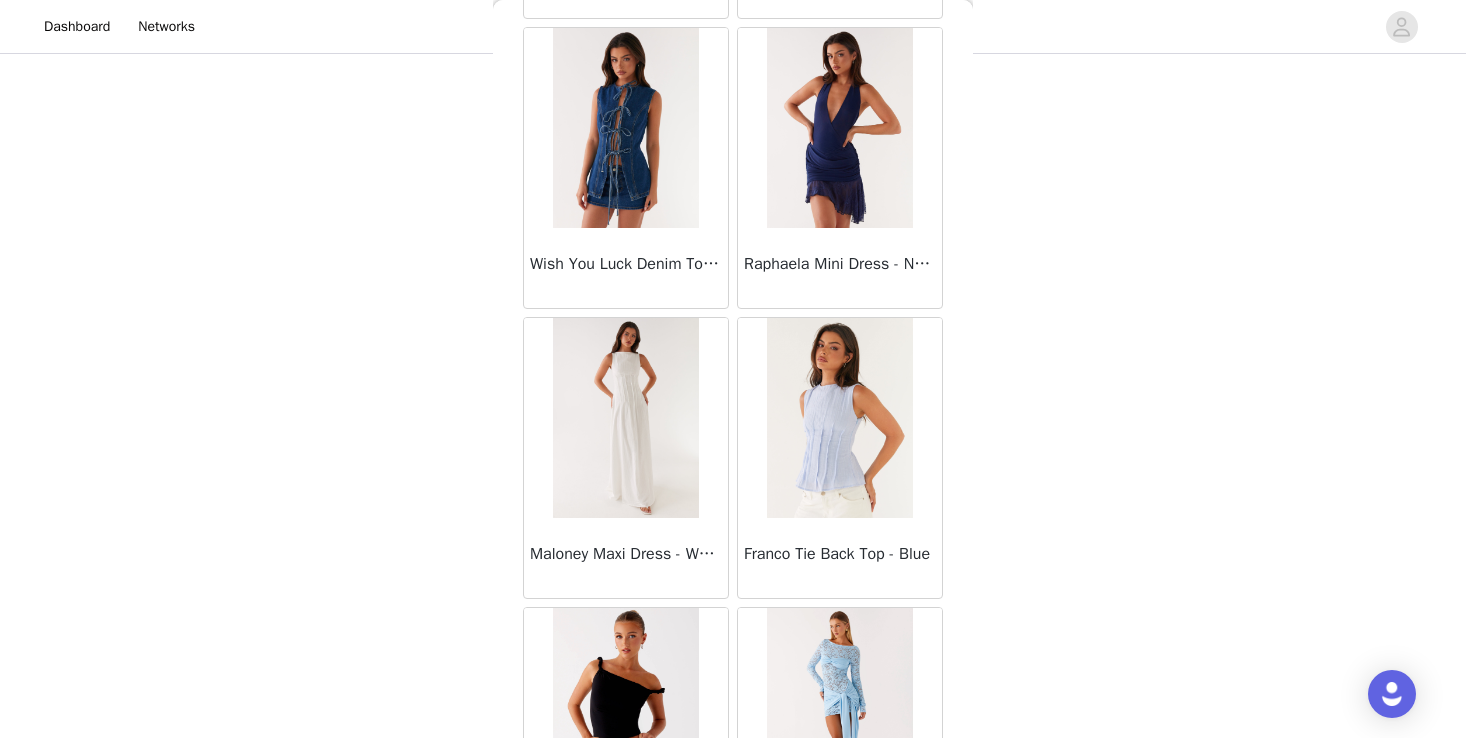 scroll, scrollTop: 2322, scrollLeft: 0, axis: vertical 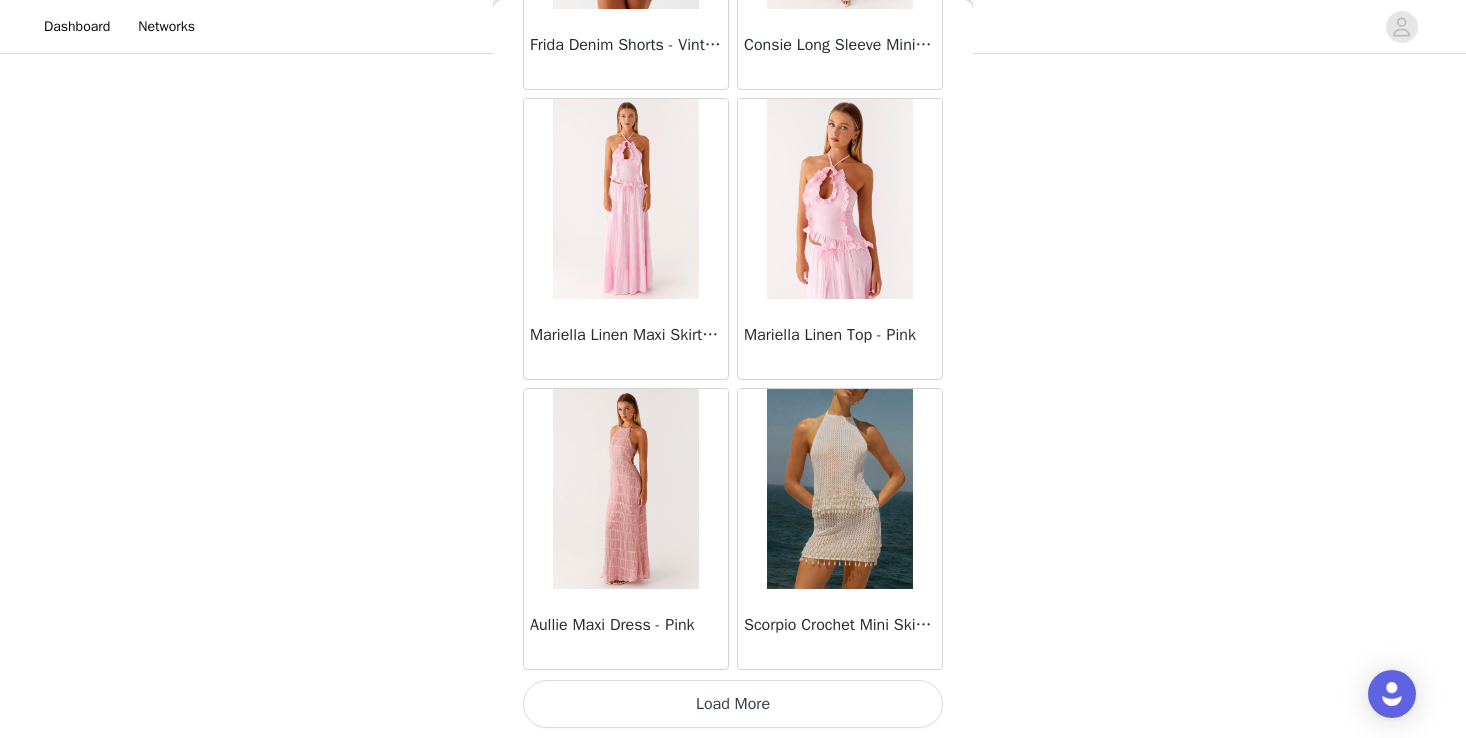 click on "Load More" at bounding box center [733, 704] 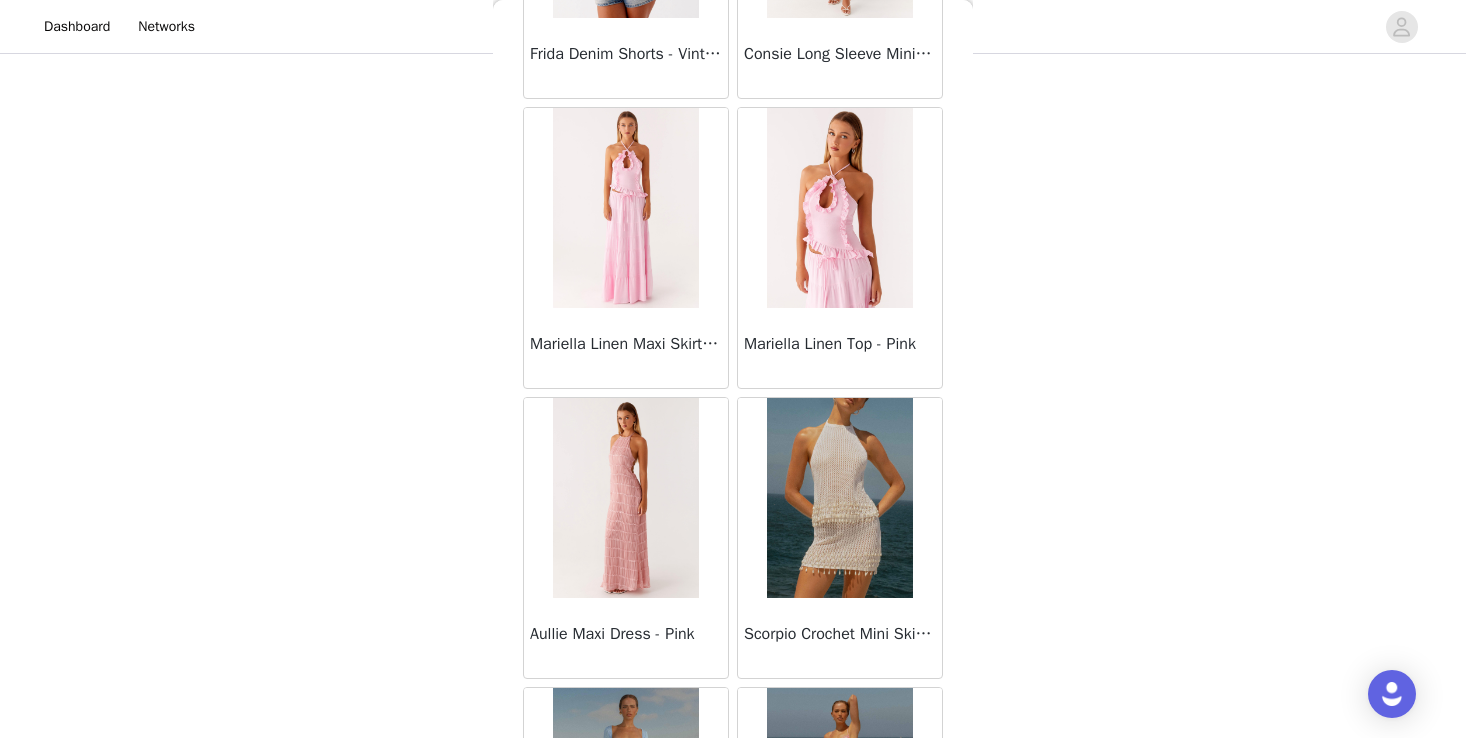 scroll, scrollTop: 311, scrollLeft: 0, axis: vertical 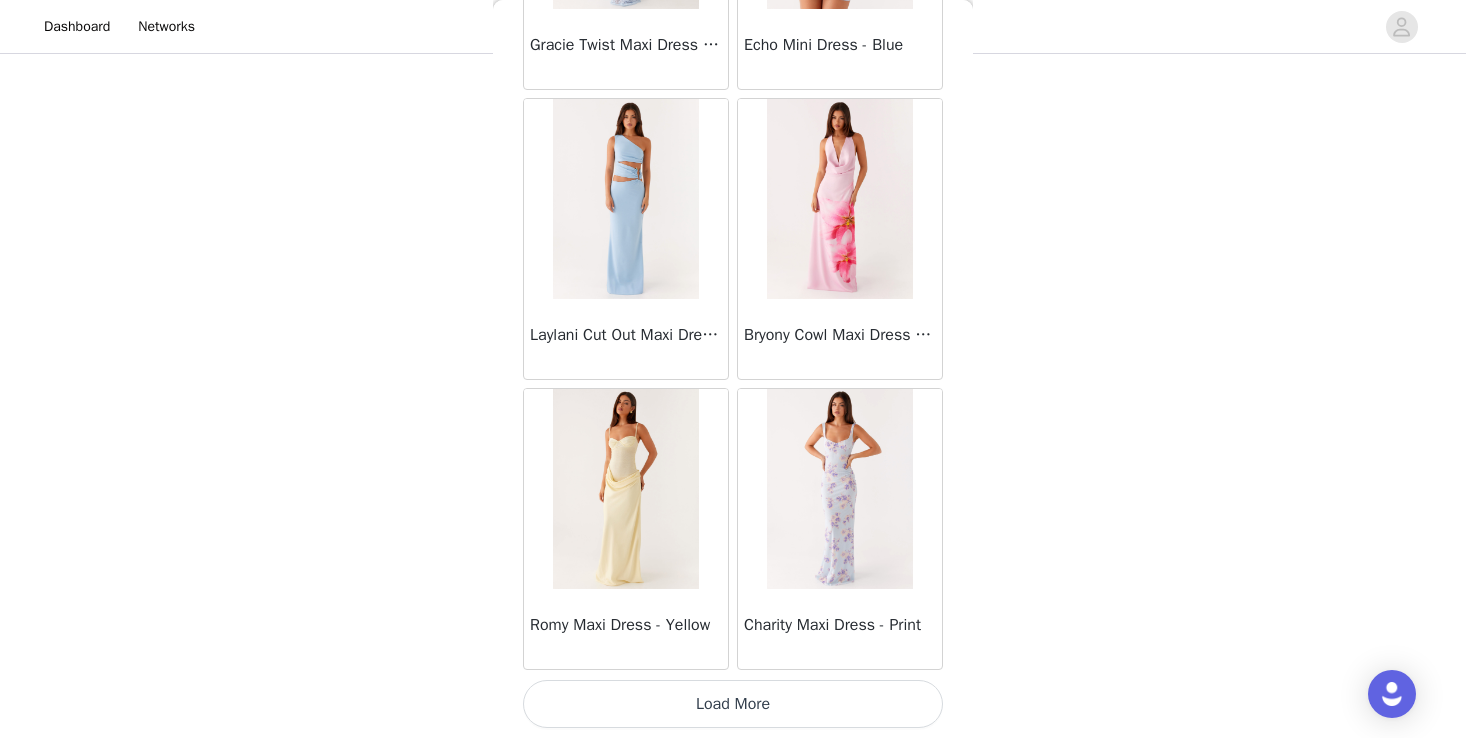click on "Load More" at bounding box center (733, 704) 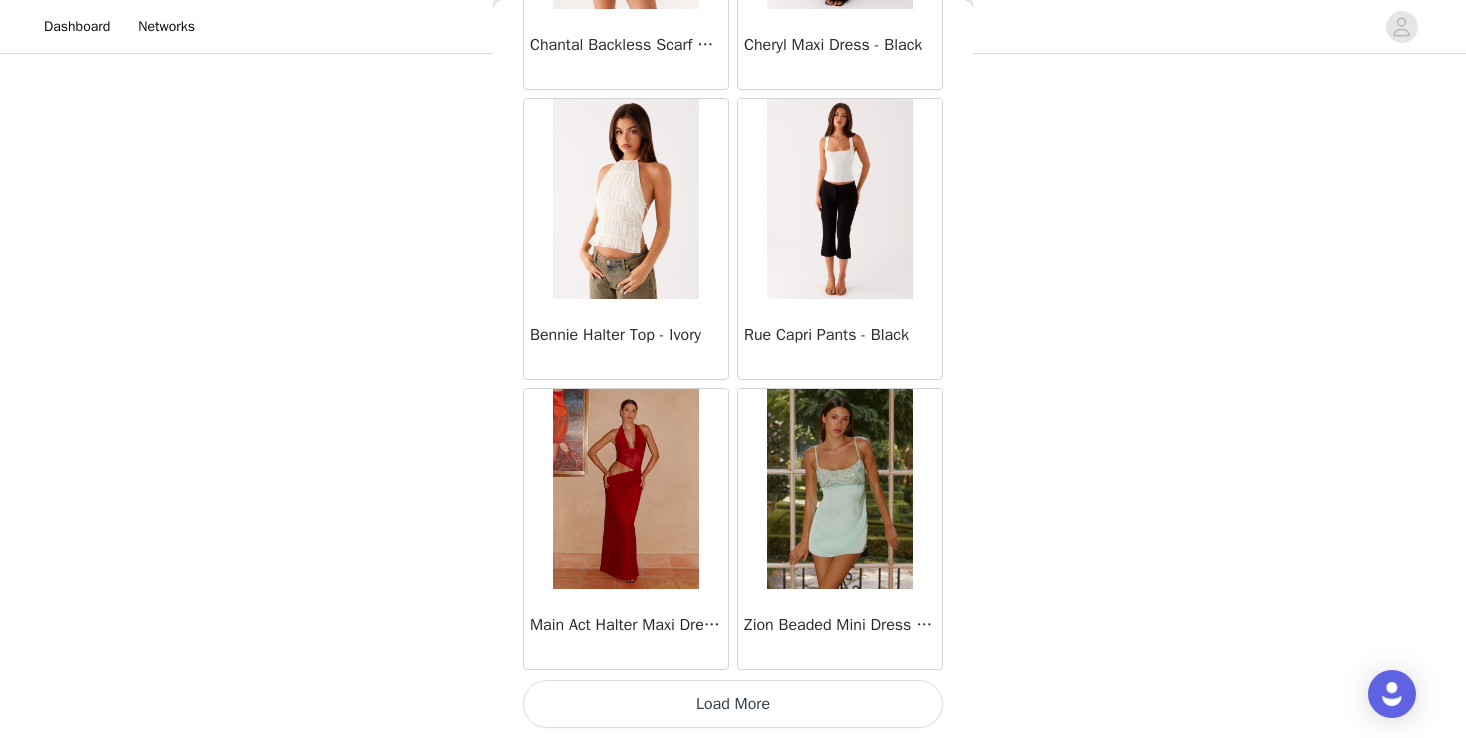 click on "Load More" at bounding box center [733, 704] 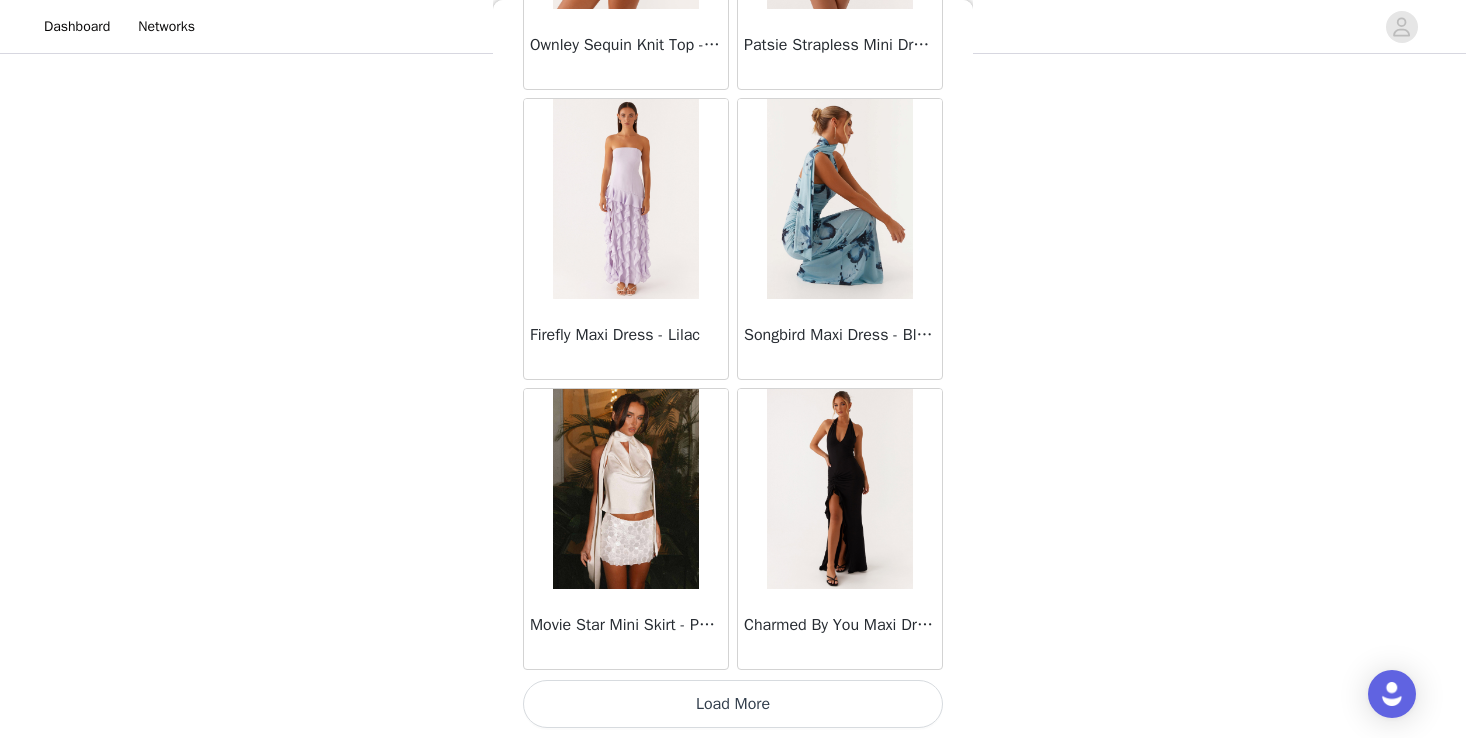 scroll, scrollTop: 11029, scrollLeft: 0, axis: vertical 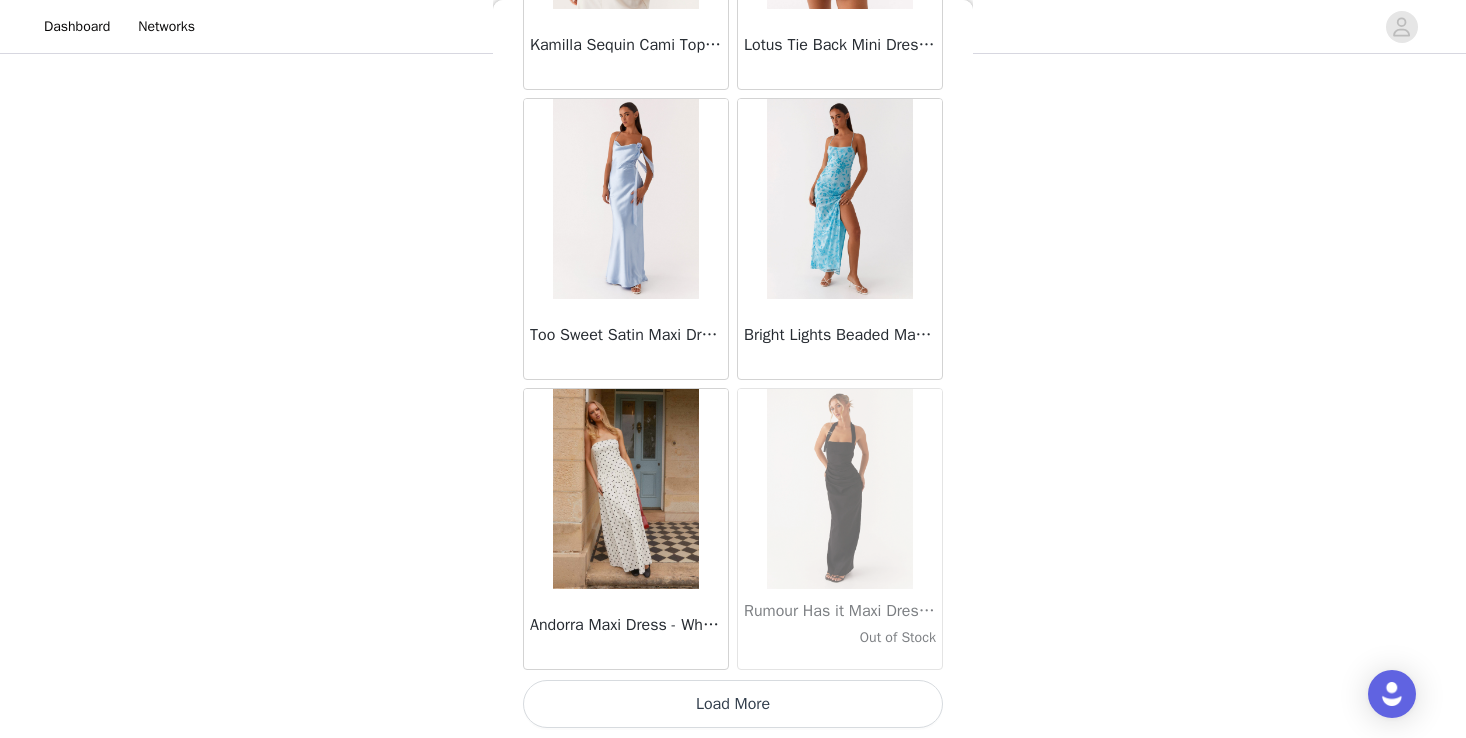 click on "Load More" at bounding box center (733, 704) 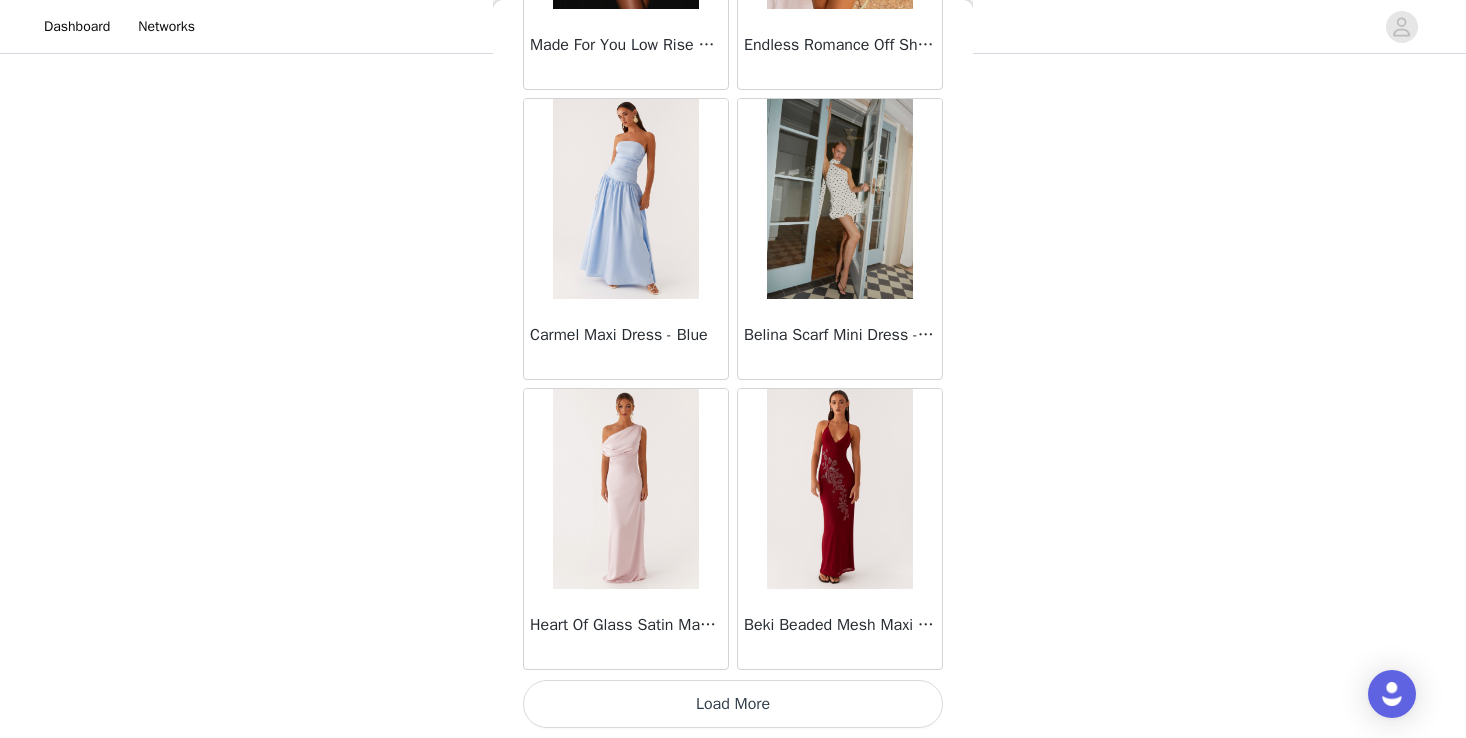scroll, scrollTop: 16822, scrollLeft: 0, axis: vertical 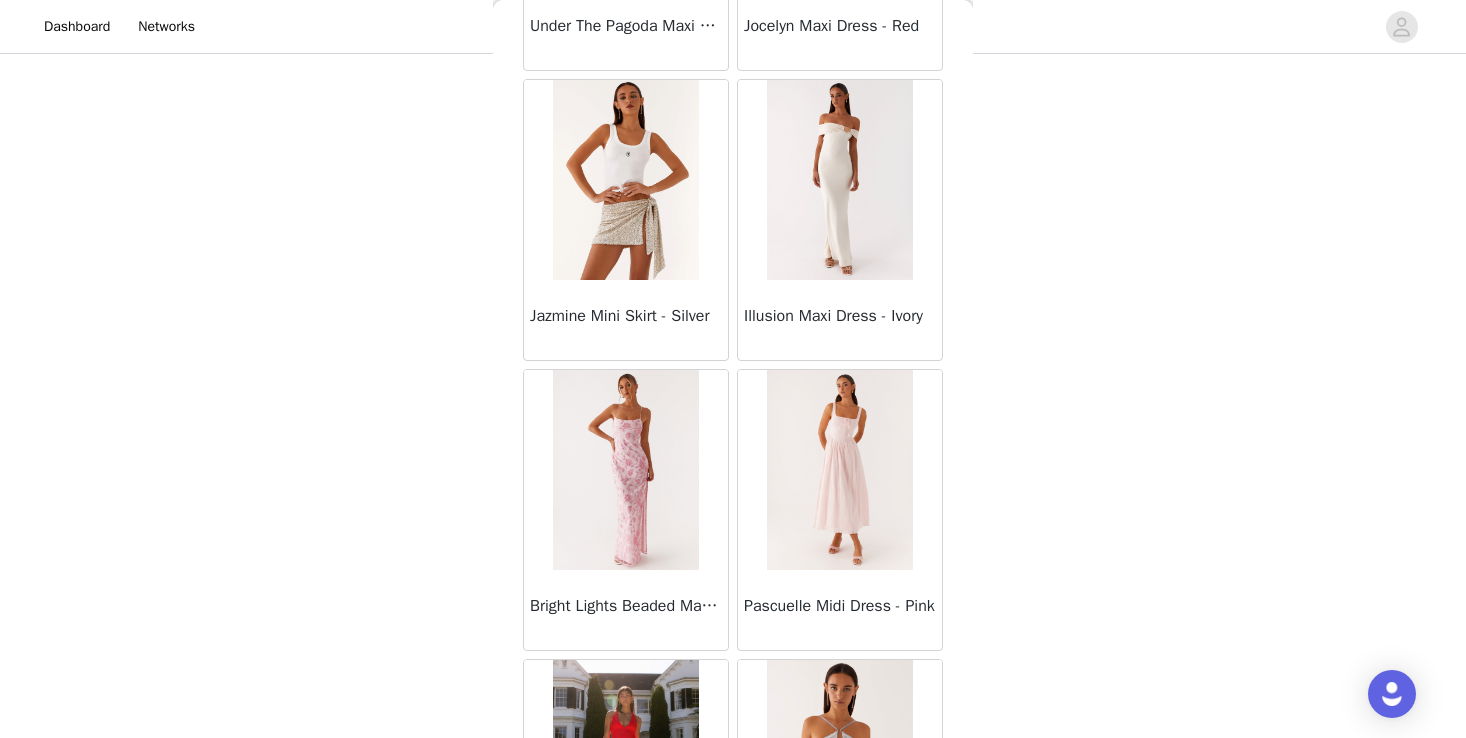 click at bounding box center (839, 470) 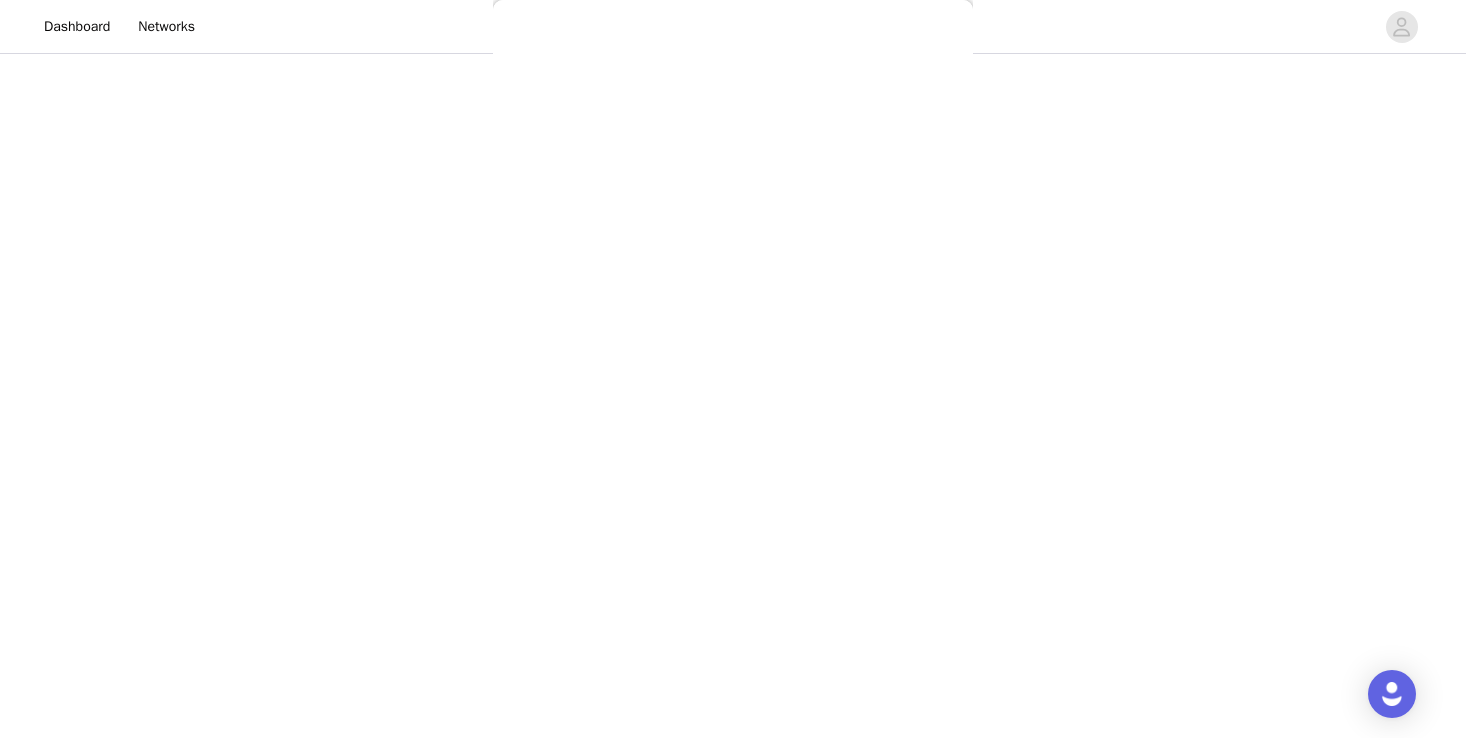 scroll, scrollTop: 0, scrollLeft: 0, axis: both 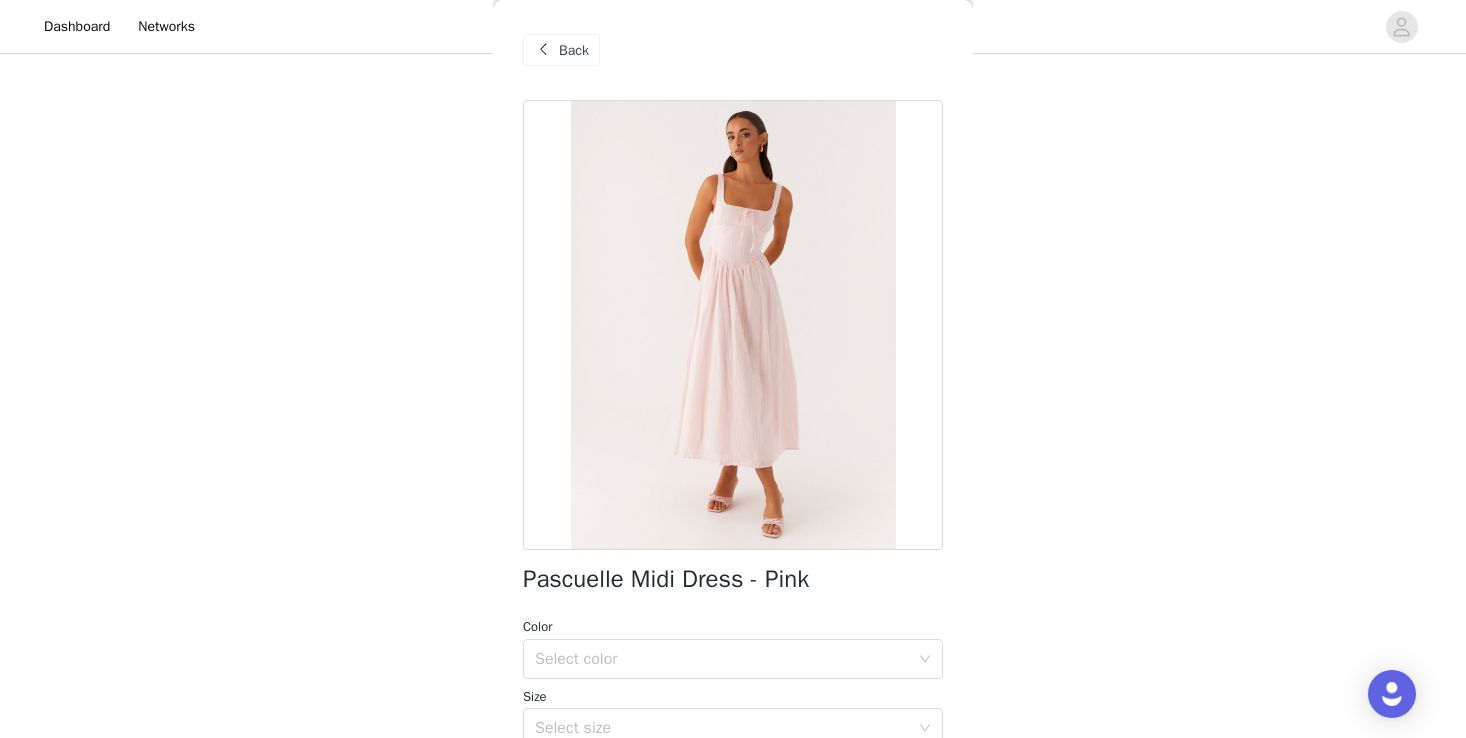 click at bounding box center (733, 325) 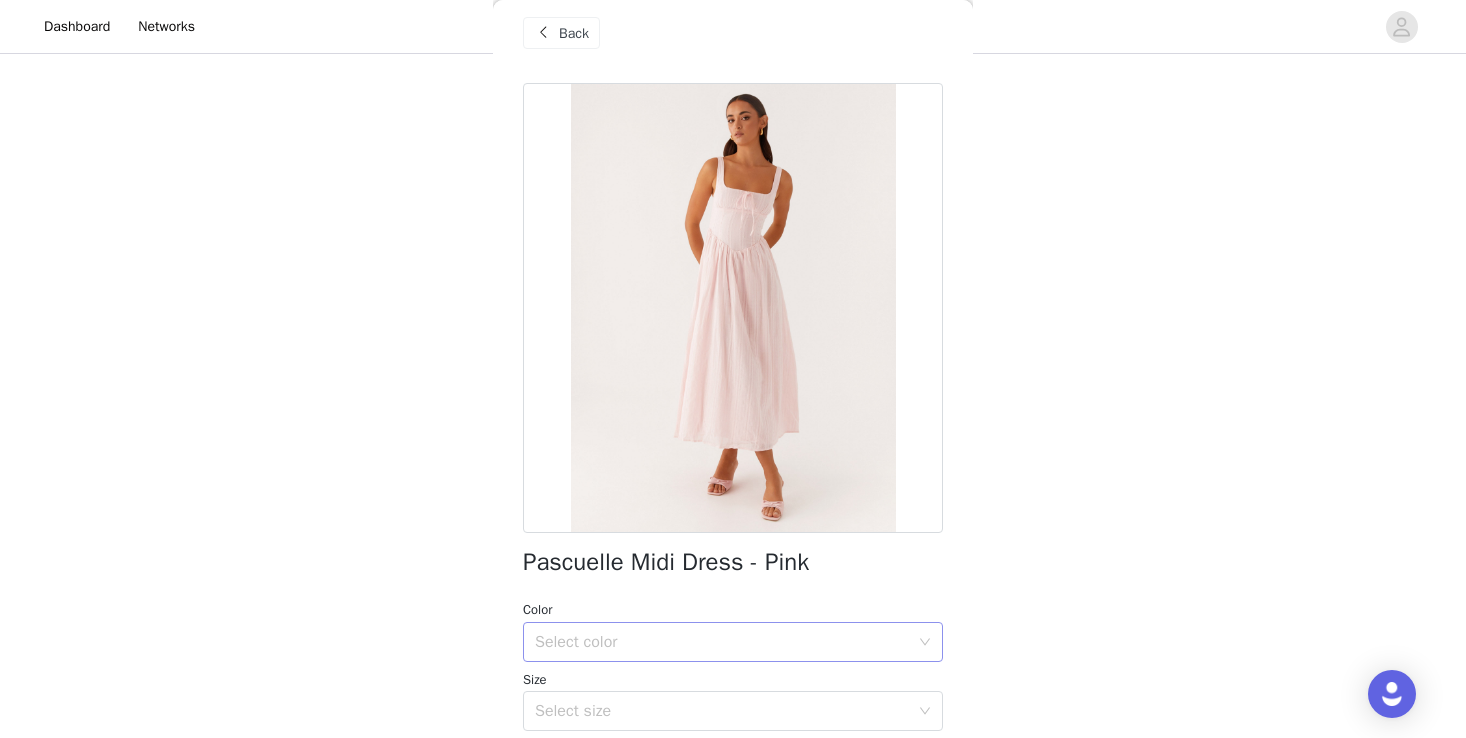 click on "Select color" at bounding box center (722, 642) 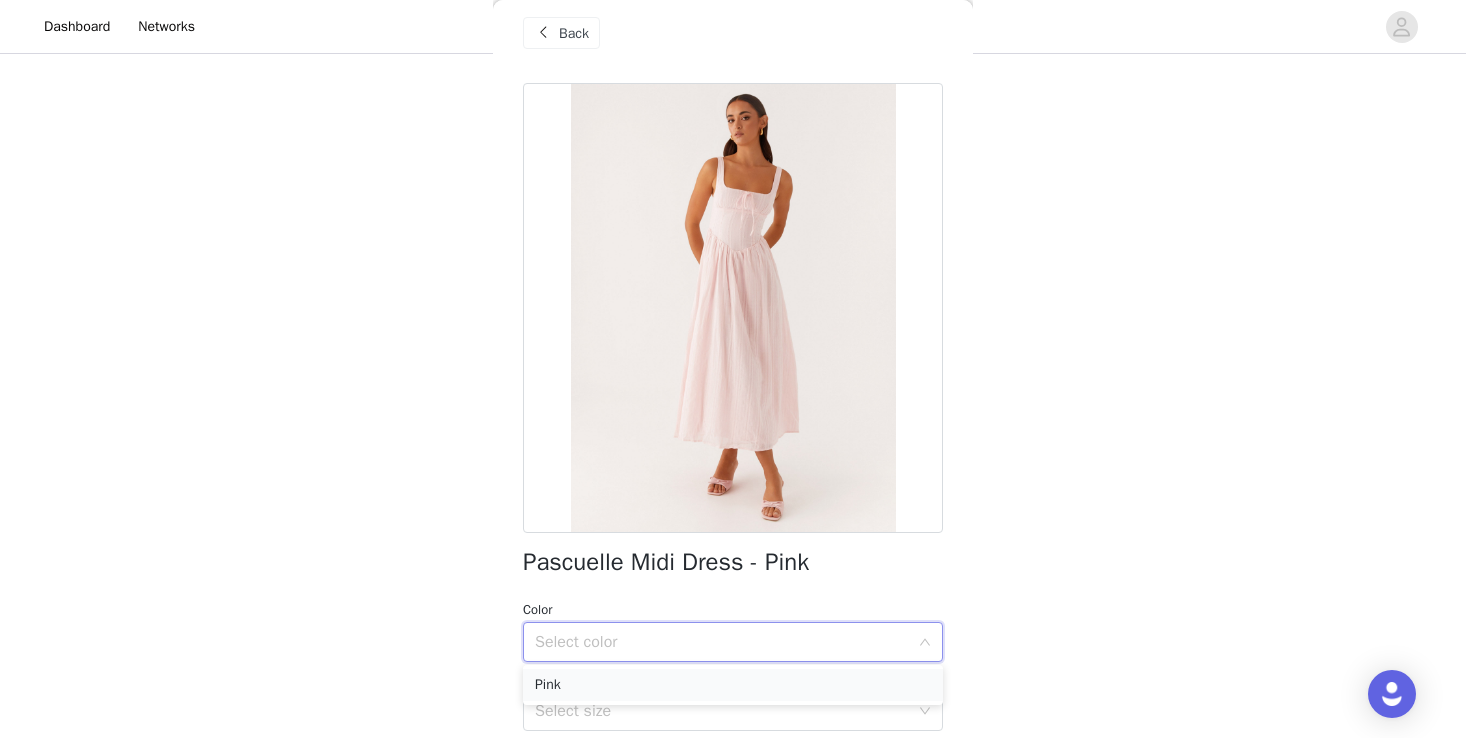click on "Pink" at bounding box center (733, 685) 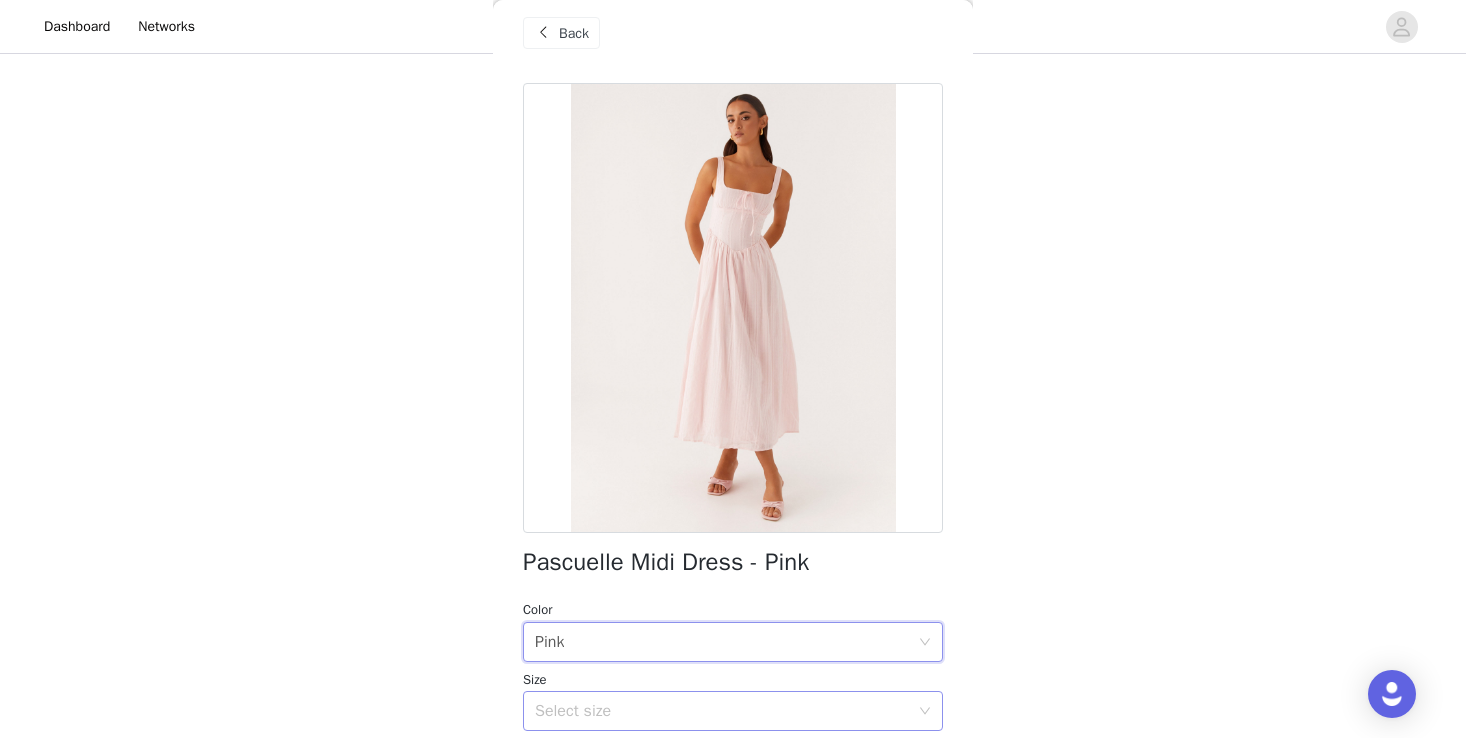click on "Select size" at bounding box center (722, 711) 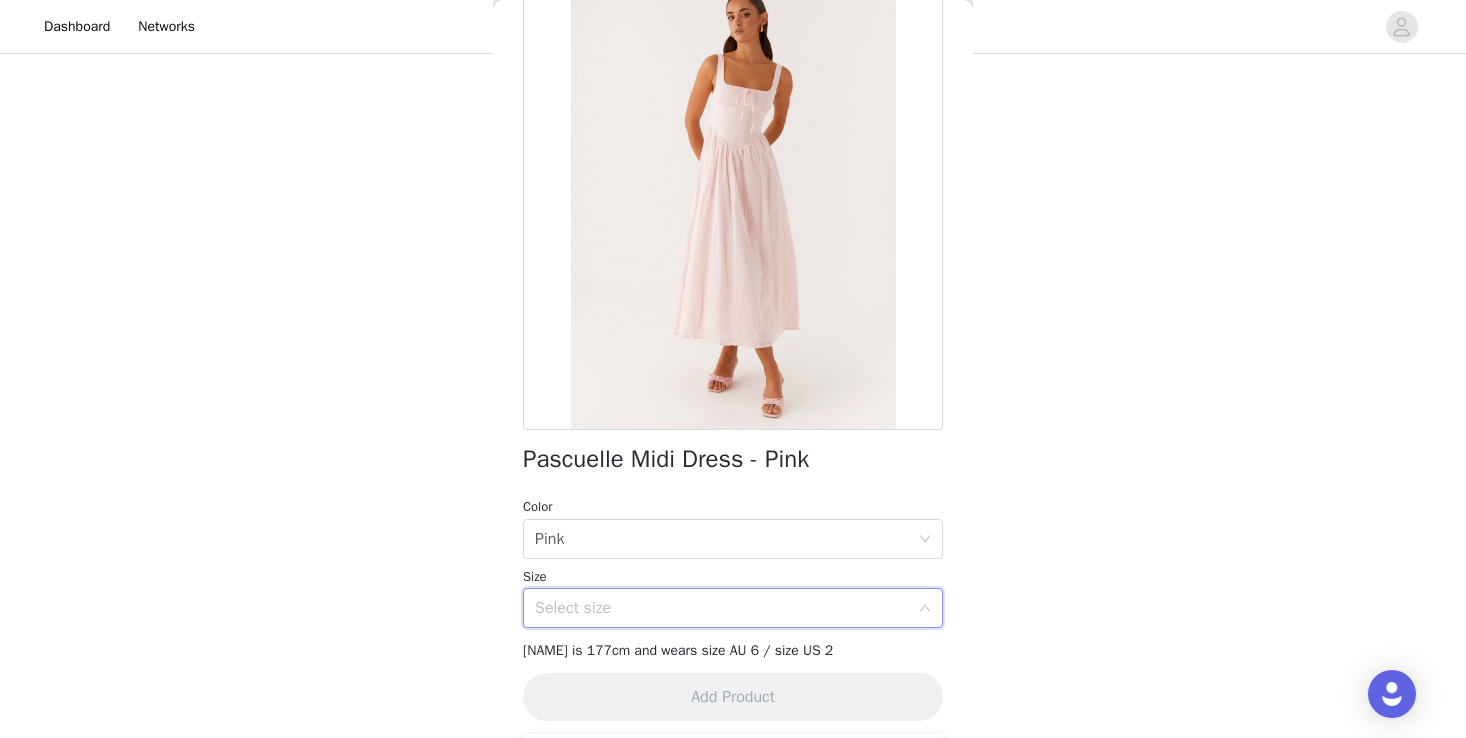 scroll, scrollTop: 129, scrollLeft: 0, axis: vertical 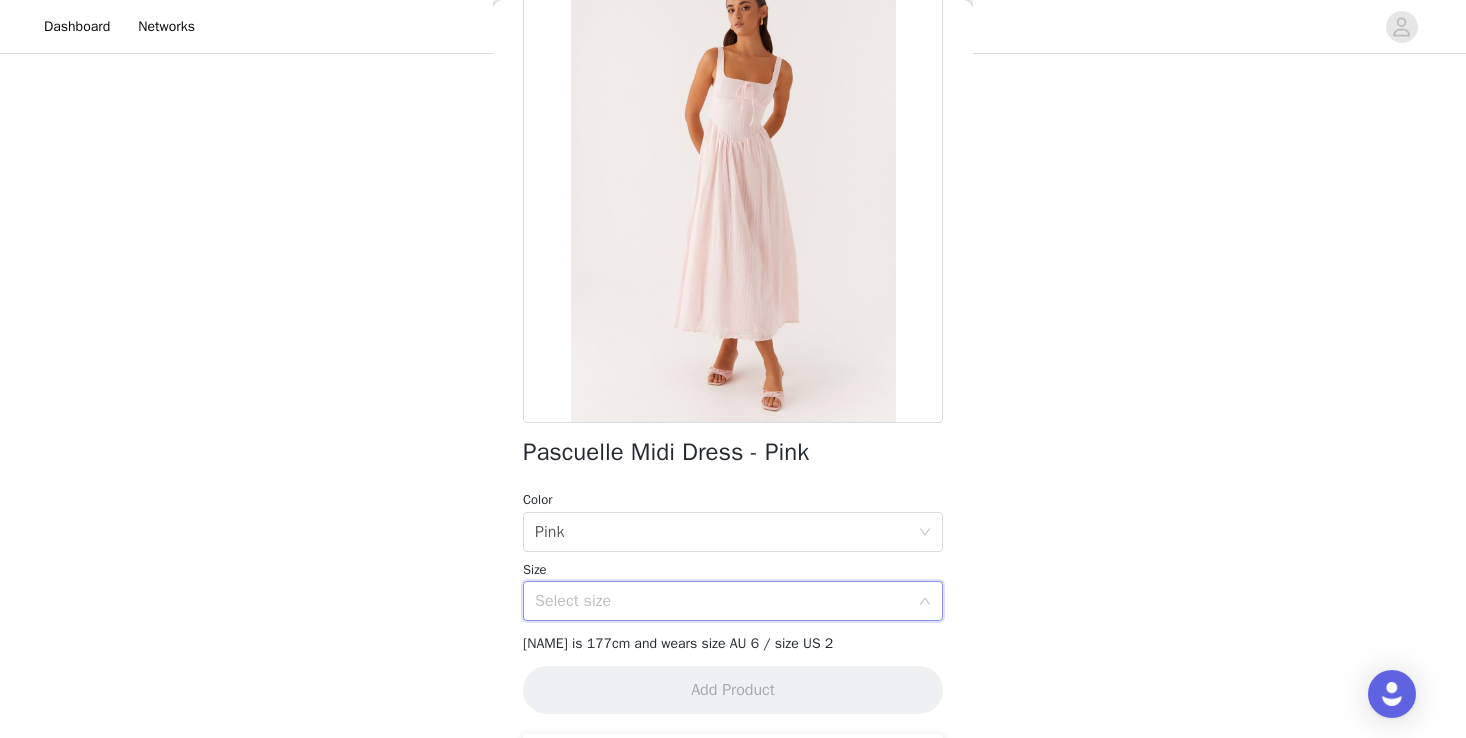 click on "Select size" at bounding box center (722, 601) 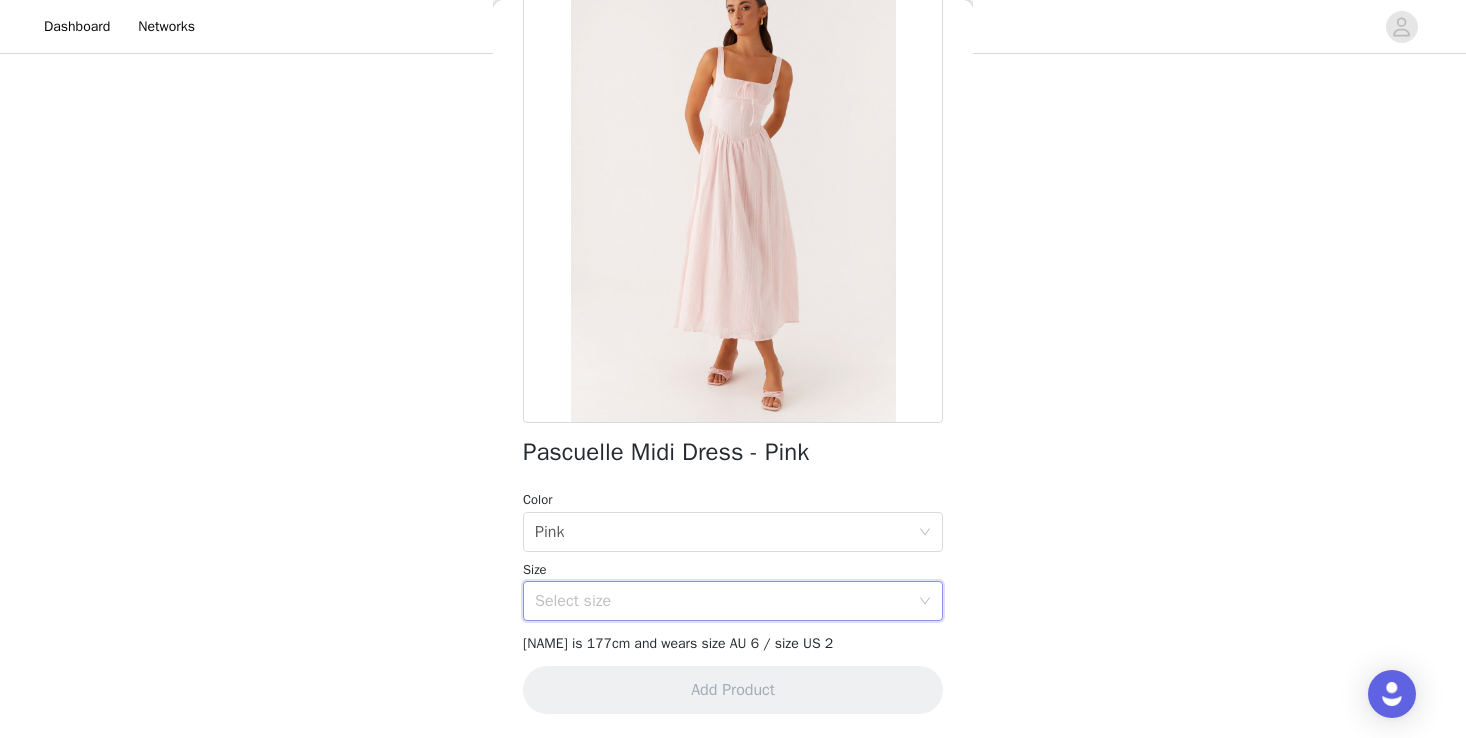 click on "Select size" at bounding box center [726, 601] 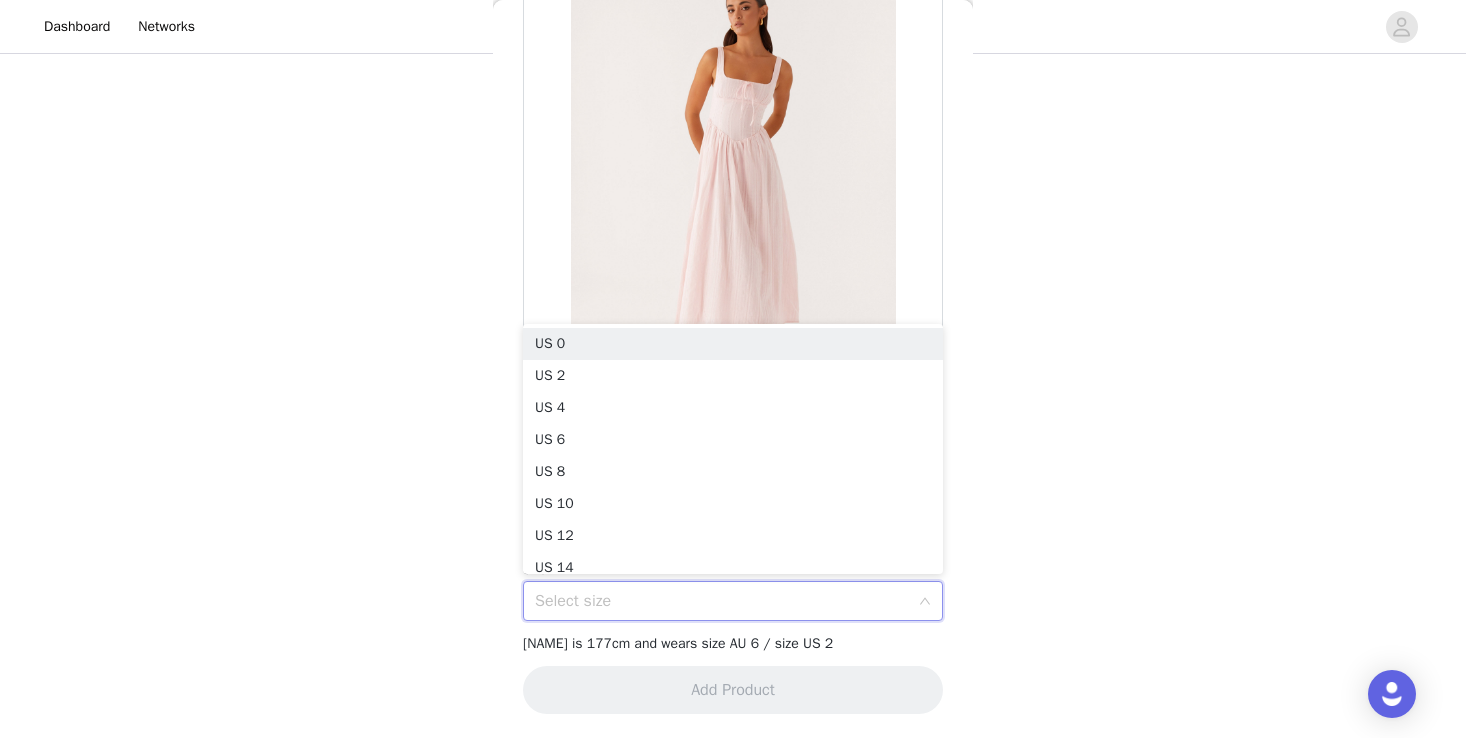scroll, scrollTop: 4, scrollLeft: 0, axis: vertical 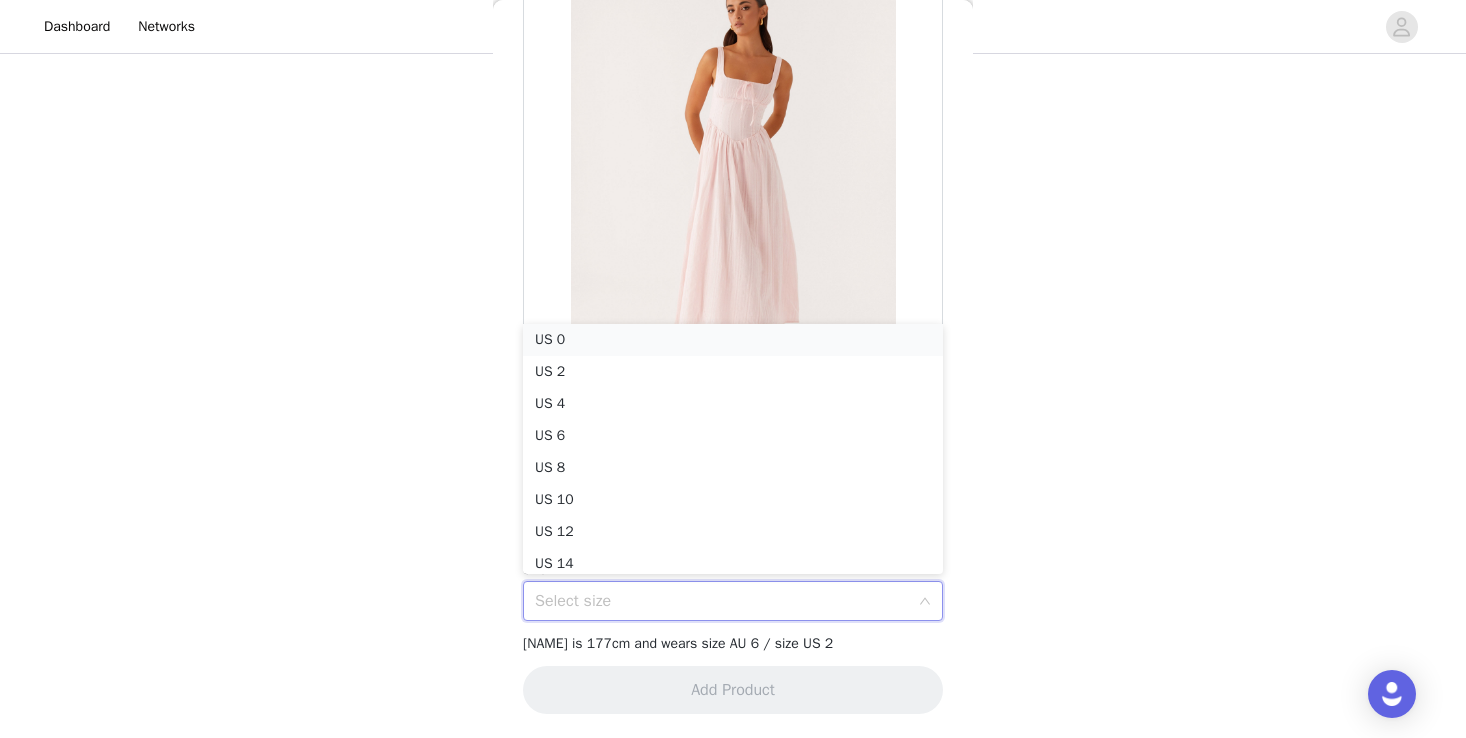 click on "US 0" at bounding box center [733, 340] 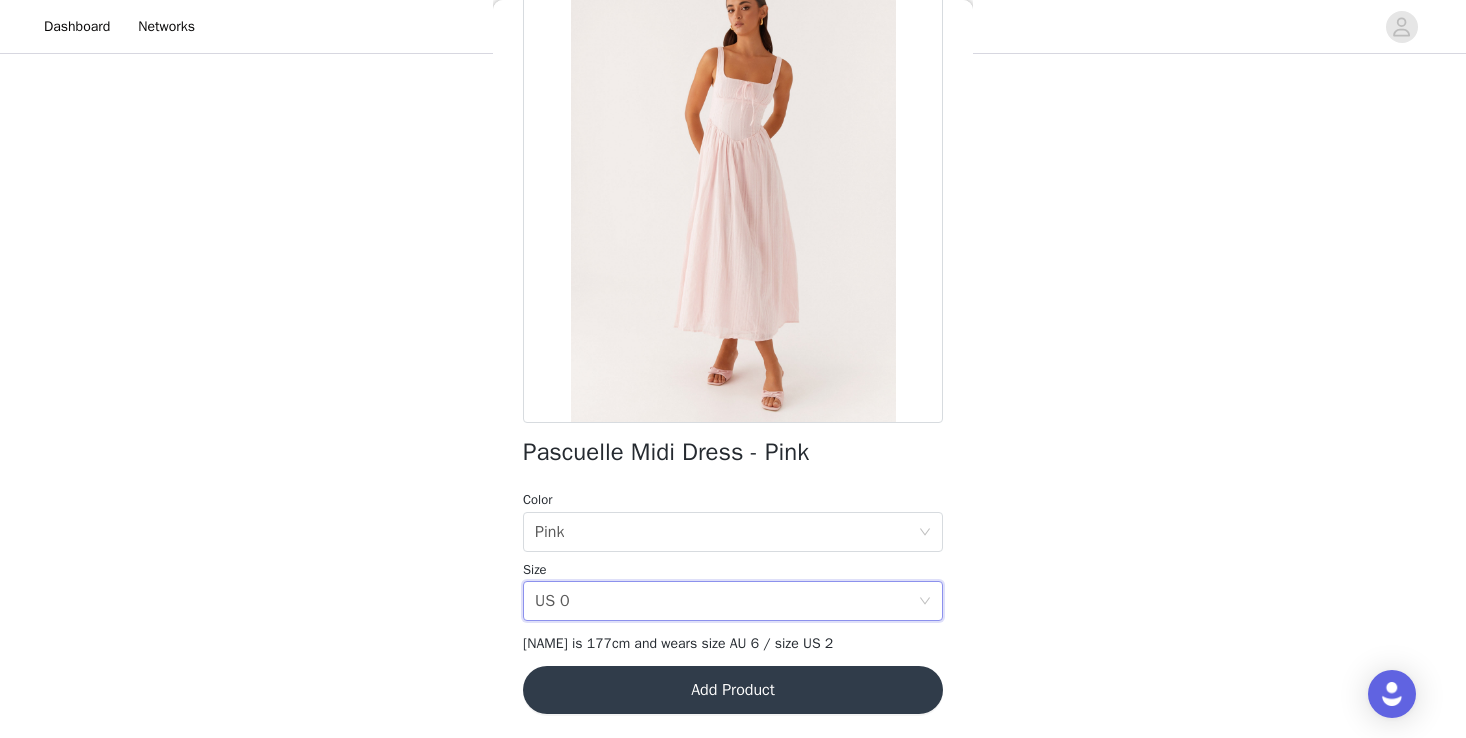 scroll, scrollTop: 336, scrollLeft: 0, axis: vertical 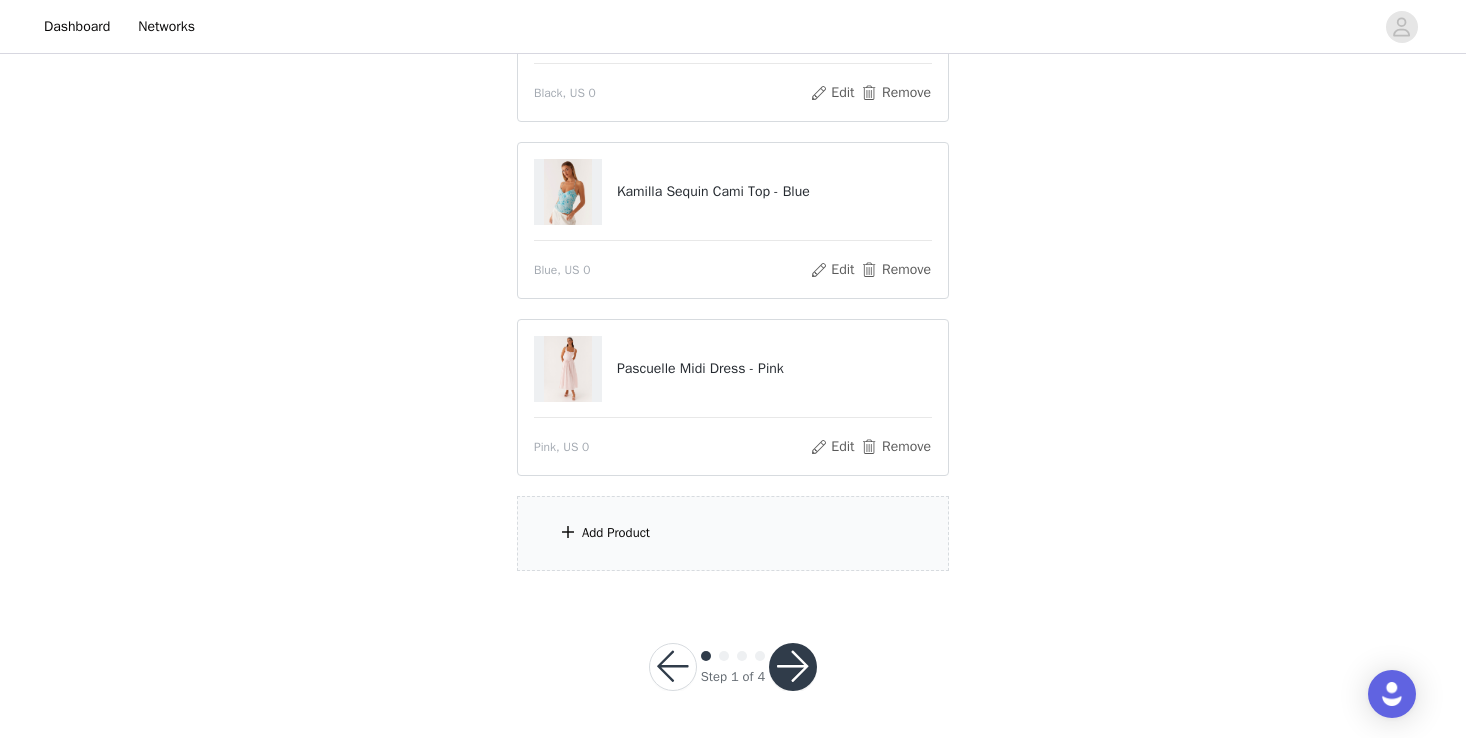 click on "Add Product" at bounding box center [733, 533] 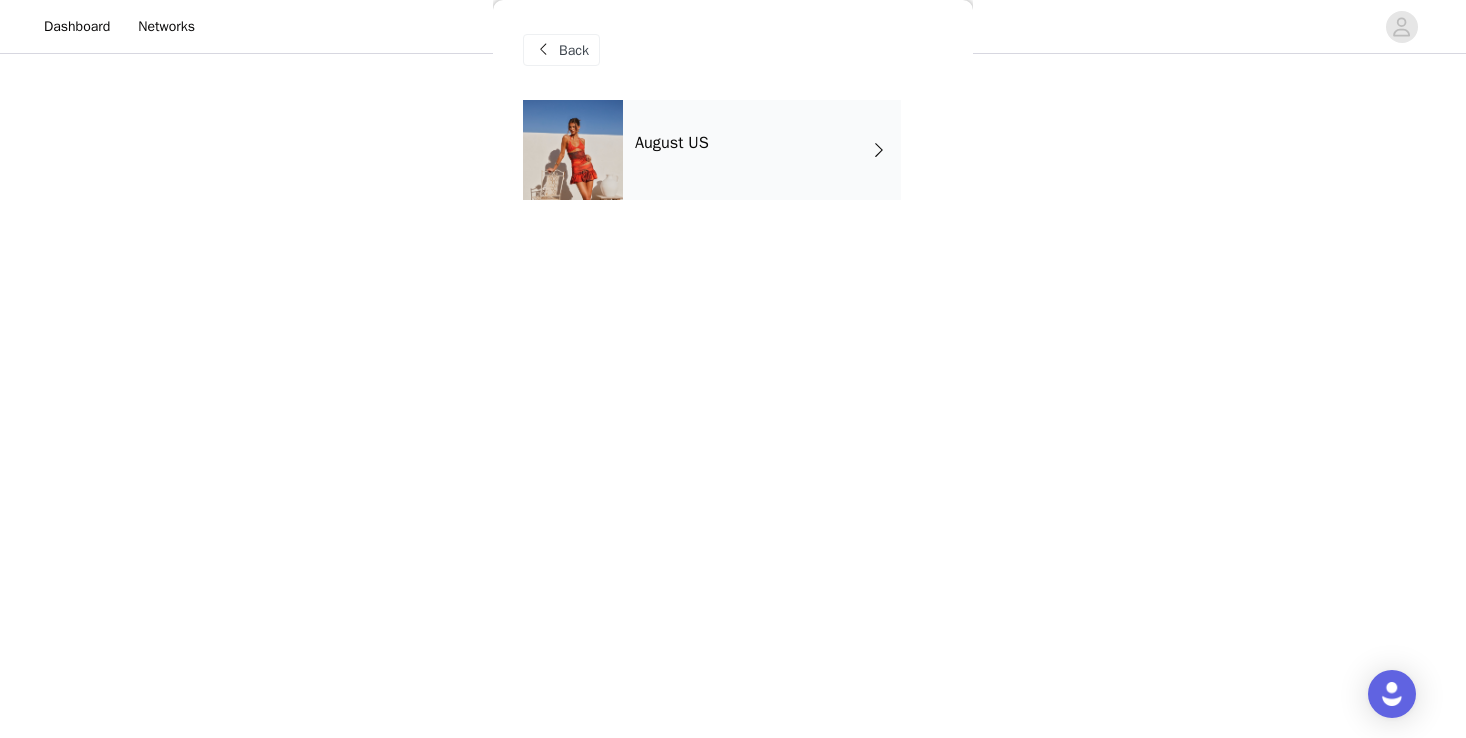 click at bounding box center [573, 150] 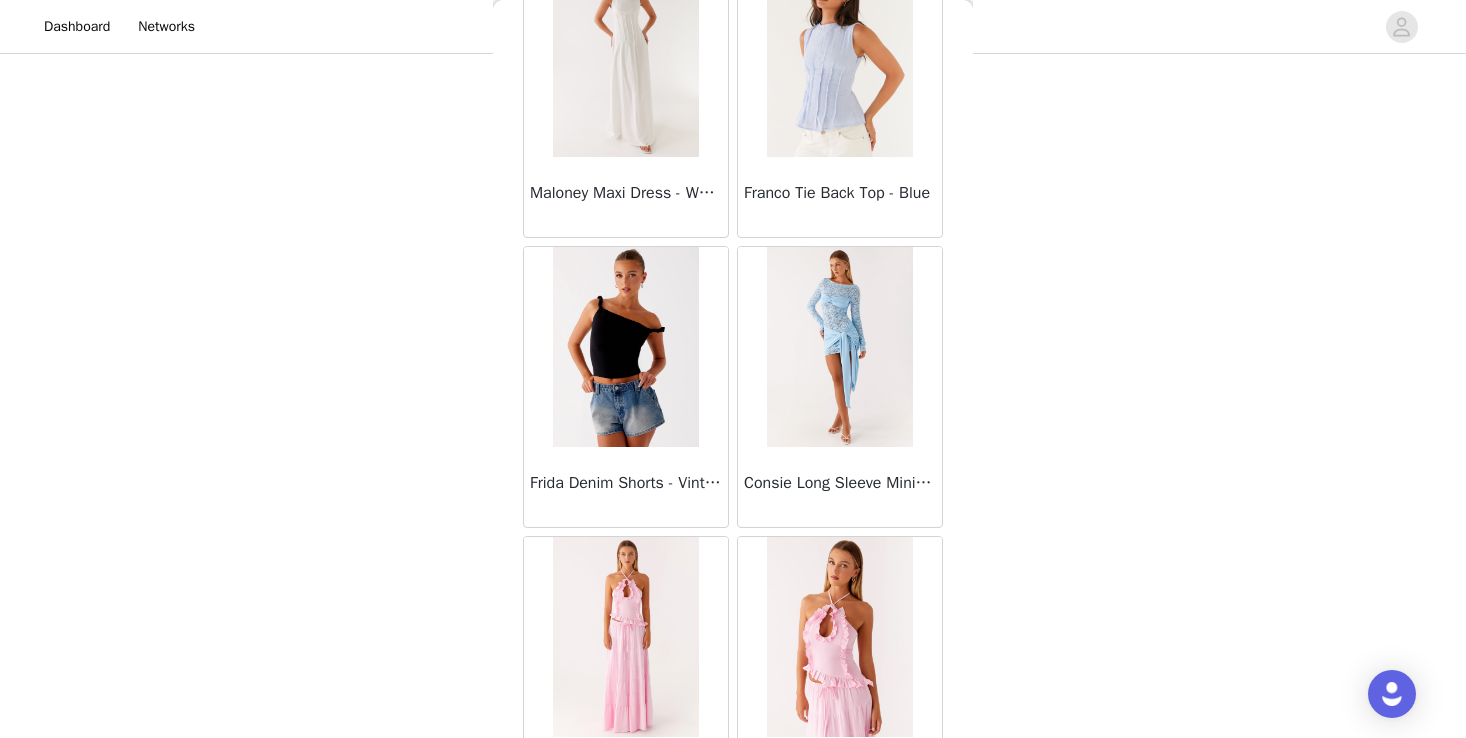 scroll, scrollTop: 2322, scrollLeft: 0, axis: vertical 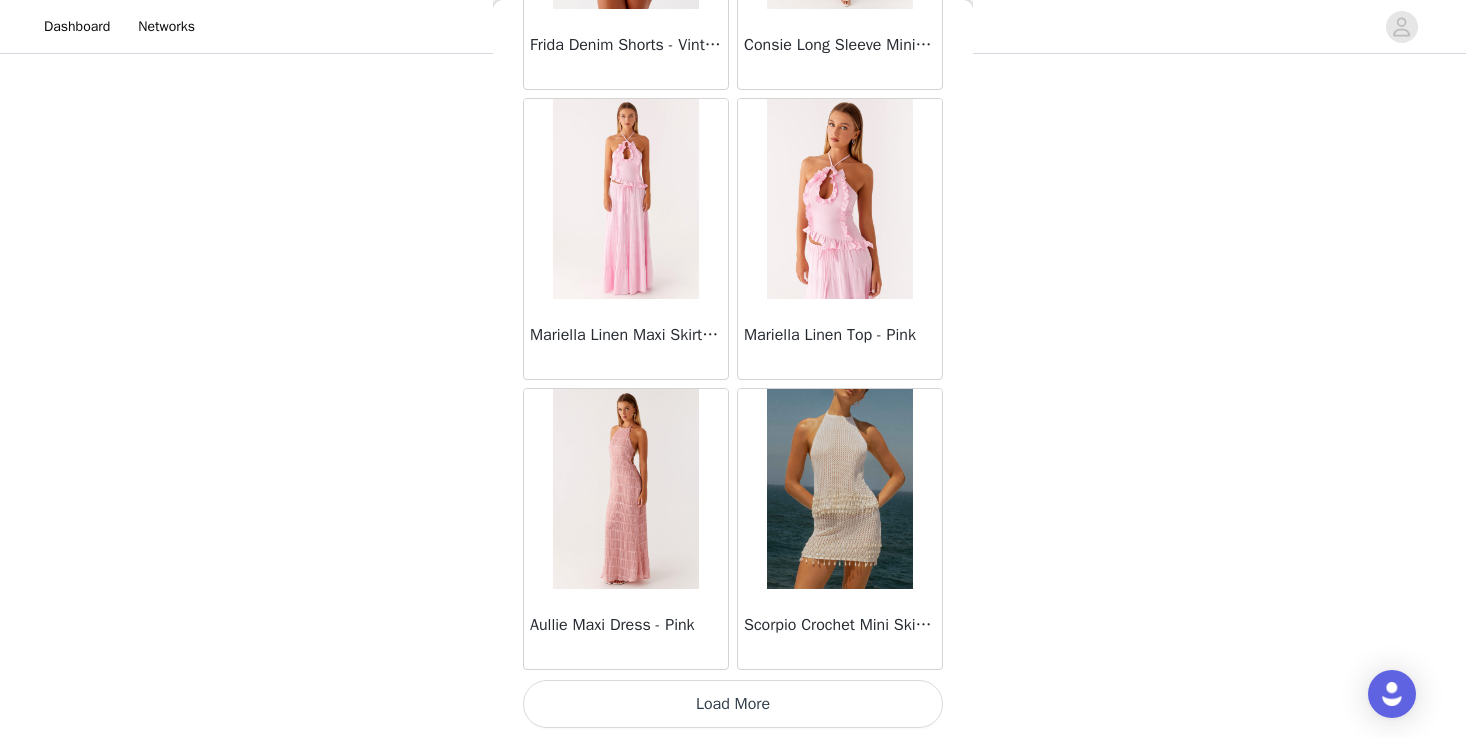 click on "Load More" at bounding box center (733, 704) 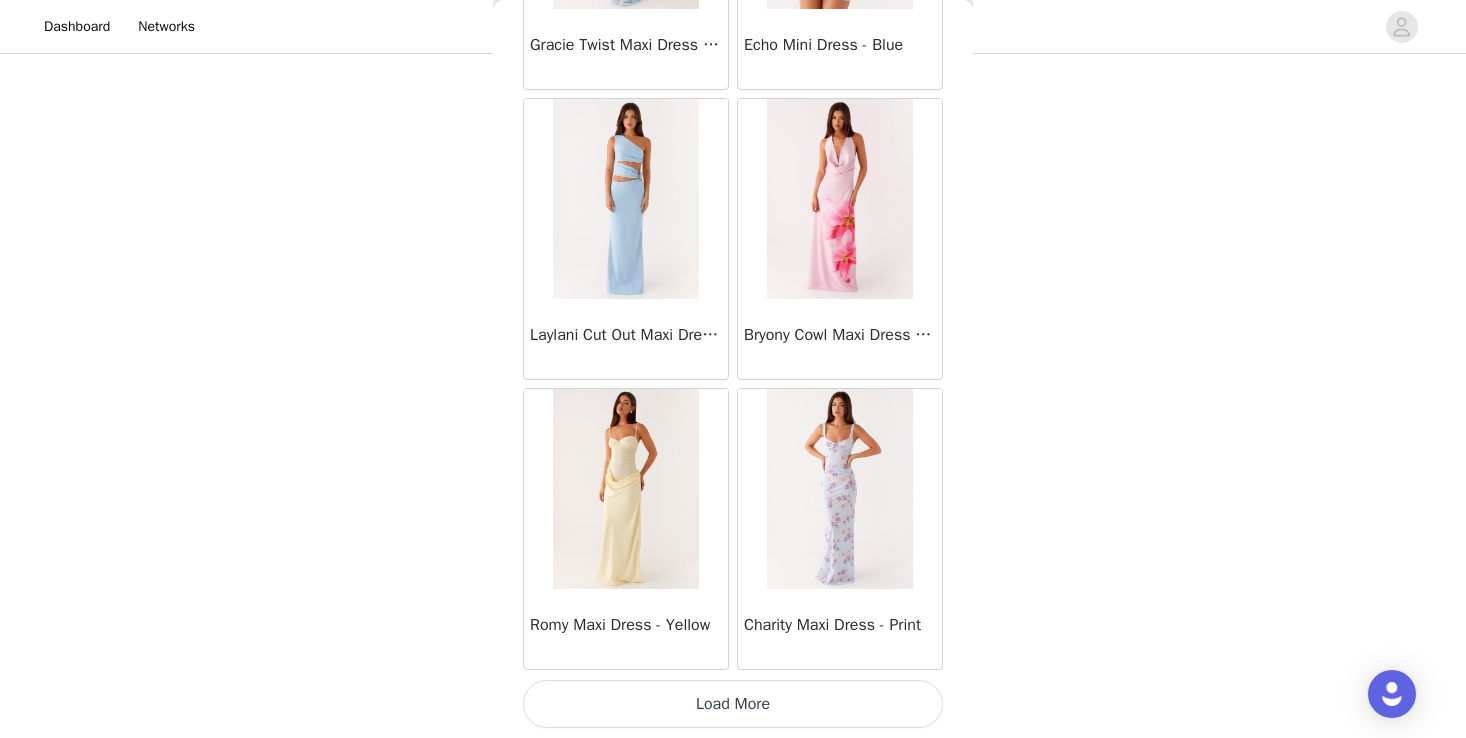click on "Load More" at bounding box center (733, 704) 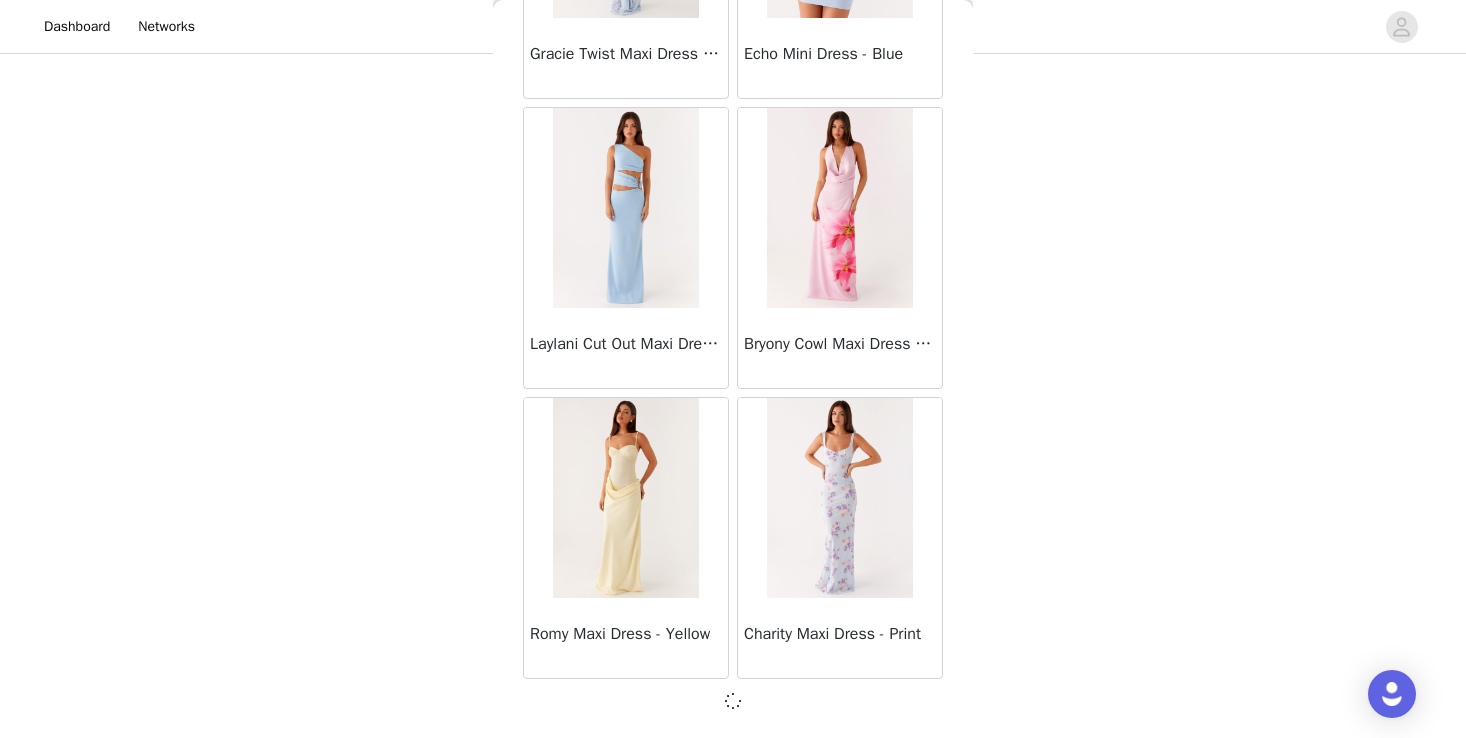 scroll, scrollTop: 5213, scrollLeft: 0, axis: vertical 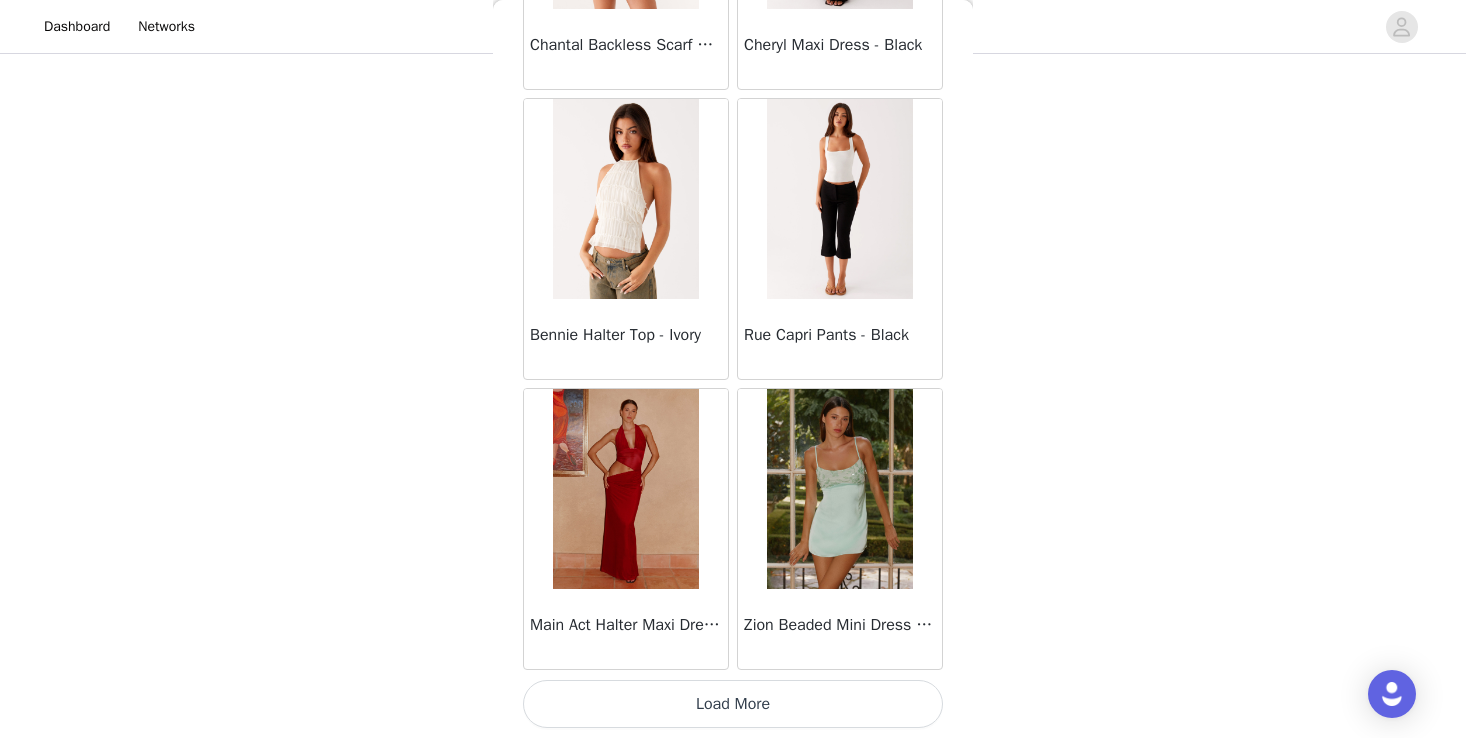 click on "Load More" at bounding box center [733, 704] 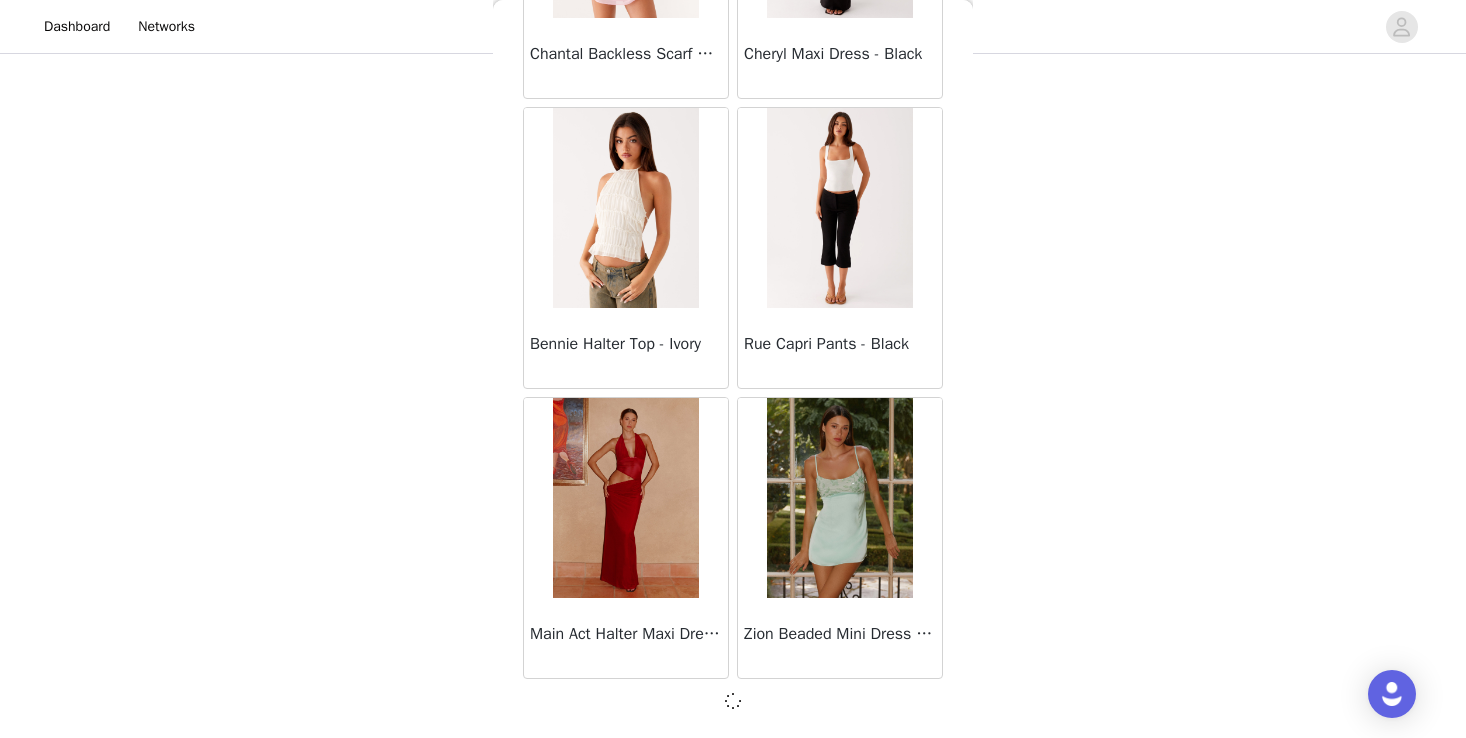 scroll, scrollTop: 8113, scrollLeft: 0, axis: vertical 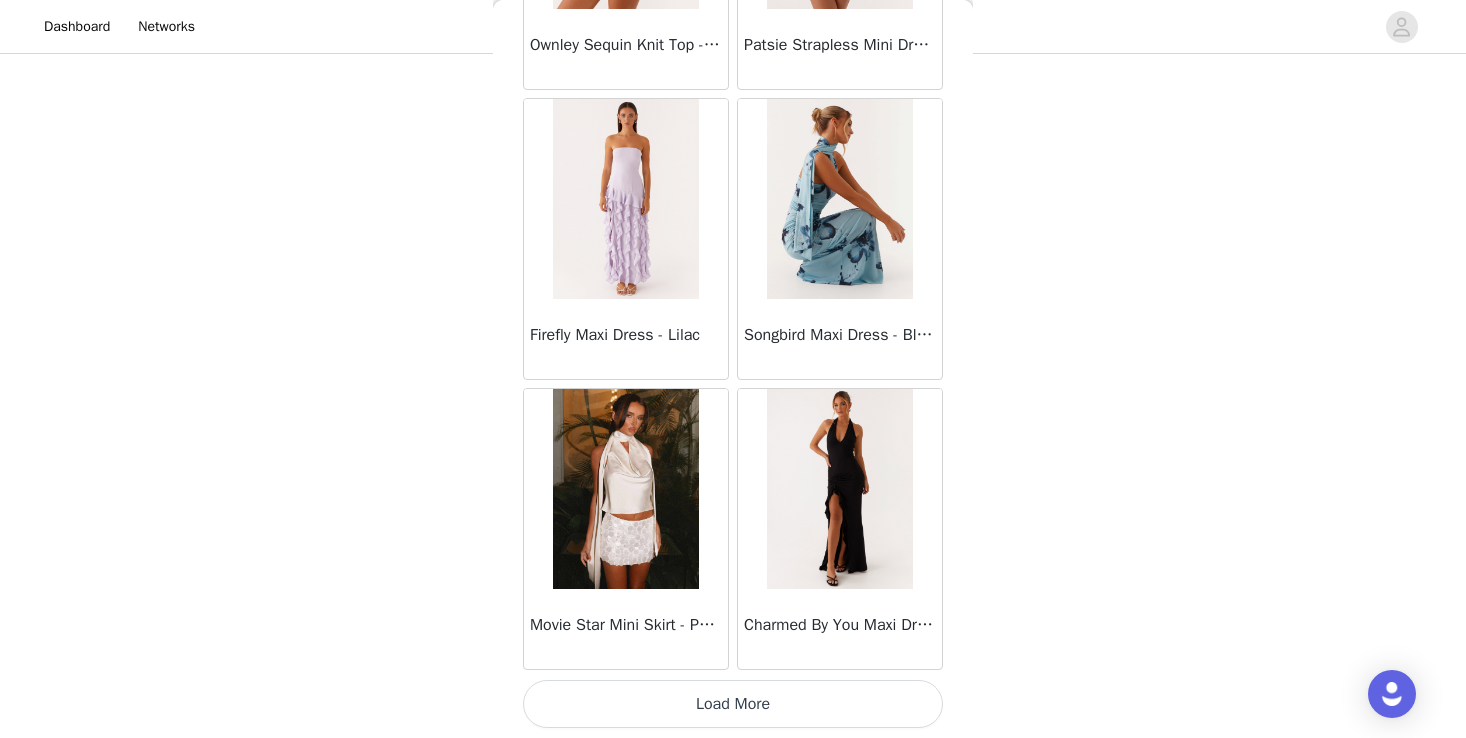 click on "Load More" at bounding box center (733, 704) 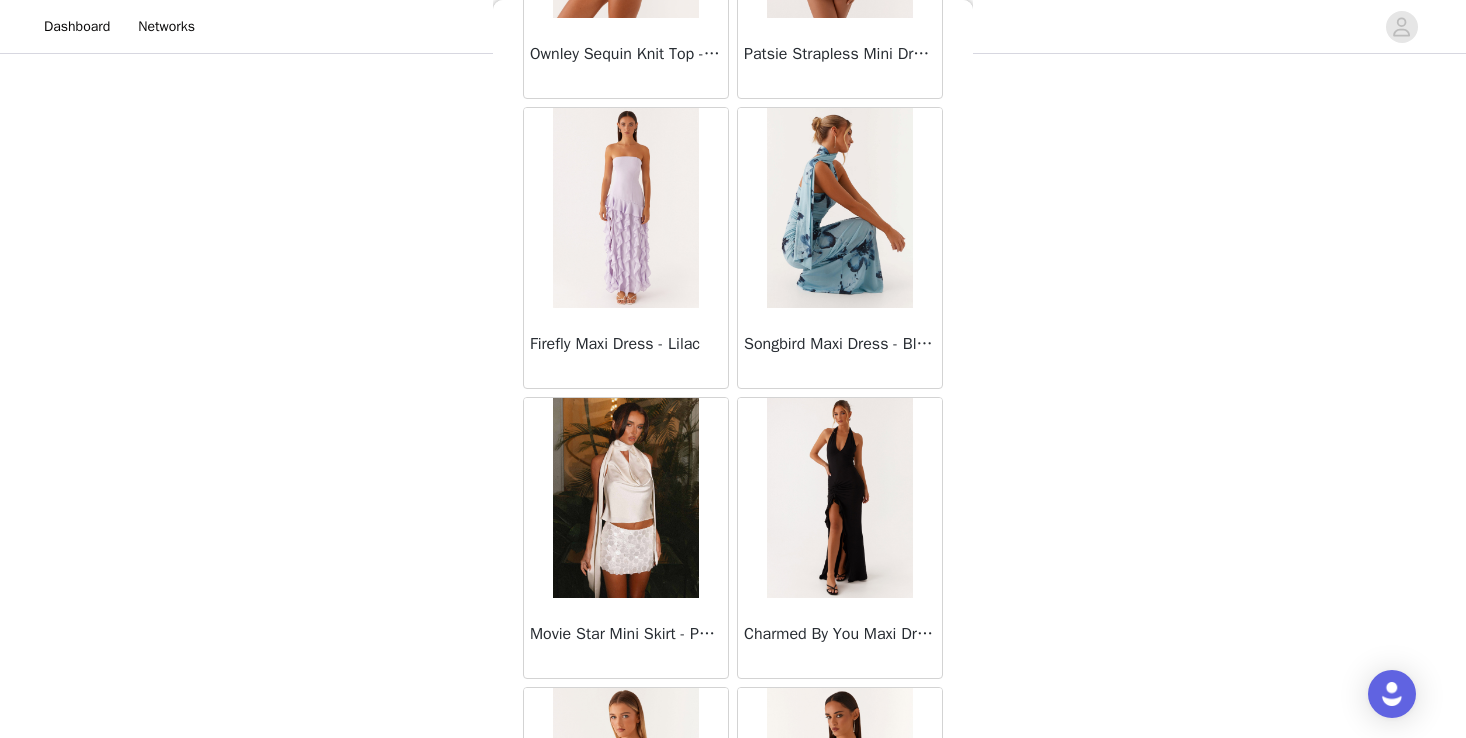 scroll, scrollTop: 489, scrollLeft: 0, axis: vertical 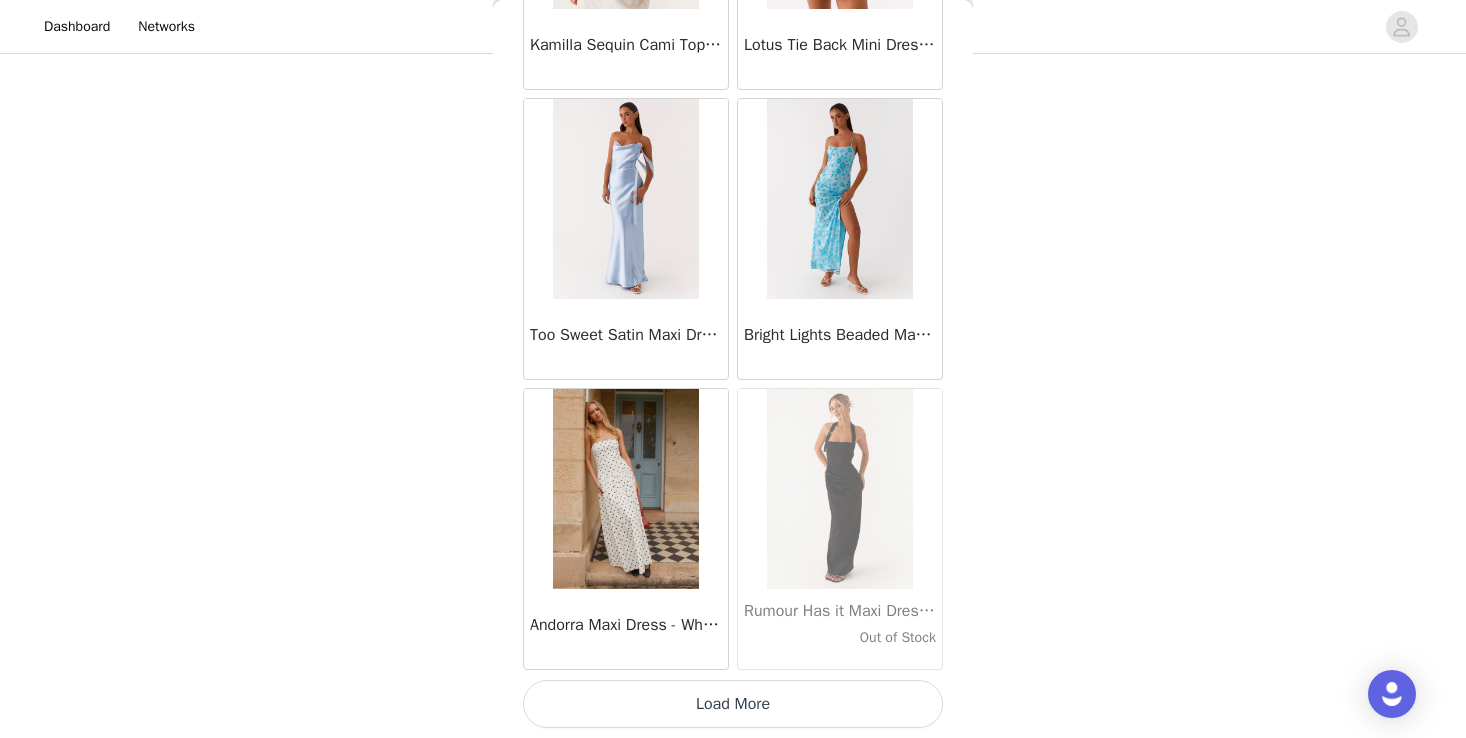 click on "Load More" at bounding box center [733, 704] 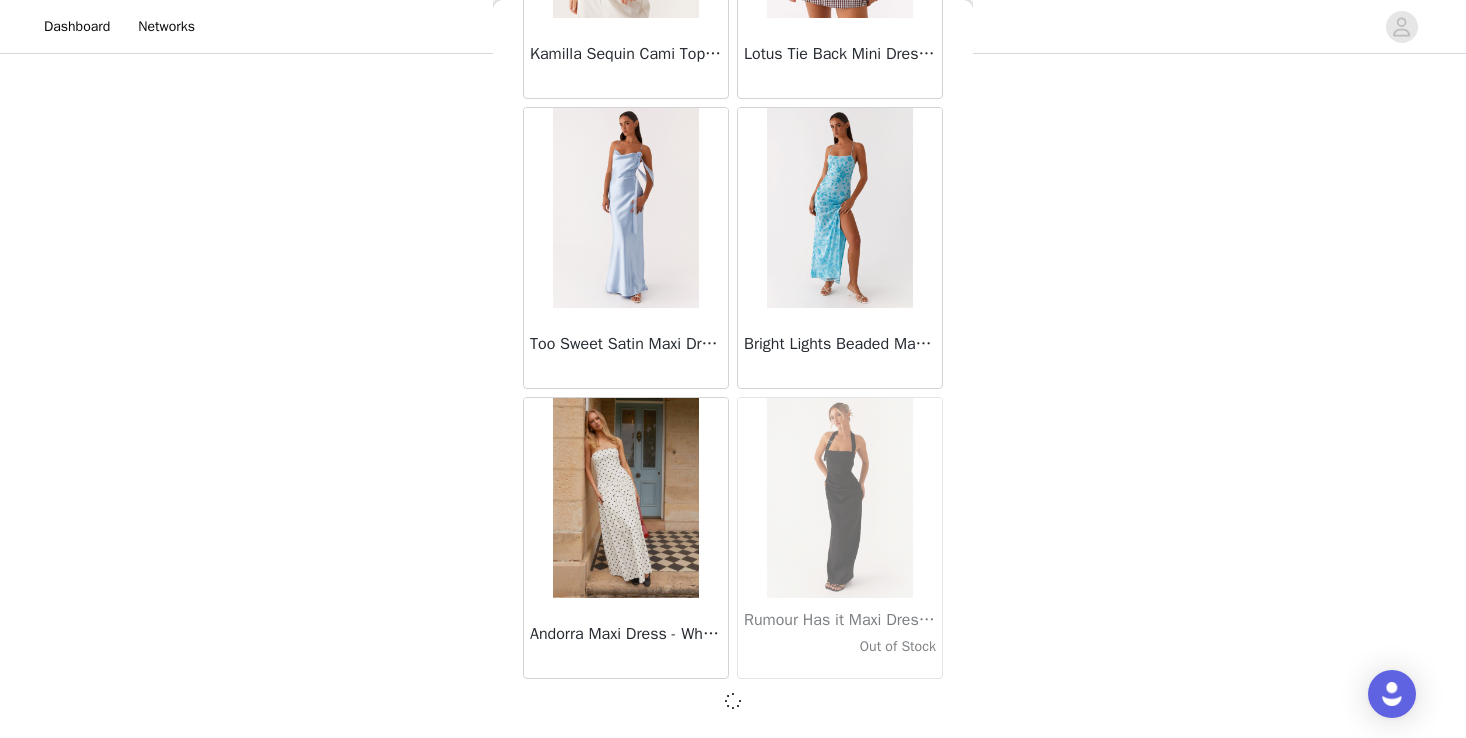 scroll, scrollTop: 489, scrollLeft: 0, axis: vertical 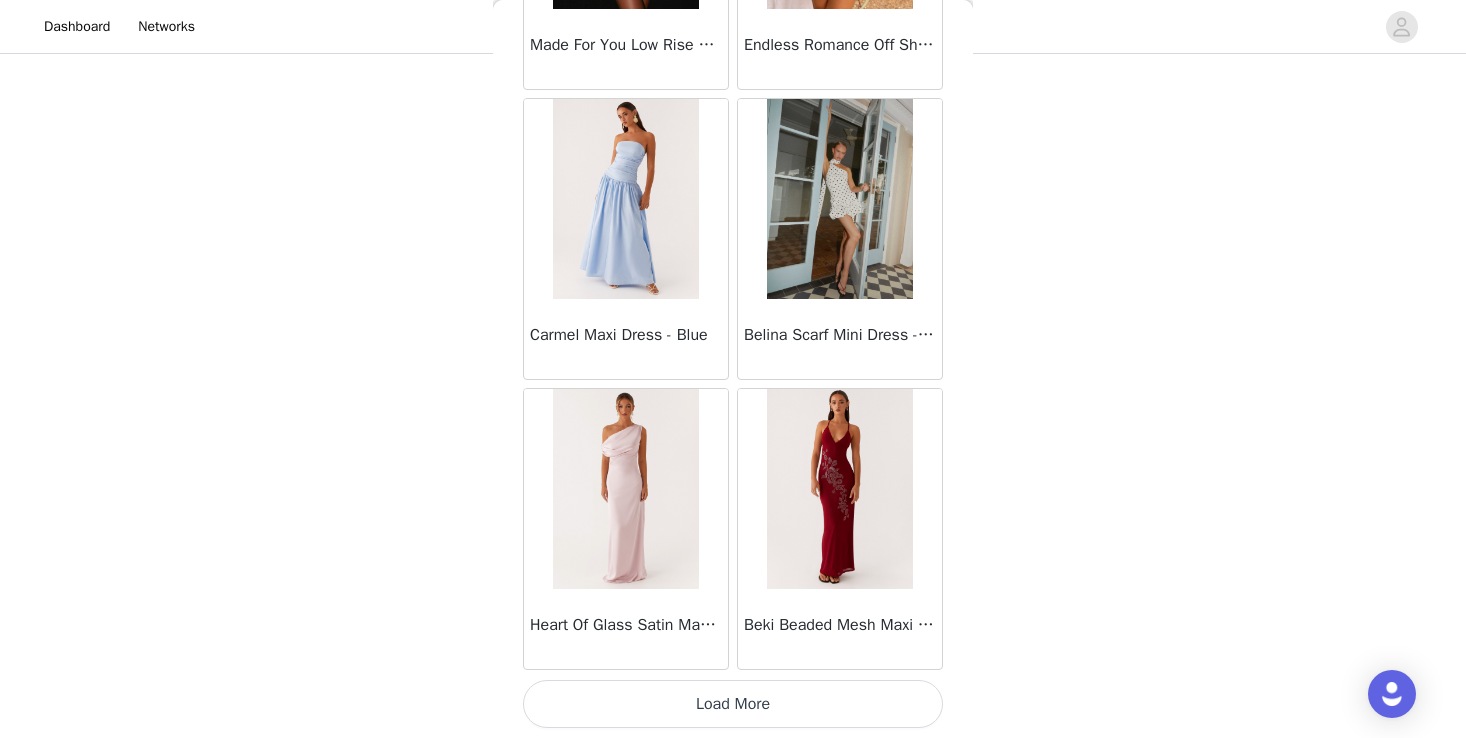 click on "Load More" at bounding box center [733, 704] 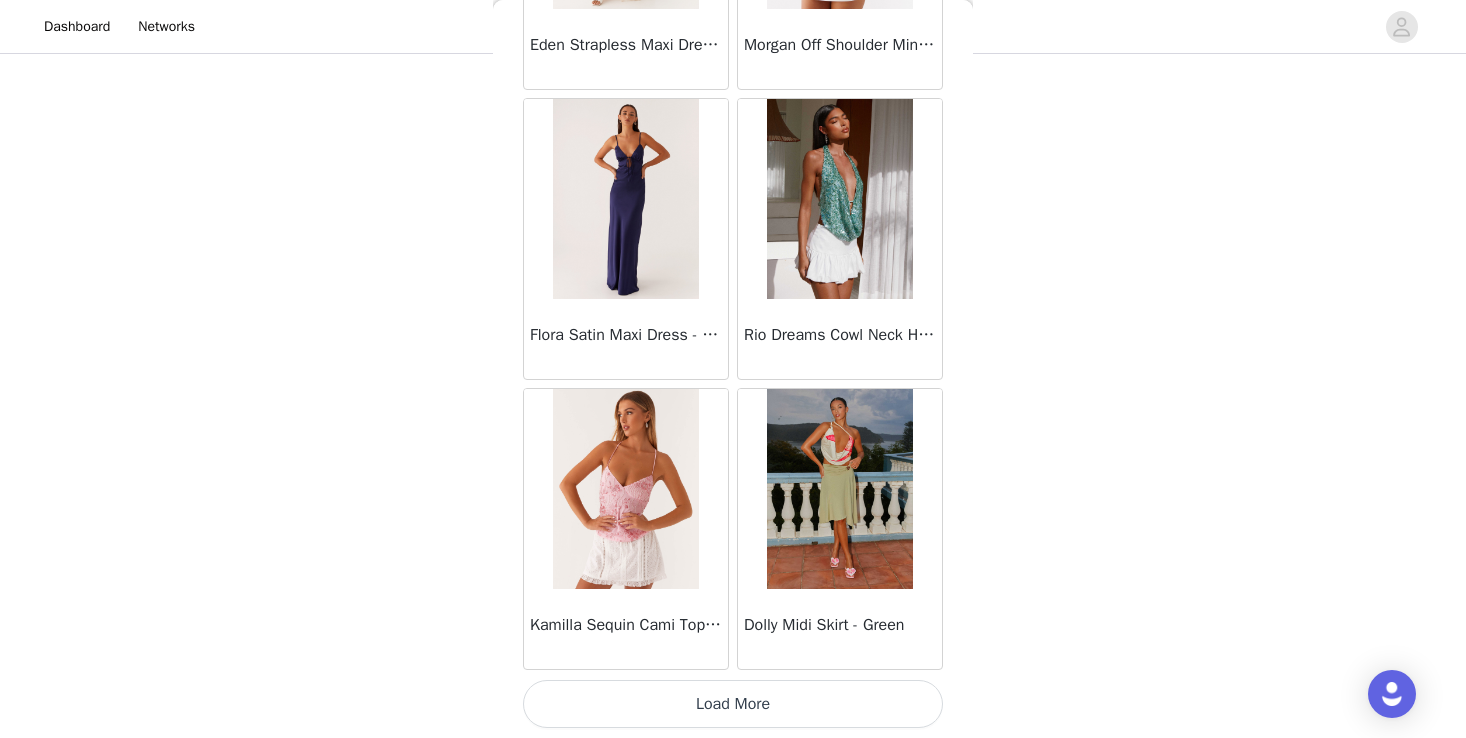 scroll, scrollTop: 19723, scrollLeft: 0, axis: vertical 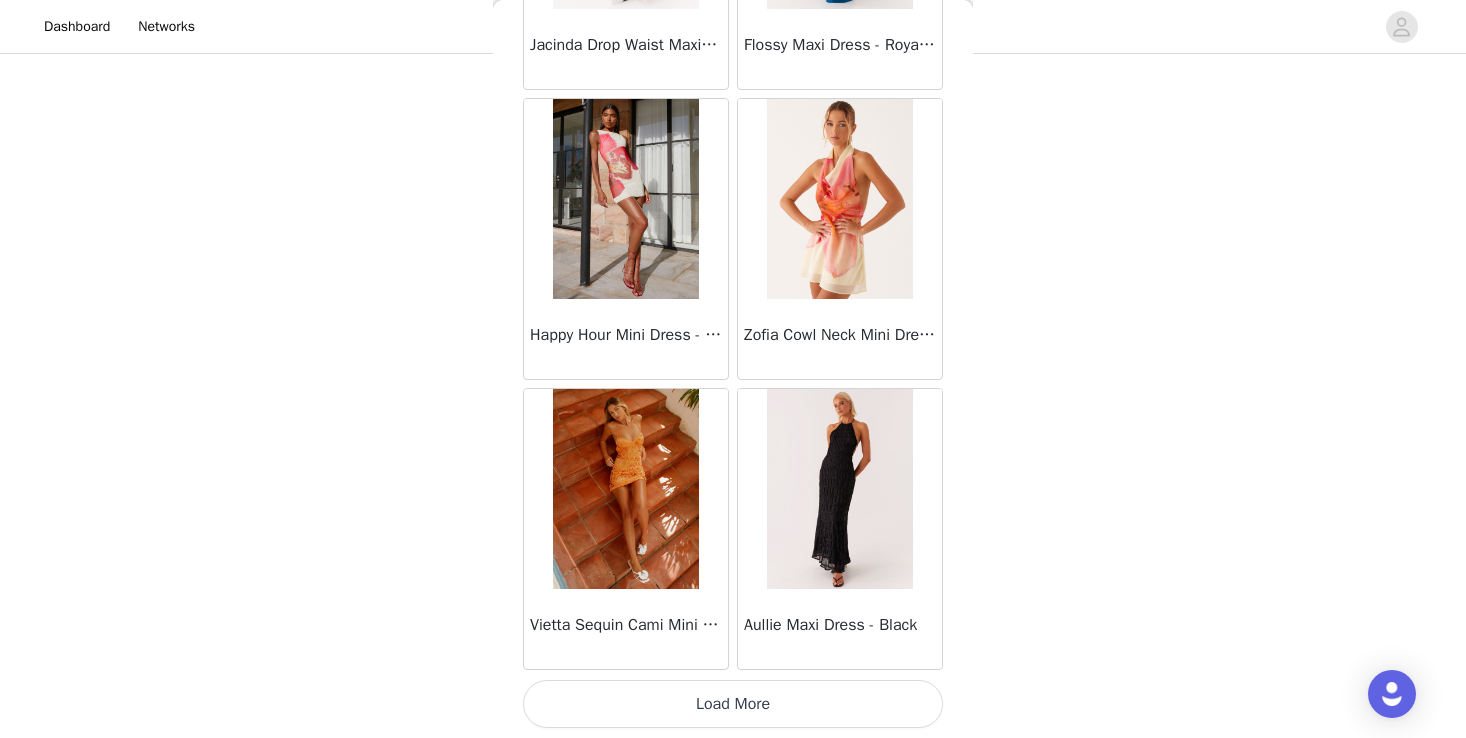 click on "Load More" at bounding box center (733, 704) 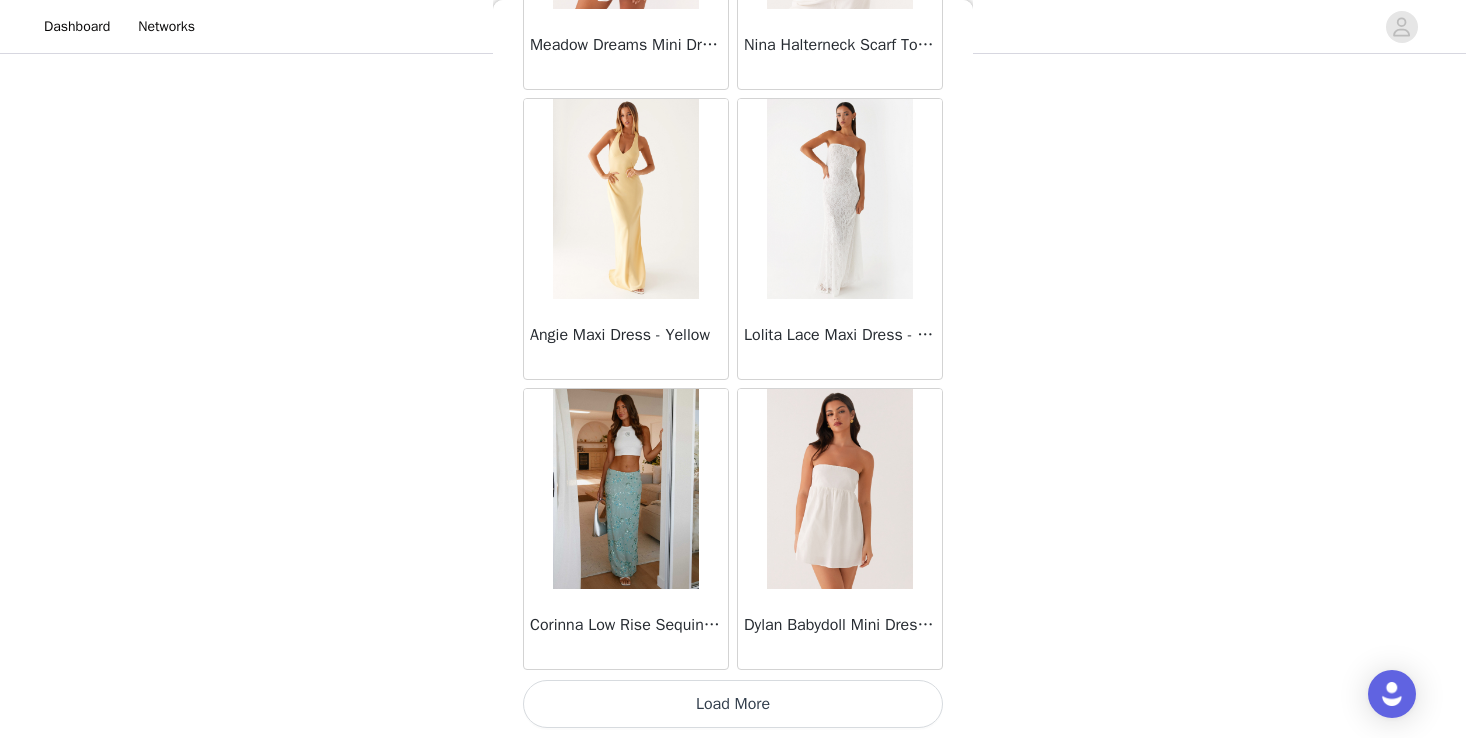 scroll, scrollTop: 25522, scrollLeft: 0, axis: vertical 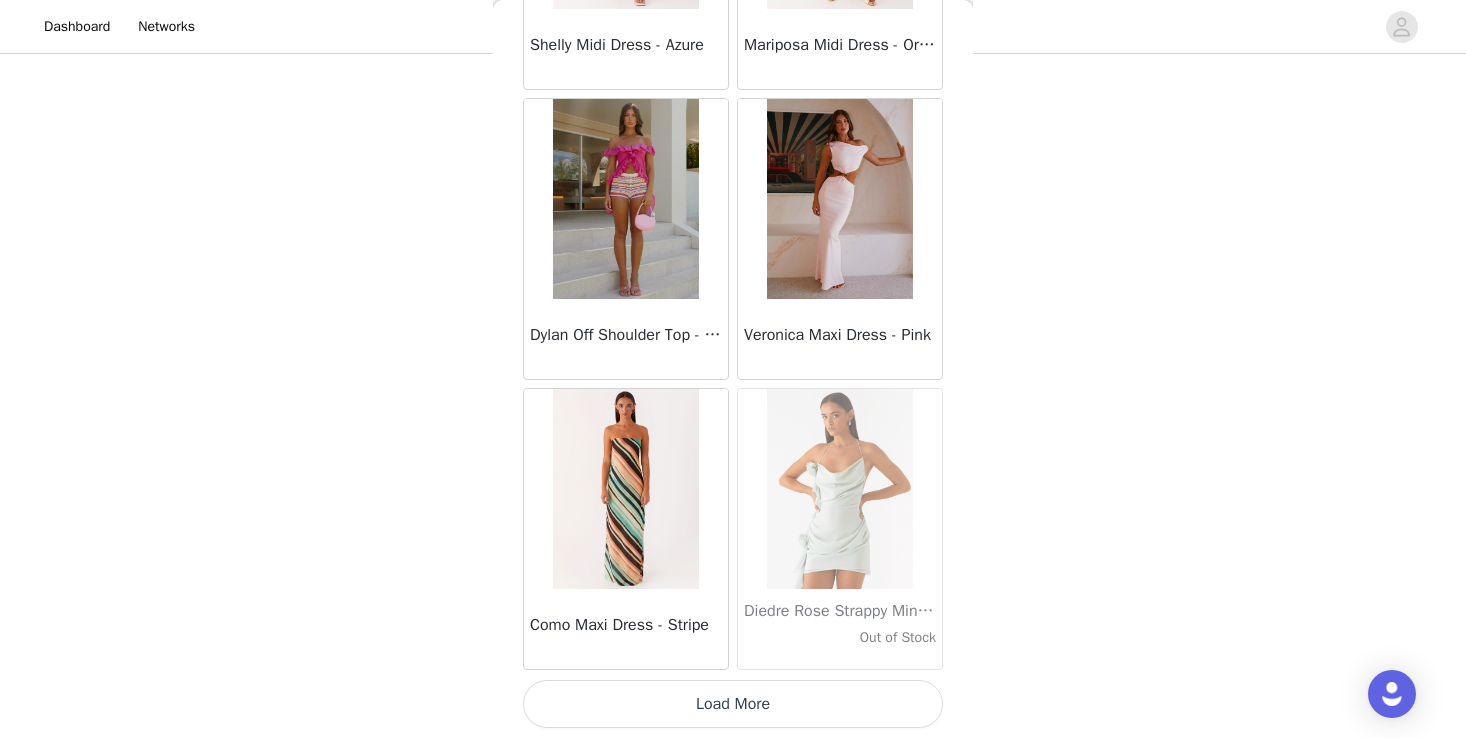 click on "Load More" at bounding box center [733, 704] 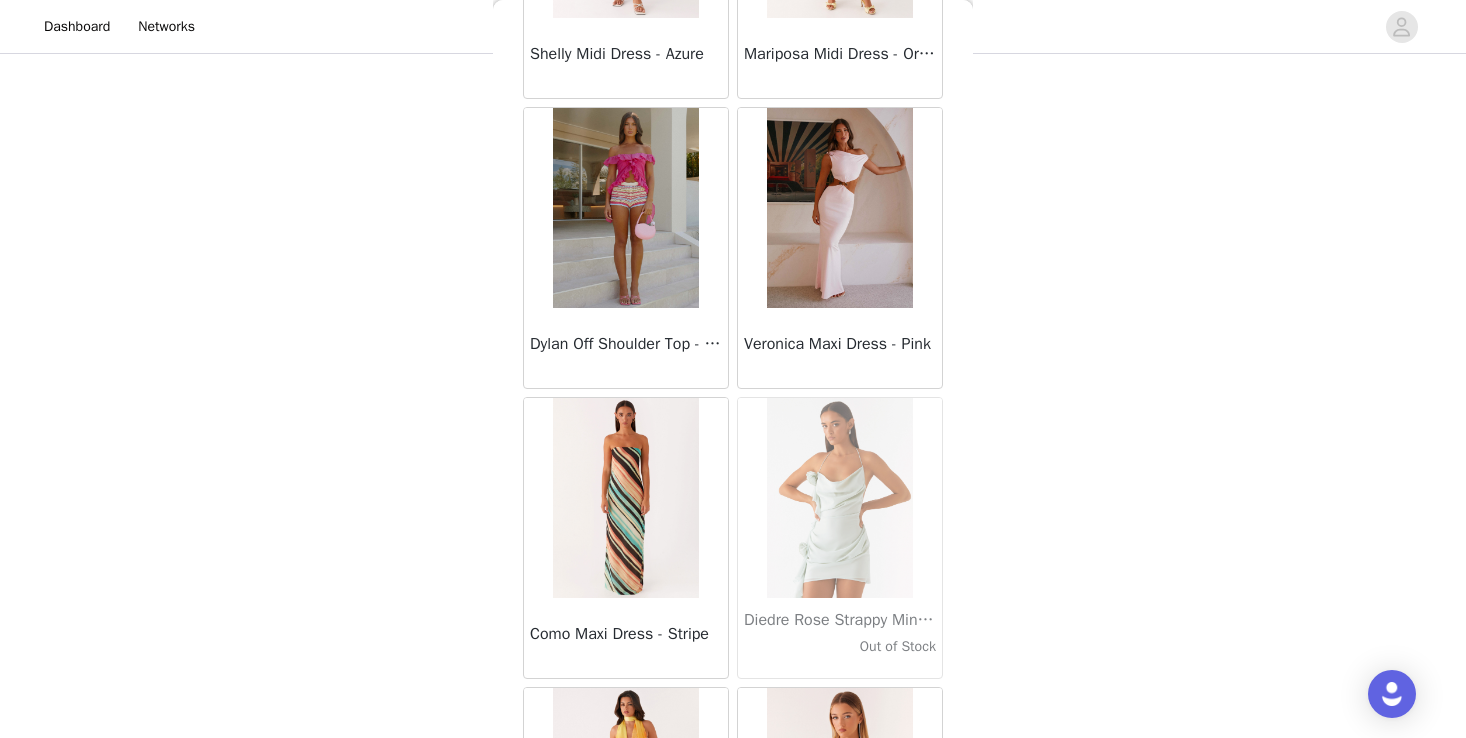 scroll, scrollTop: 488, scrollLeft: 0, axis: vertical 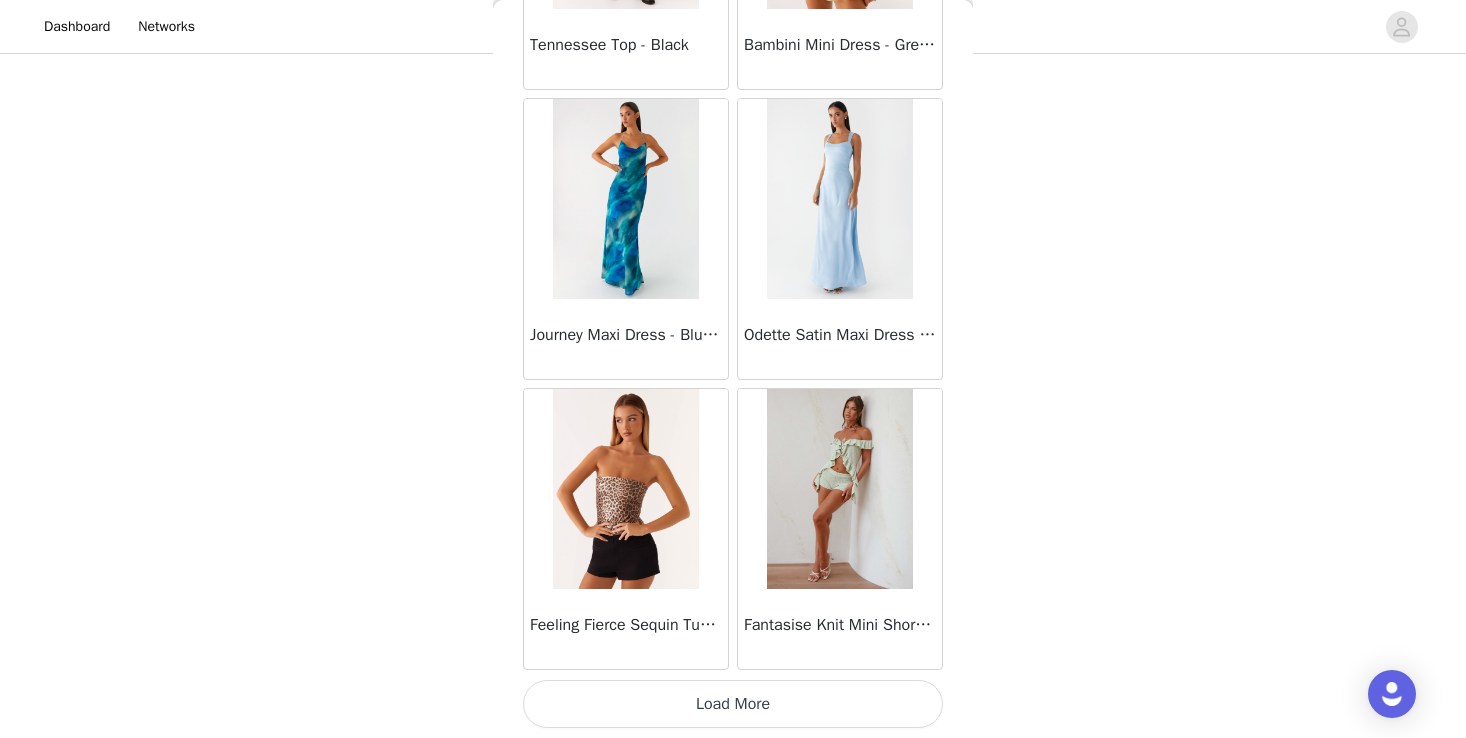 click on "Load More" at bounding box center (733, 704) 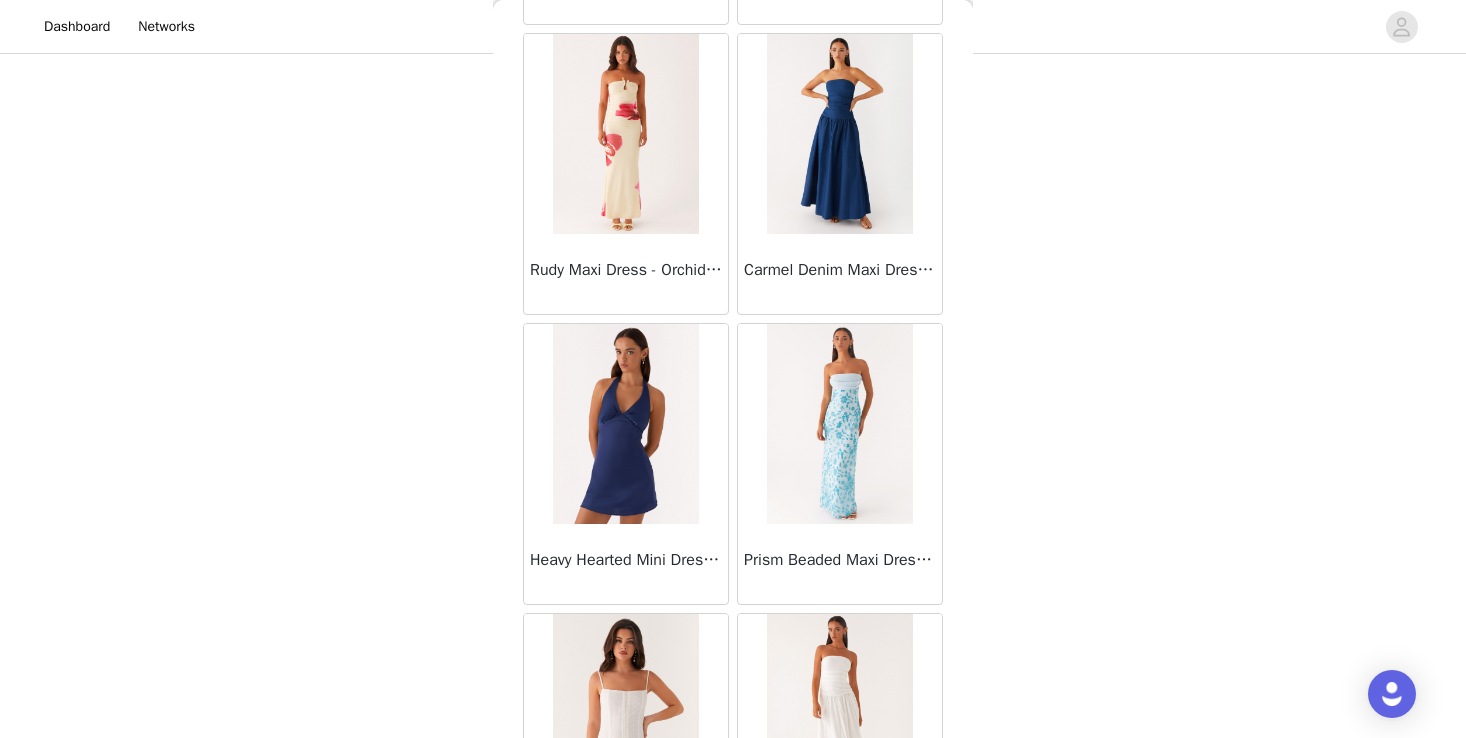 scroll, scrollTop: 33137, scrollLeft: 0, axis: vertical 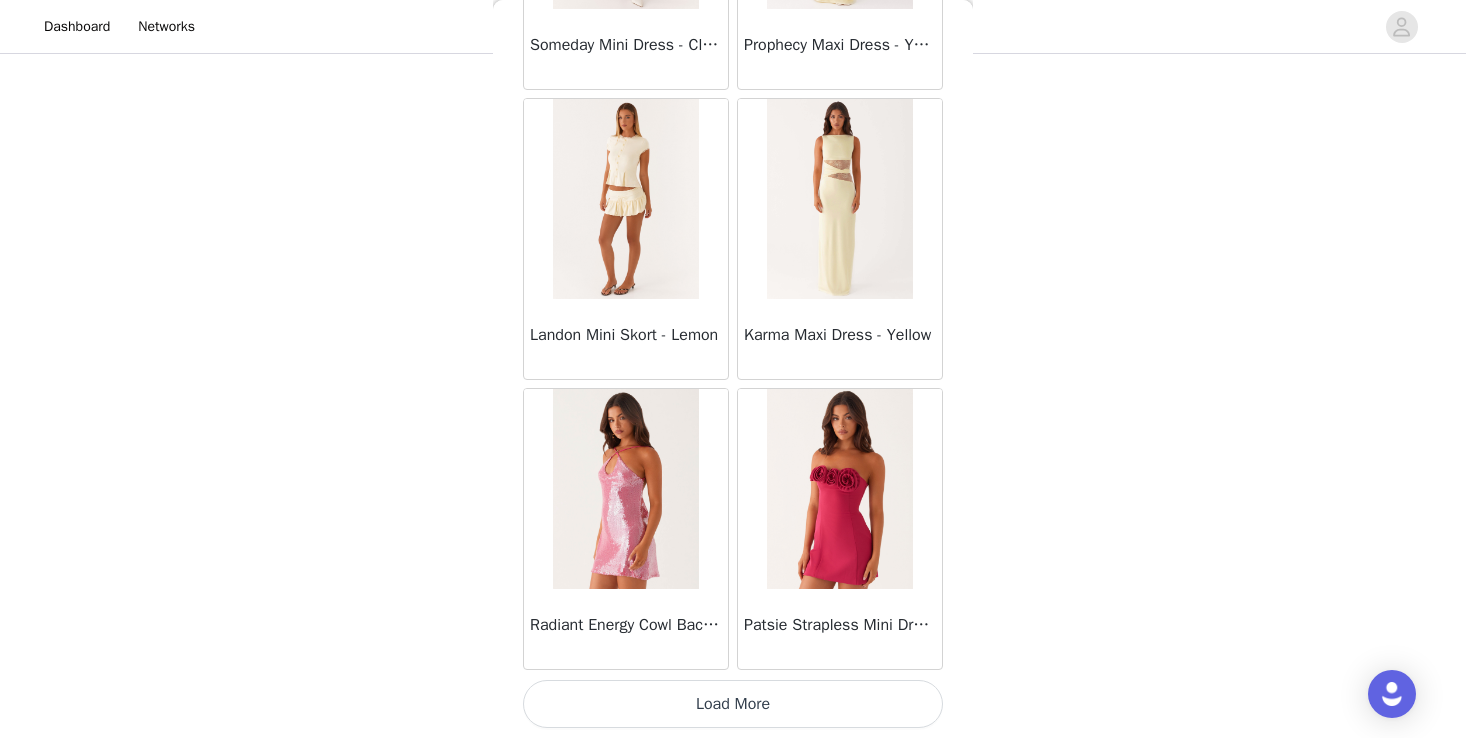 click on "Load More" at bounding box center (733, 704) 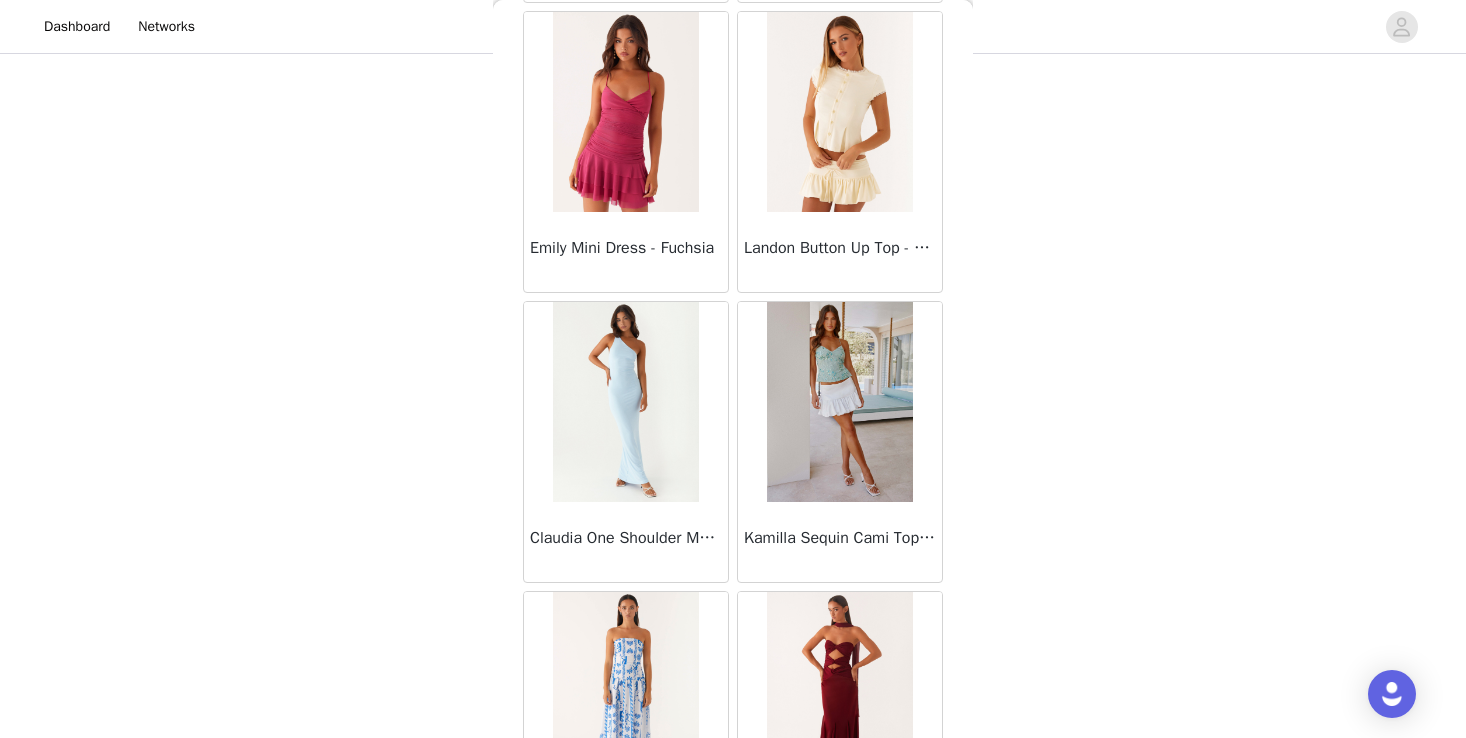 scroll, scrollTop: 36928, scrollLeft: 0, axis: vertical 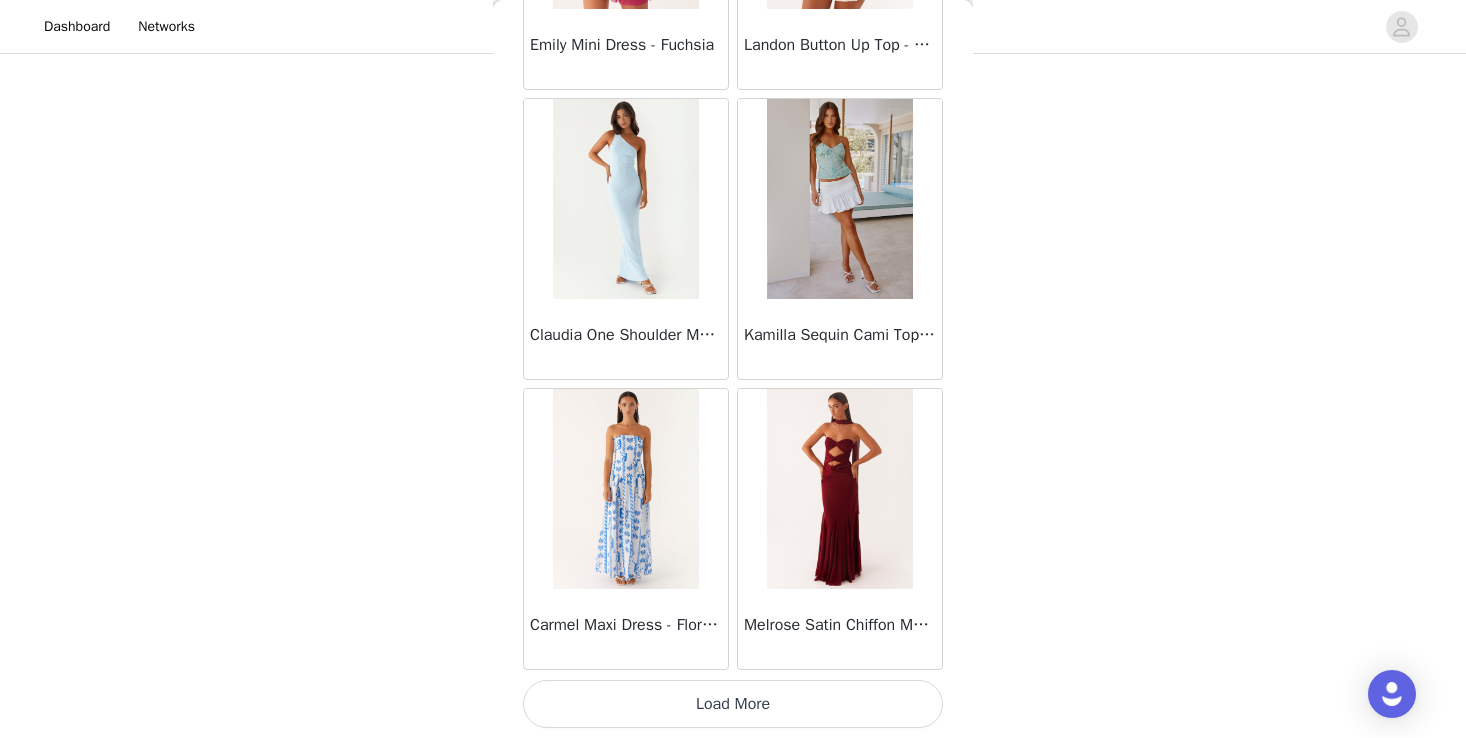 click on "Load More" at bounding box center [733, 704] 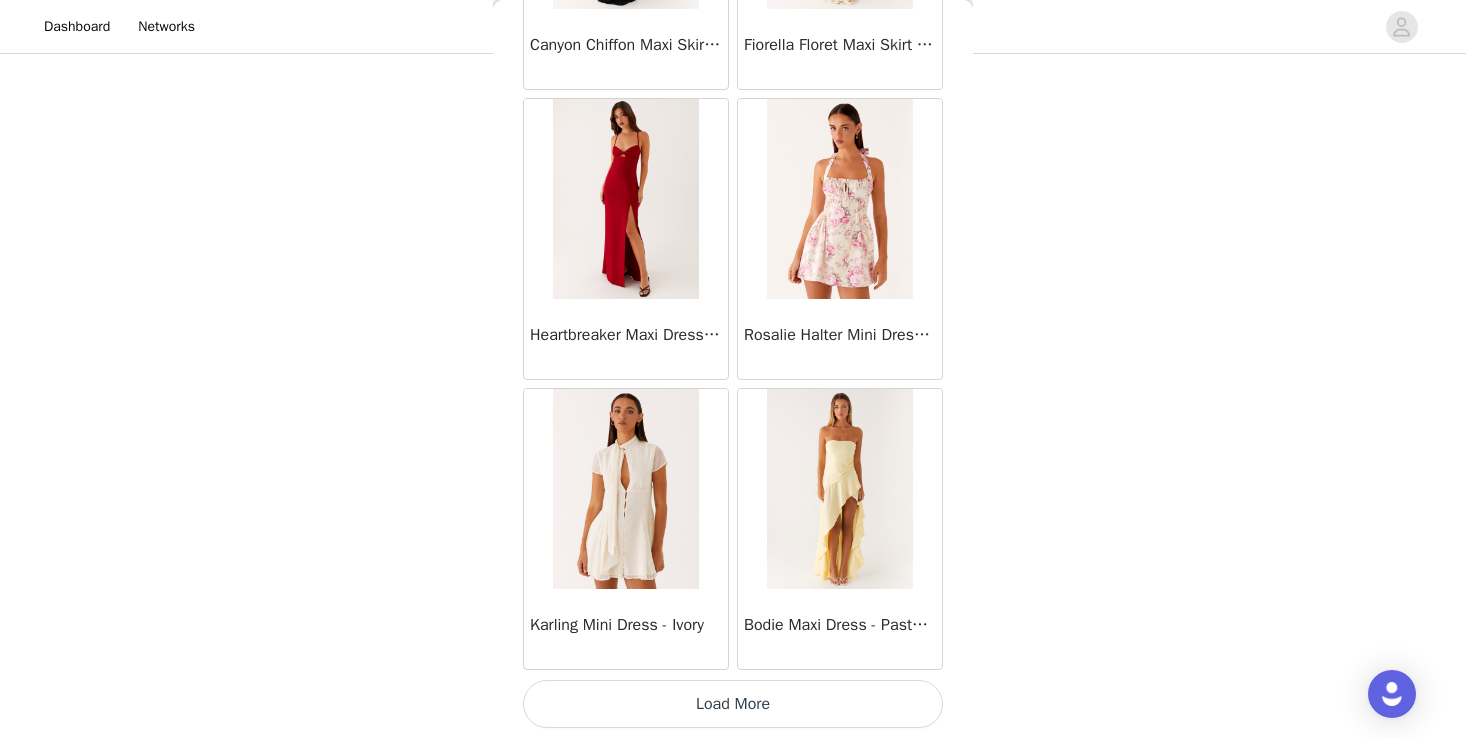 scroll, scrollTop: 40022, scrollLeft: 0, axis: vertical 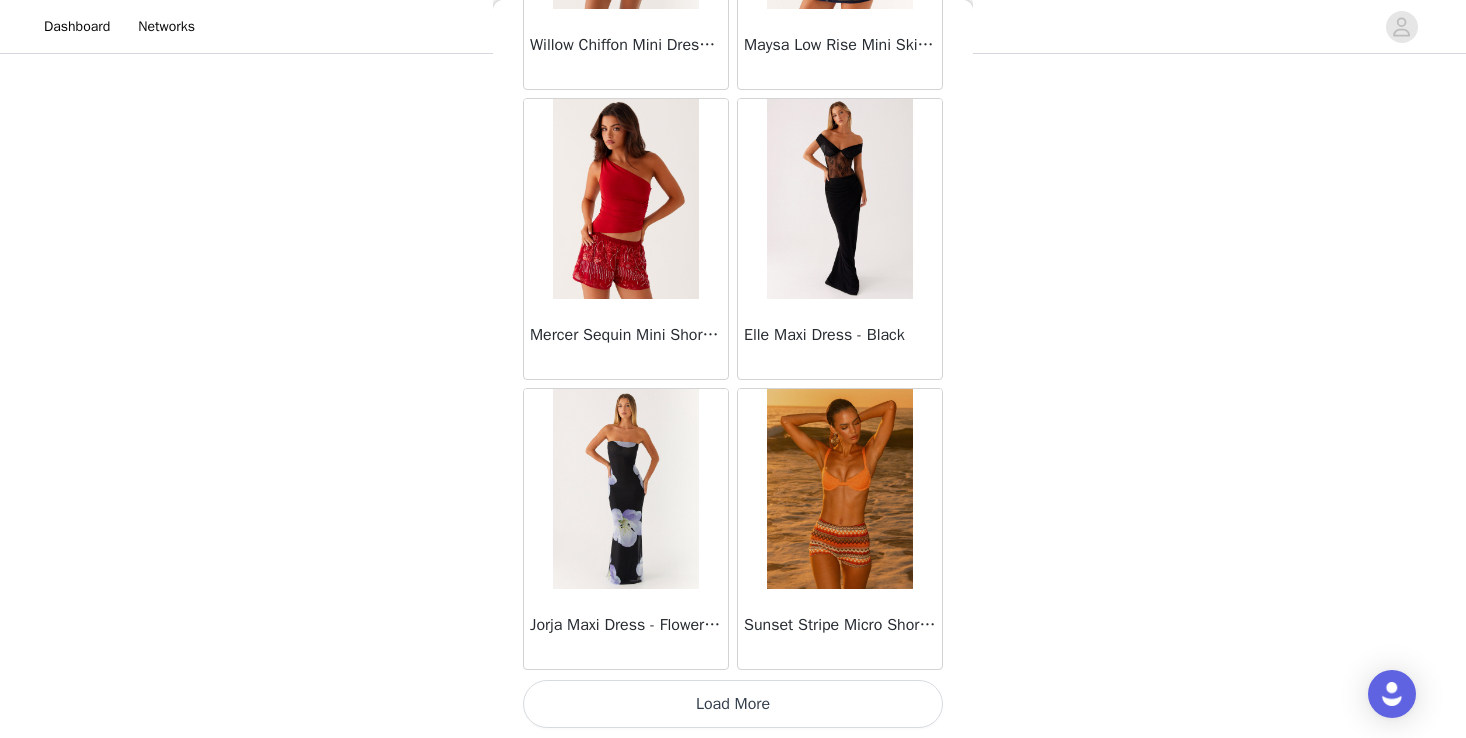 click on "Load More" at bounding box center (733, 704) 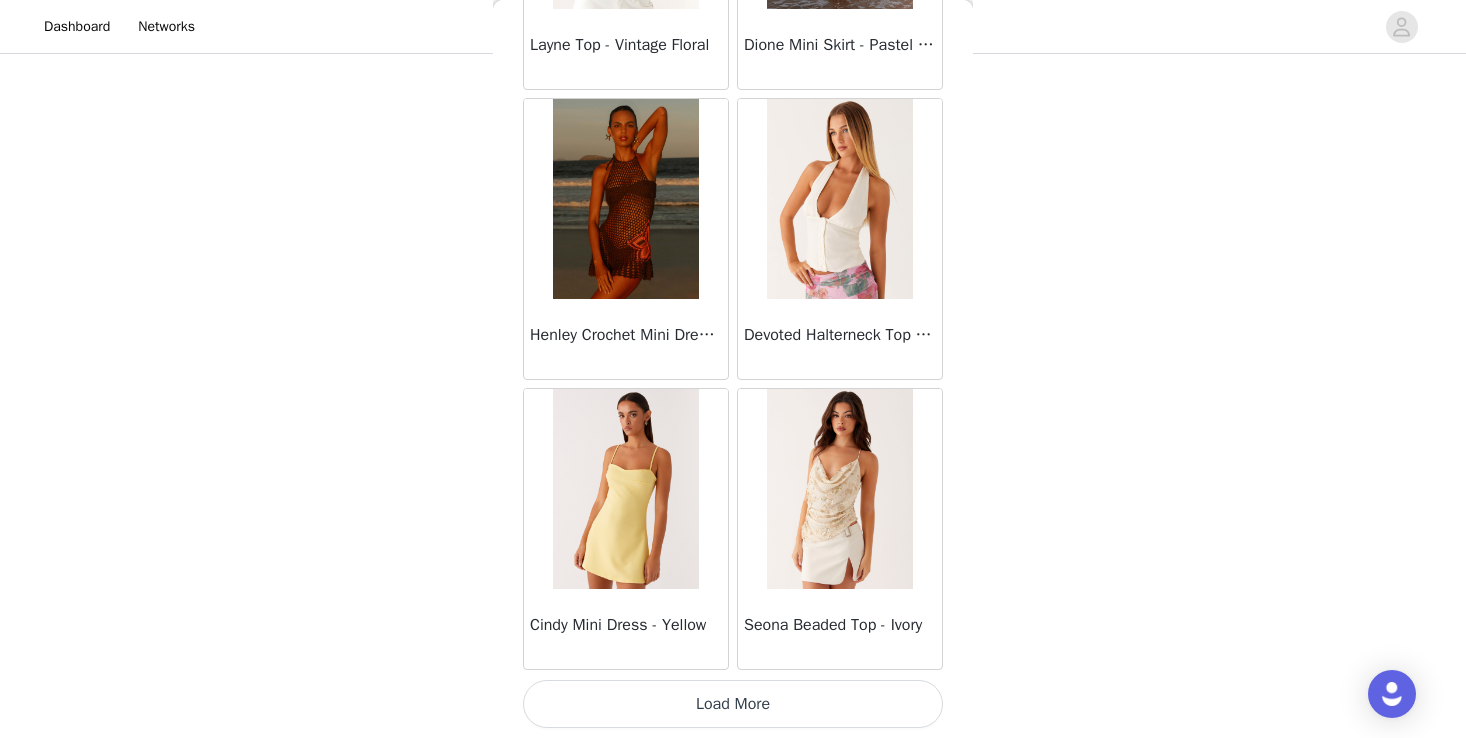 scroll, scrollTop: 45822, scrollLeft: 0, axis: vertical 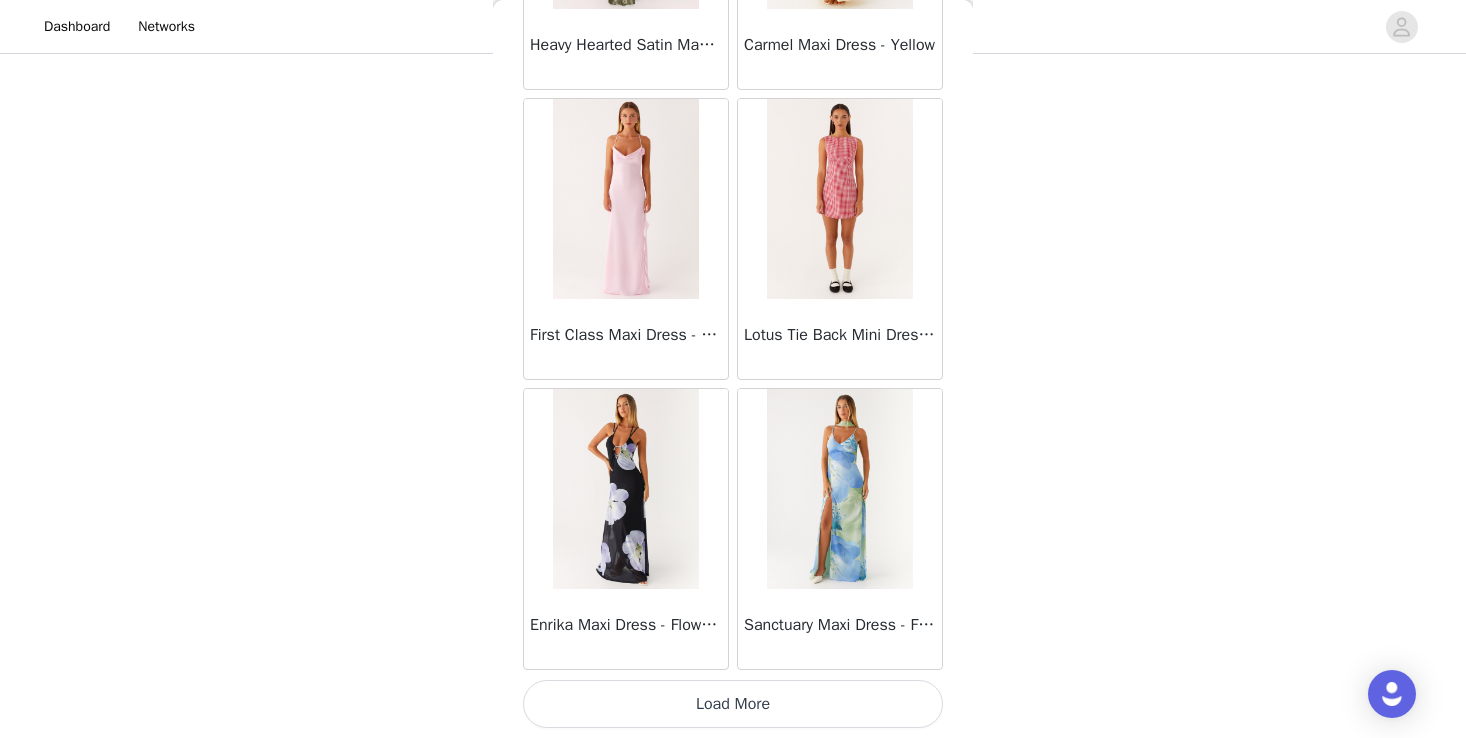 click on "Load More" at bounding box center [733, 704] 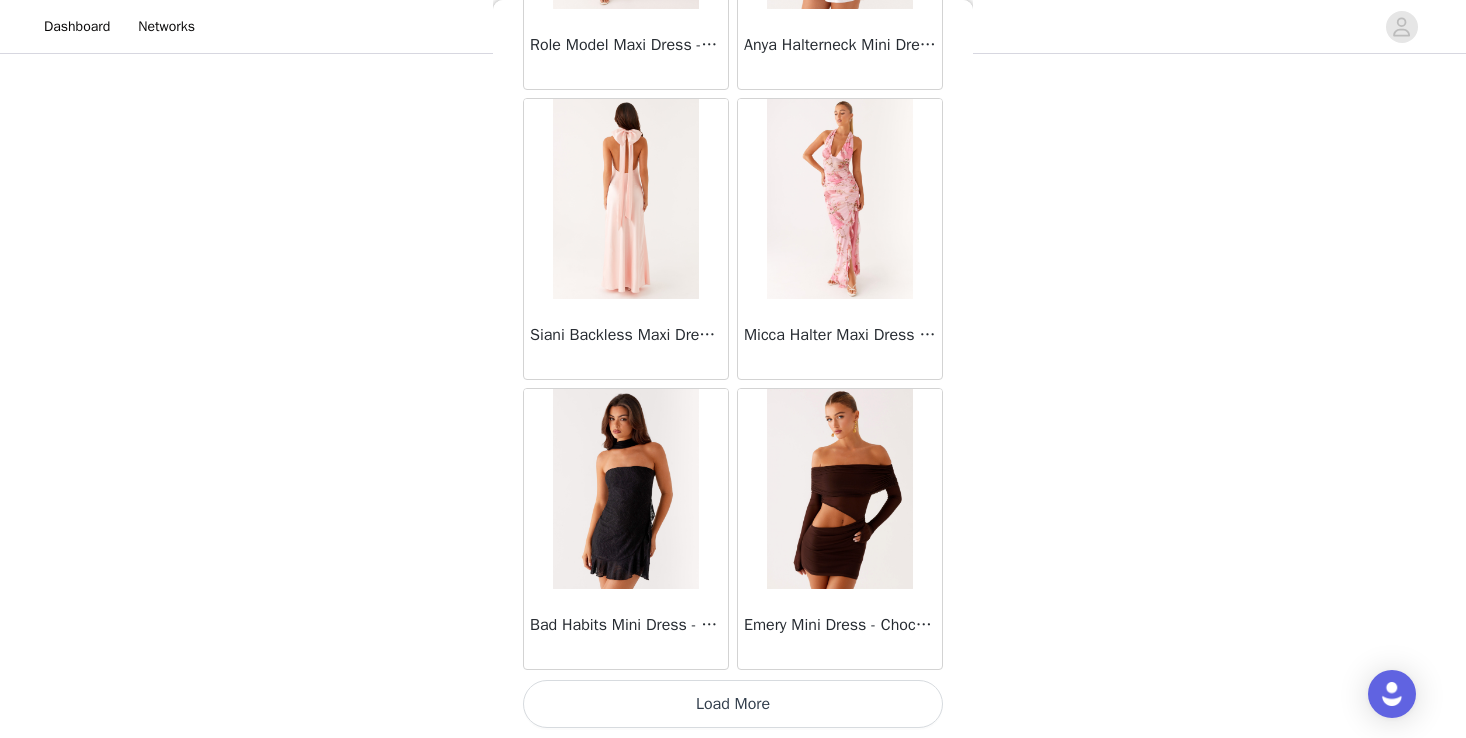 click on "Load More" at bounding box center (733, 704) 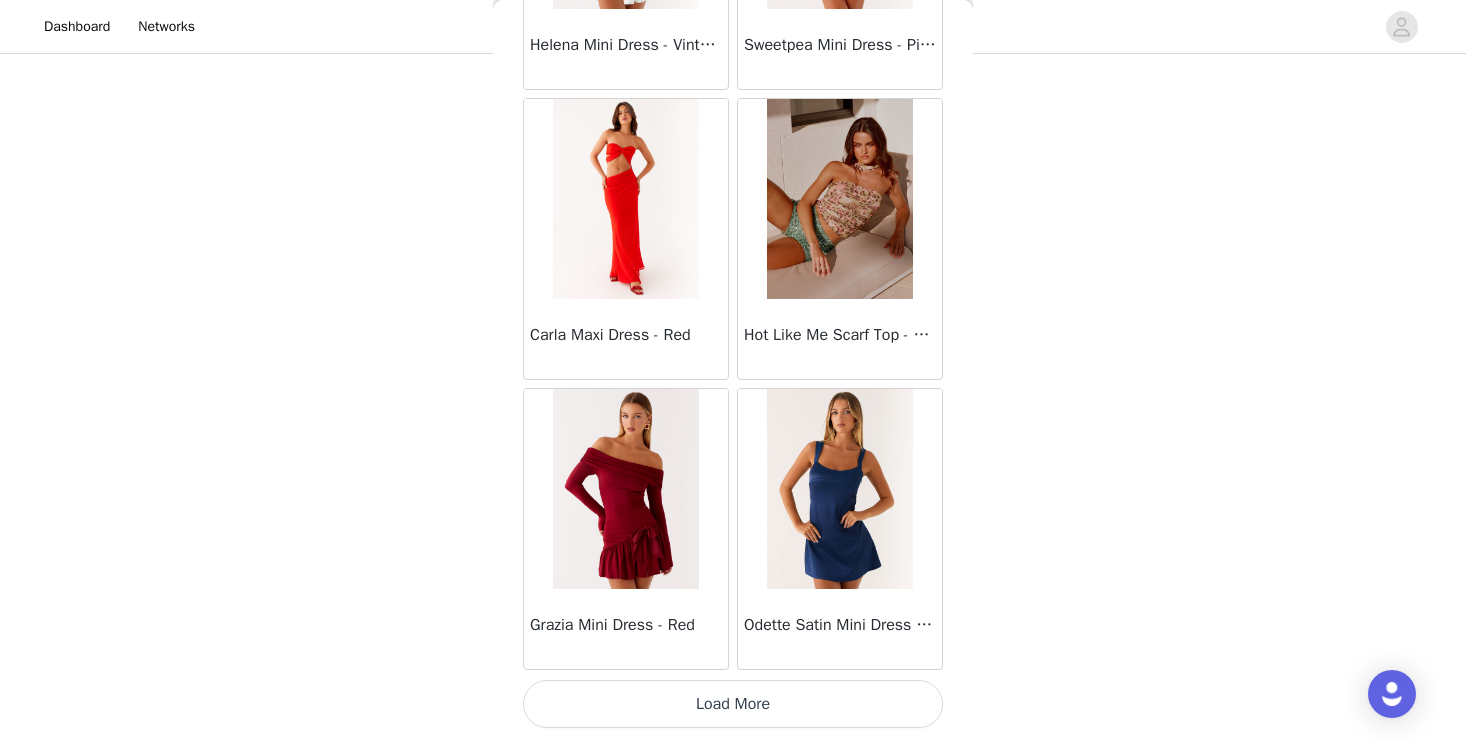 scroll, scrollTop: 54522, scrollLeft: 0, axis: vertical 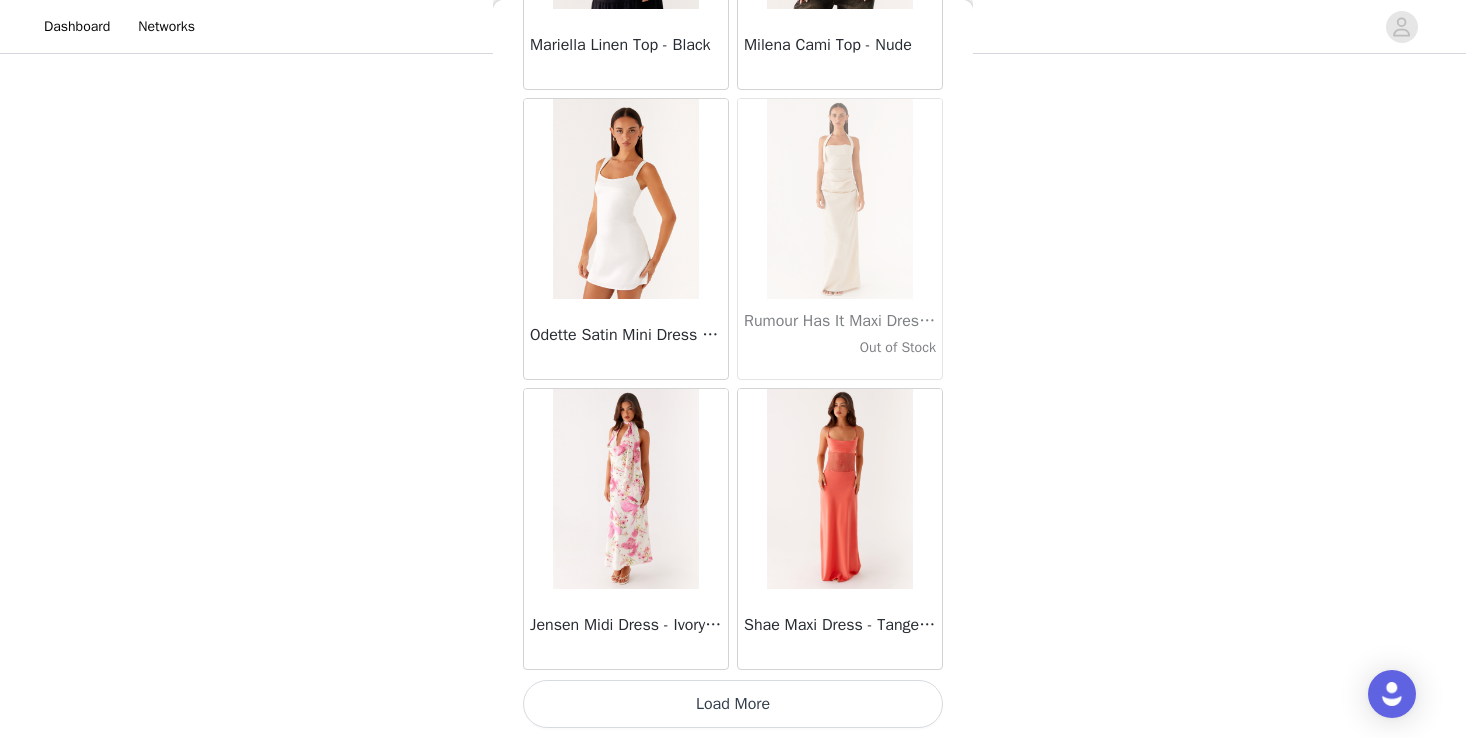 click on "Load More" at bounding box center [733, 704] 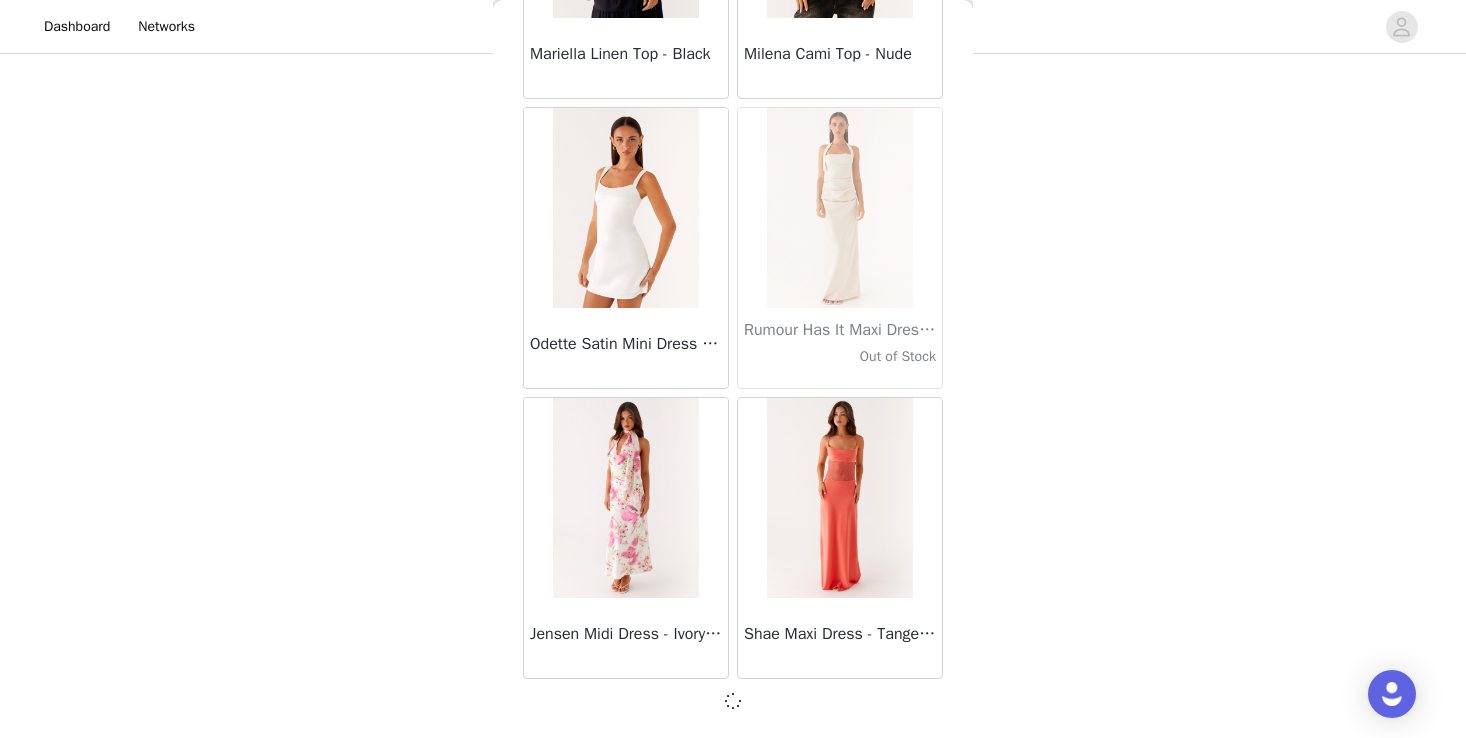 scroll, scrollTop: 489, scrollLeft: 0, axis: vertical 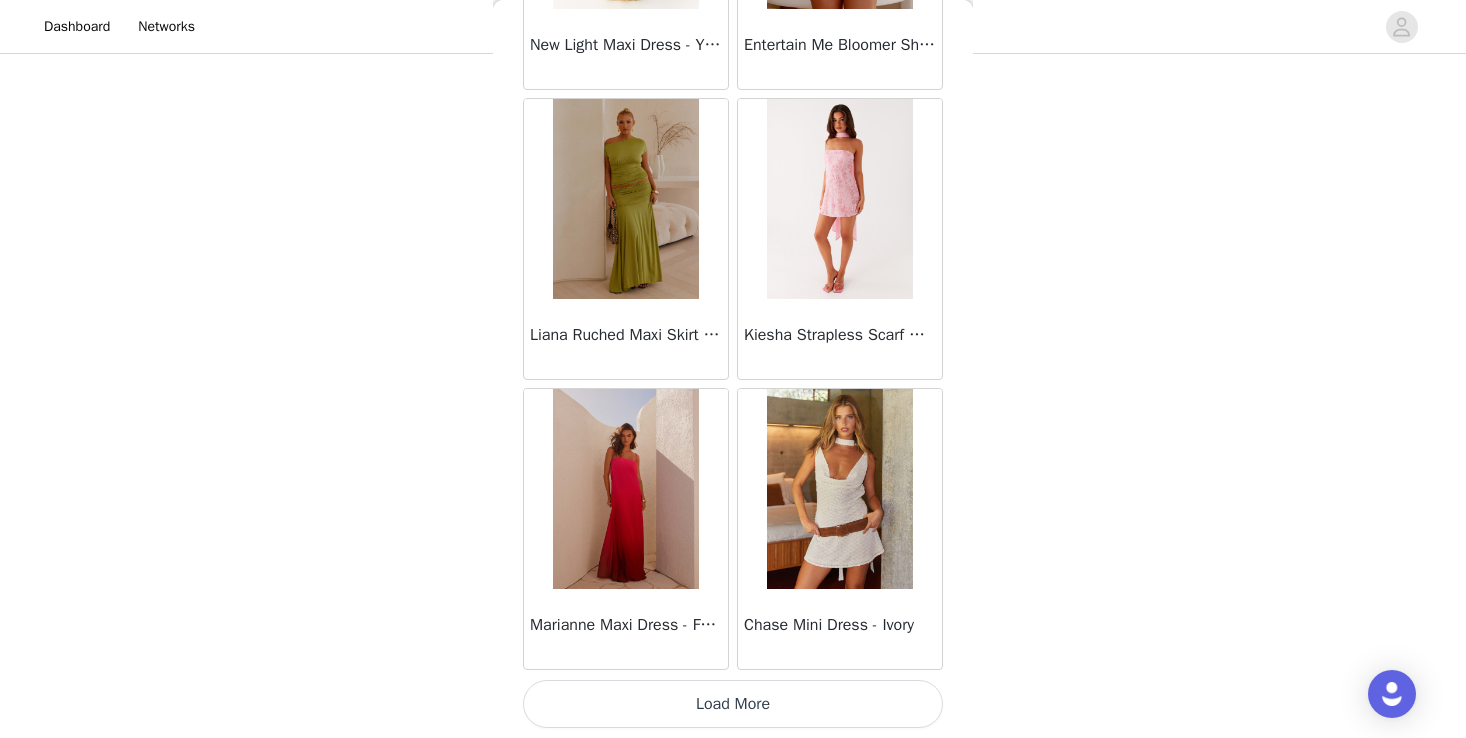 click on "Load More" at bounding box center [733, 704] 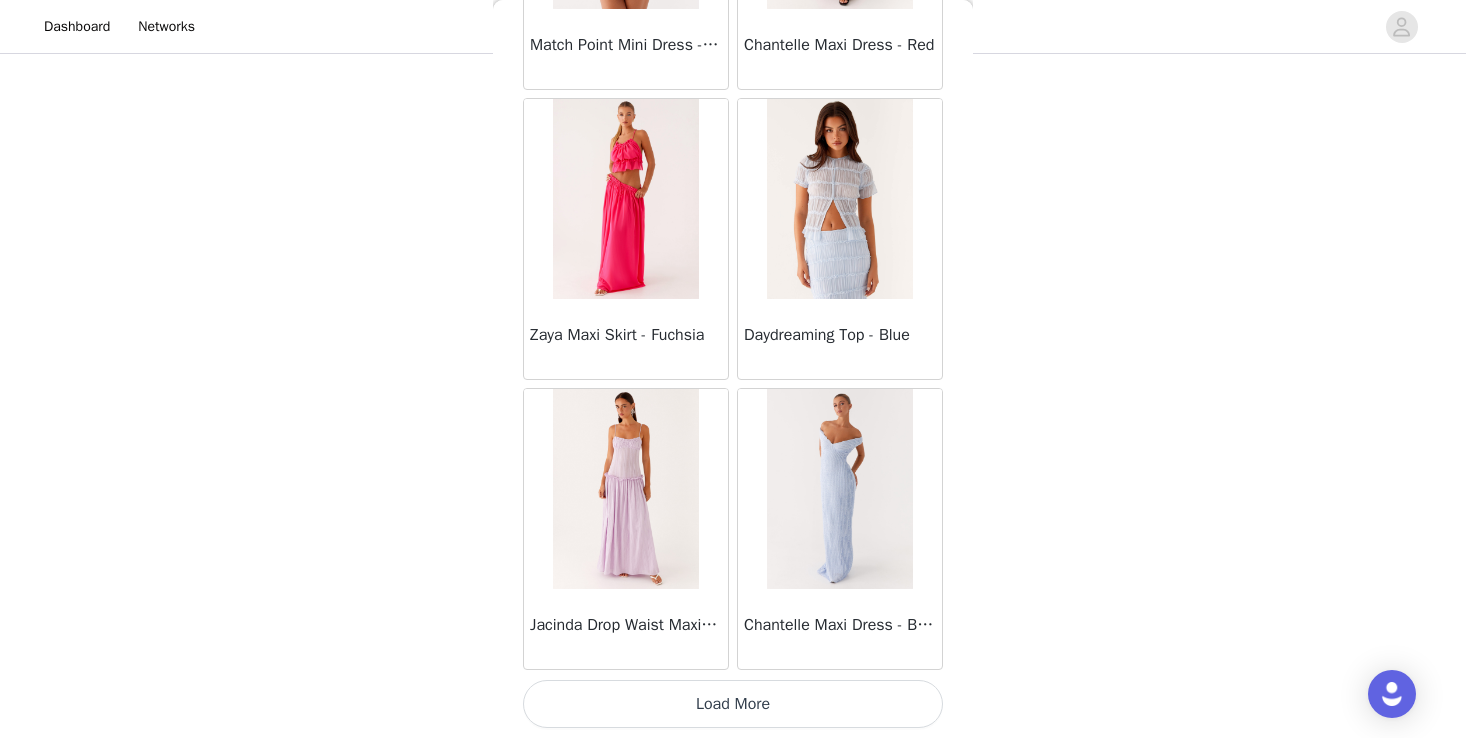 scroll, scrollTop: 63222, scrollLeft: 0, axis: vertical 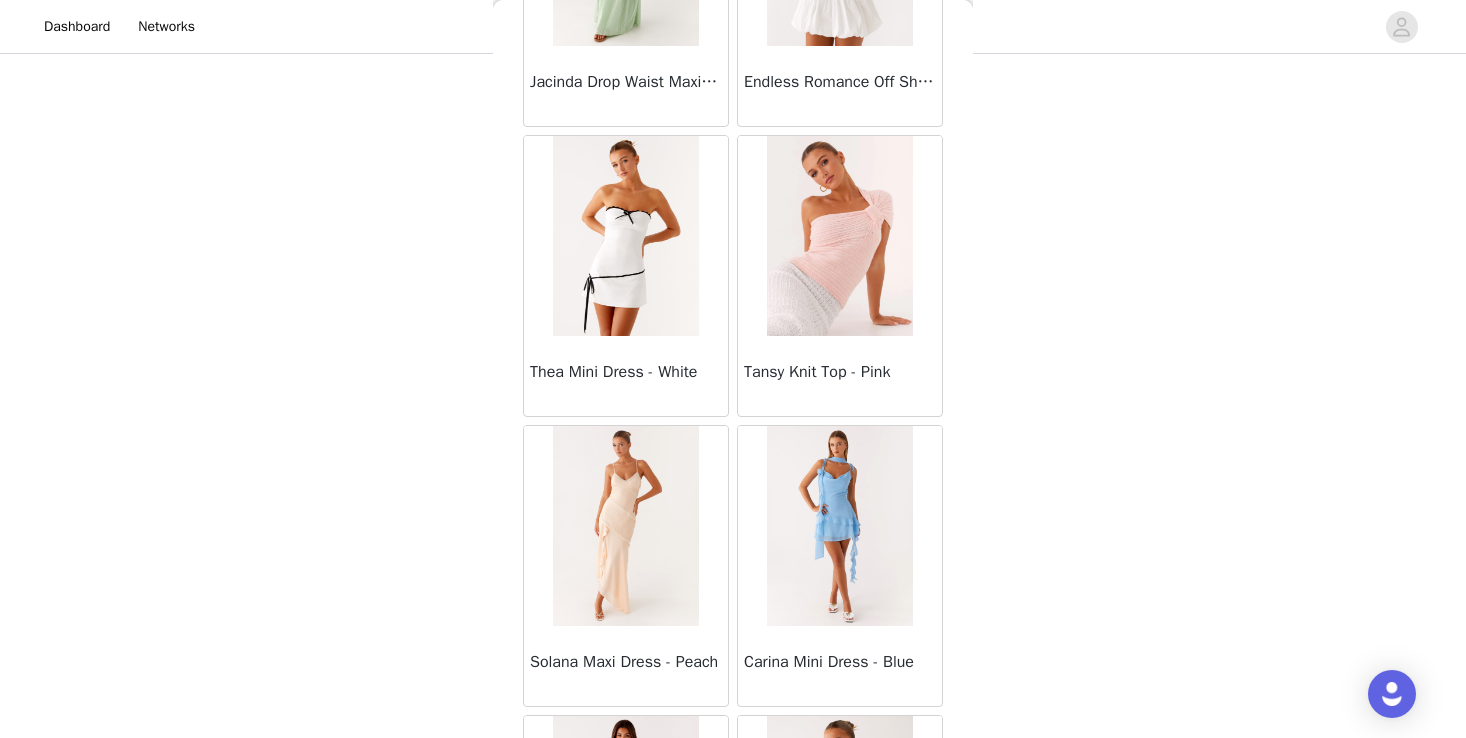 click at bounding box center [625, 236] 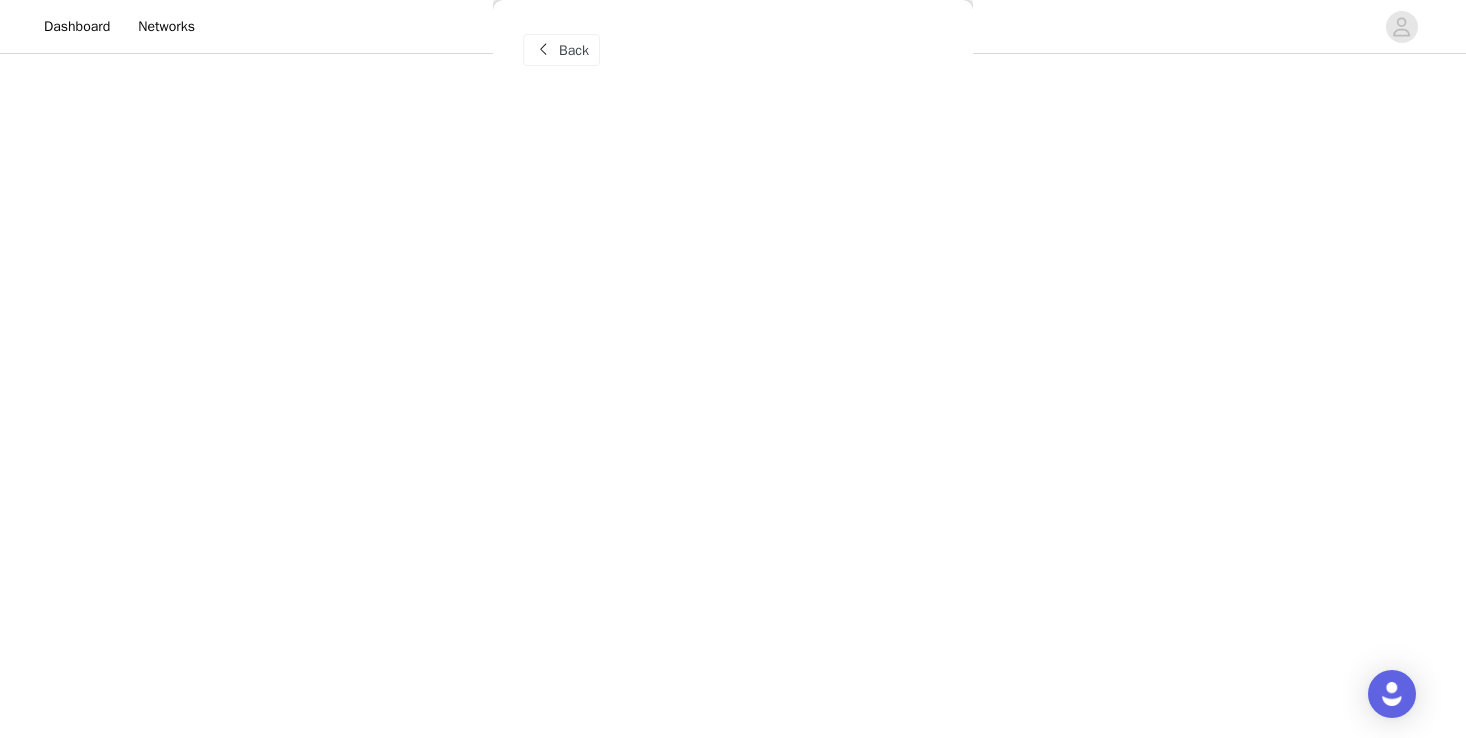 scroll, scrollTop: 0, scrollLeft: 0, axis: both 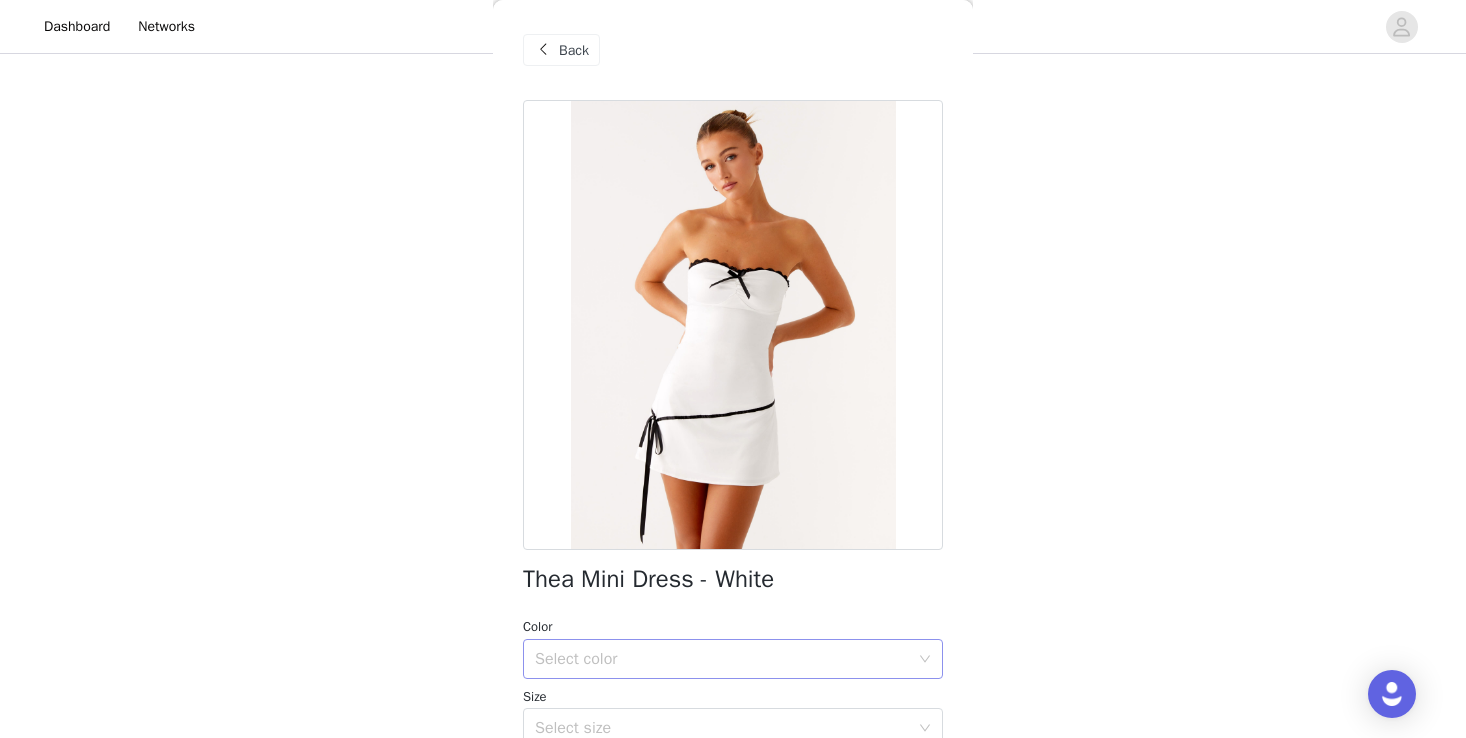 click on "Select color" at bounding box center [726, 659] 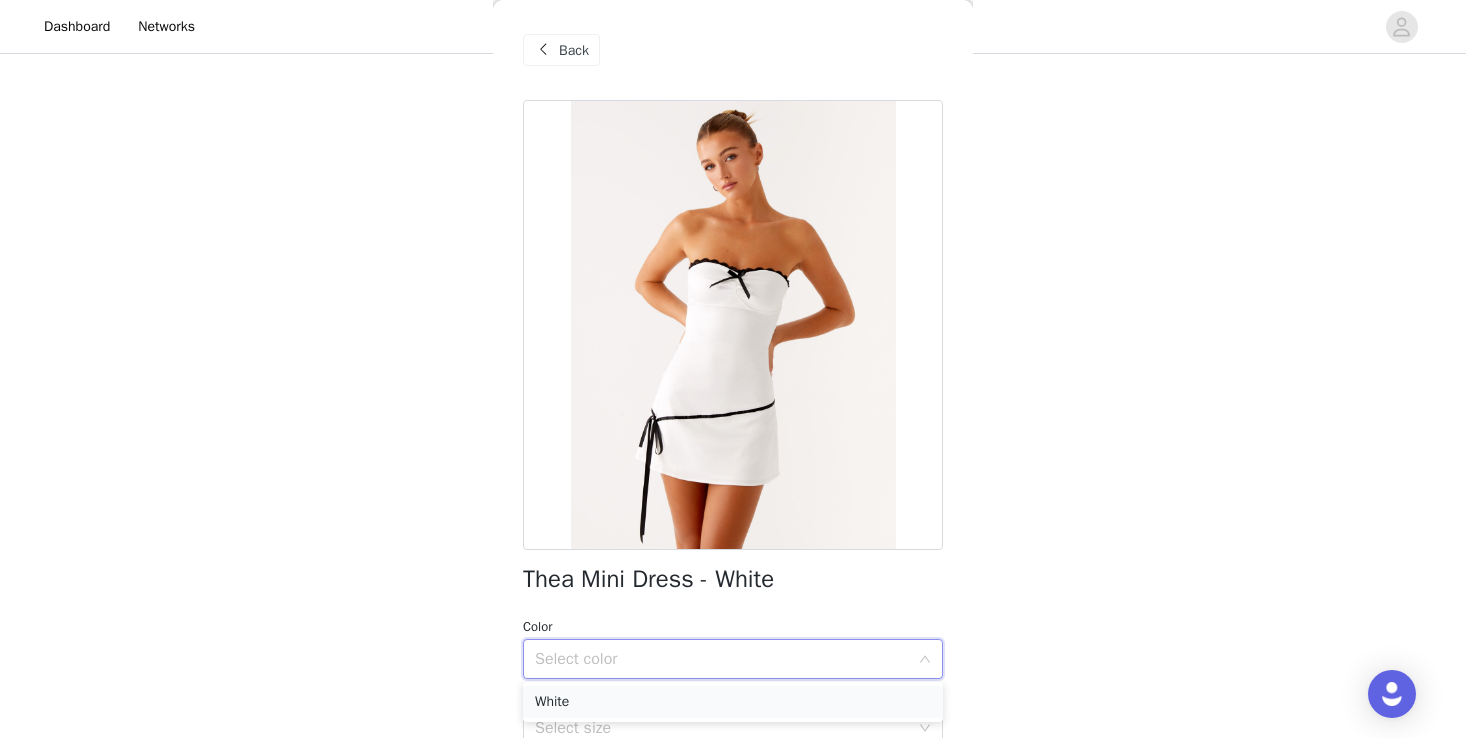 click on "White" at bounding box center (733, 702) 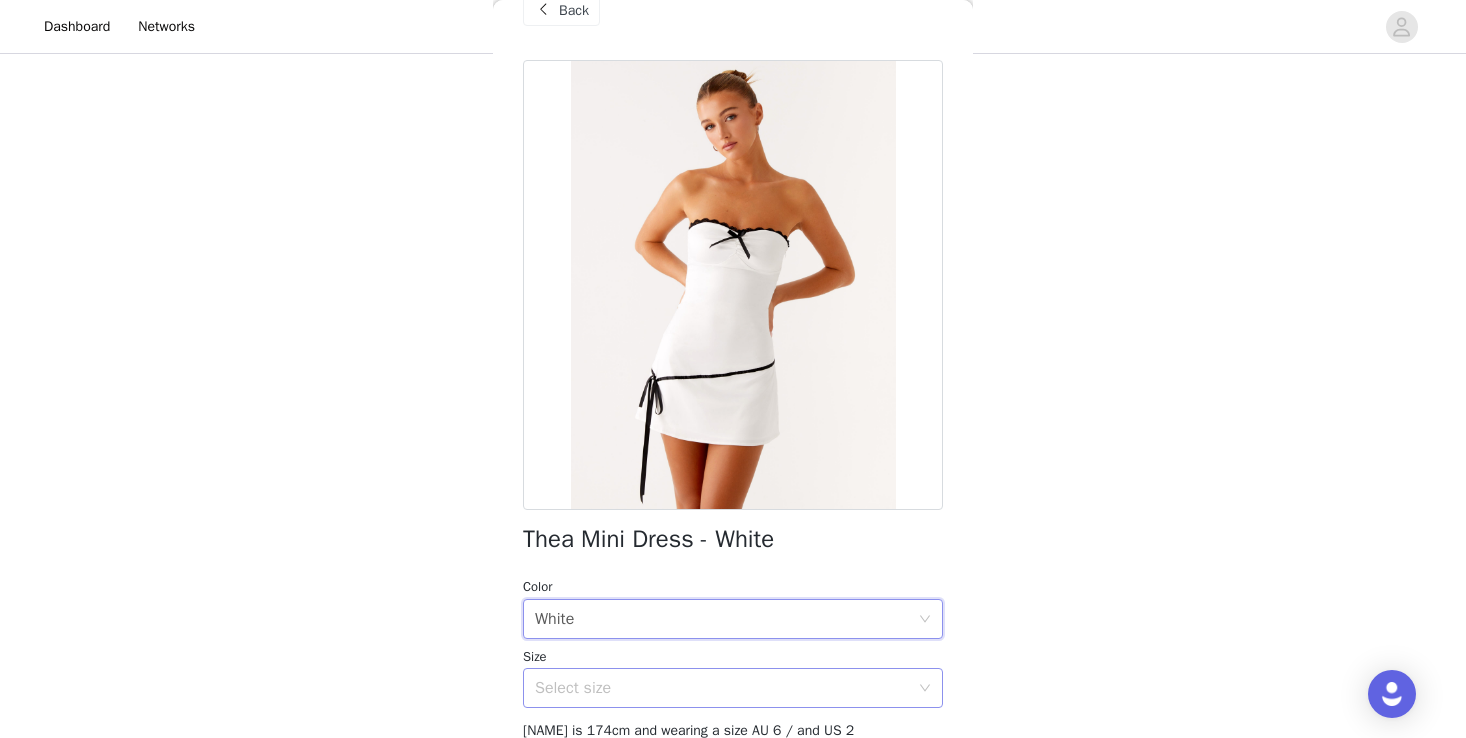 scroll, scrollTop: 43, scrollLeft: 0, axis: vertical 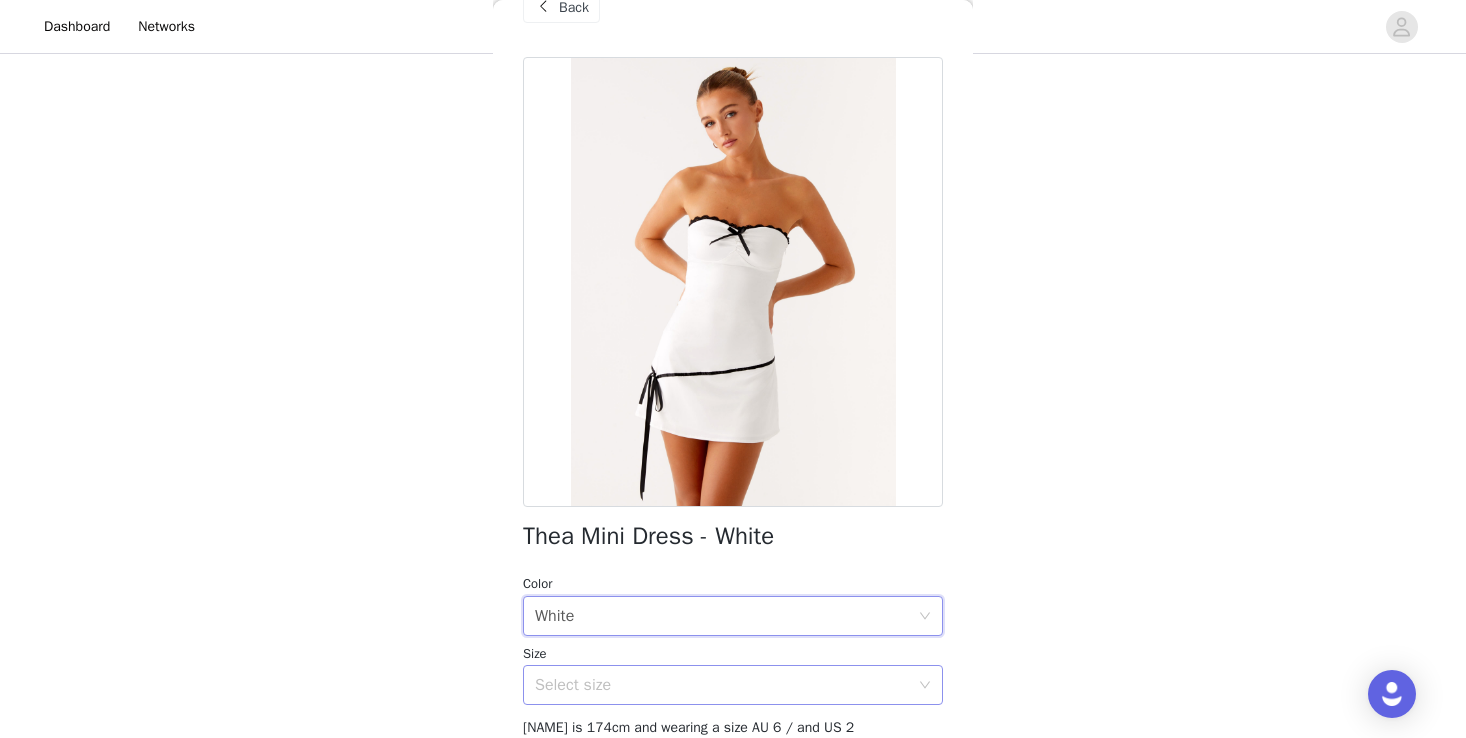 click on "Select size" at bounding box center [722, 685] 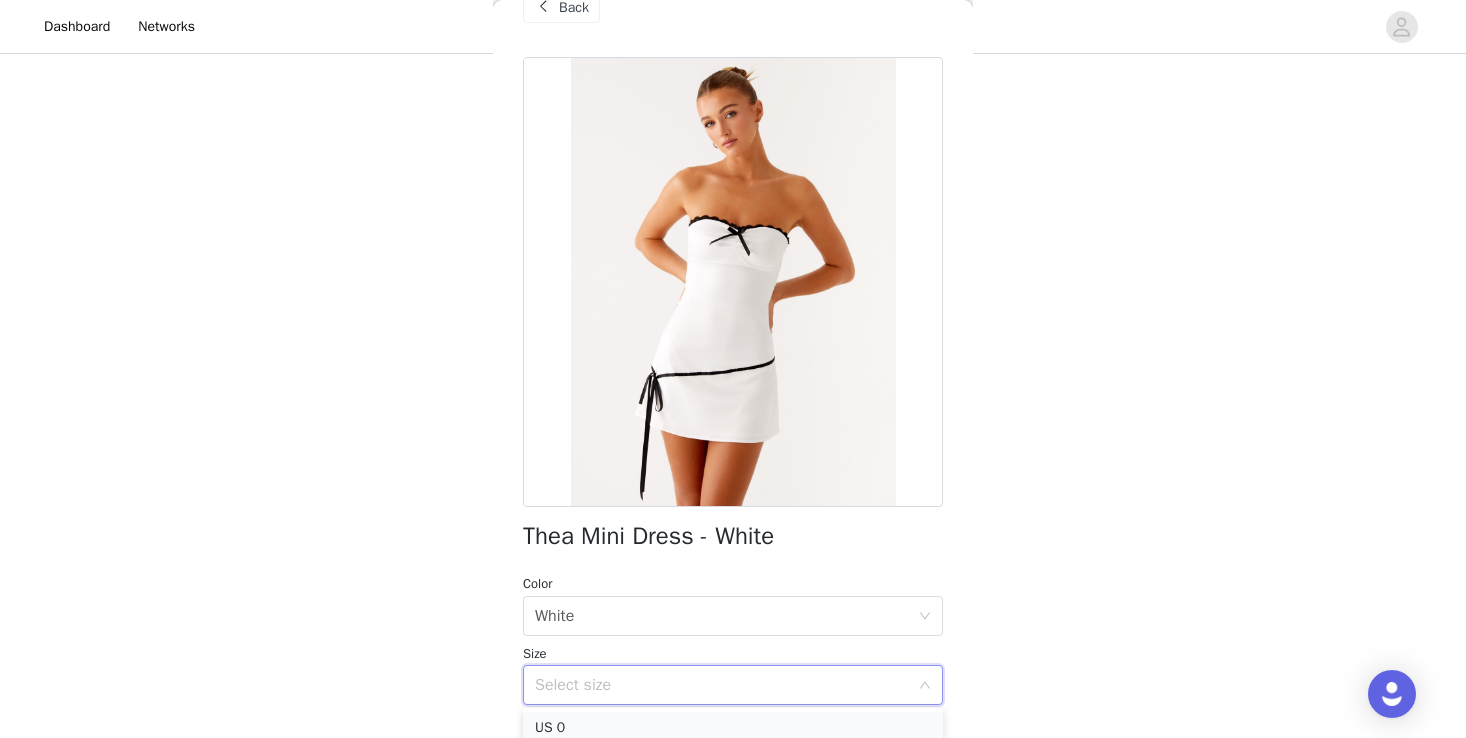 click on "US 0" at bounding box center (733, 728) 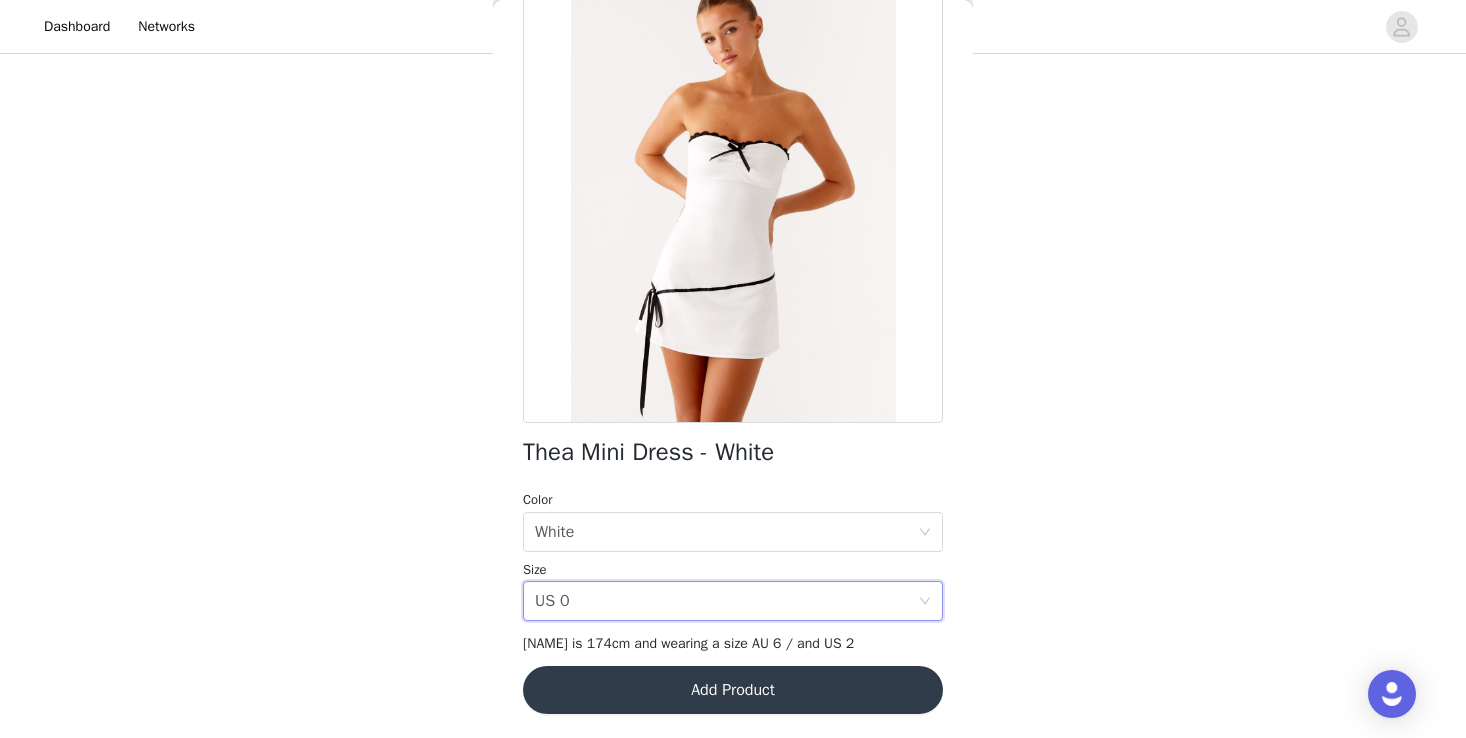 scroll, scrollTop: 300, scrollLeft: 0, axis: vertical 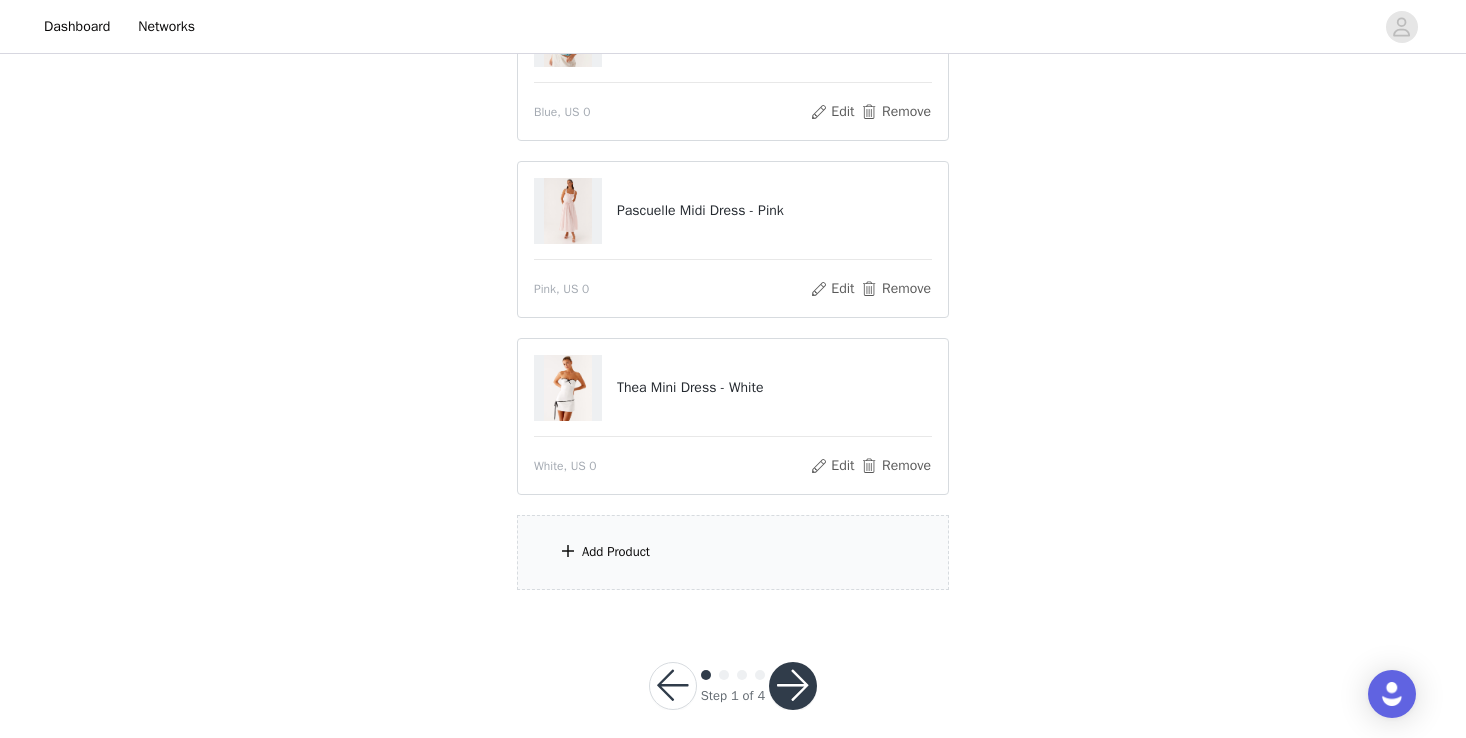 click on "Add Product" at bounding box center [733, 552] 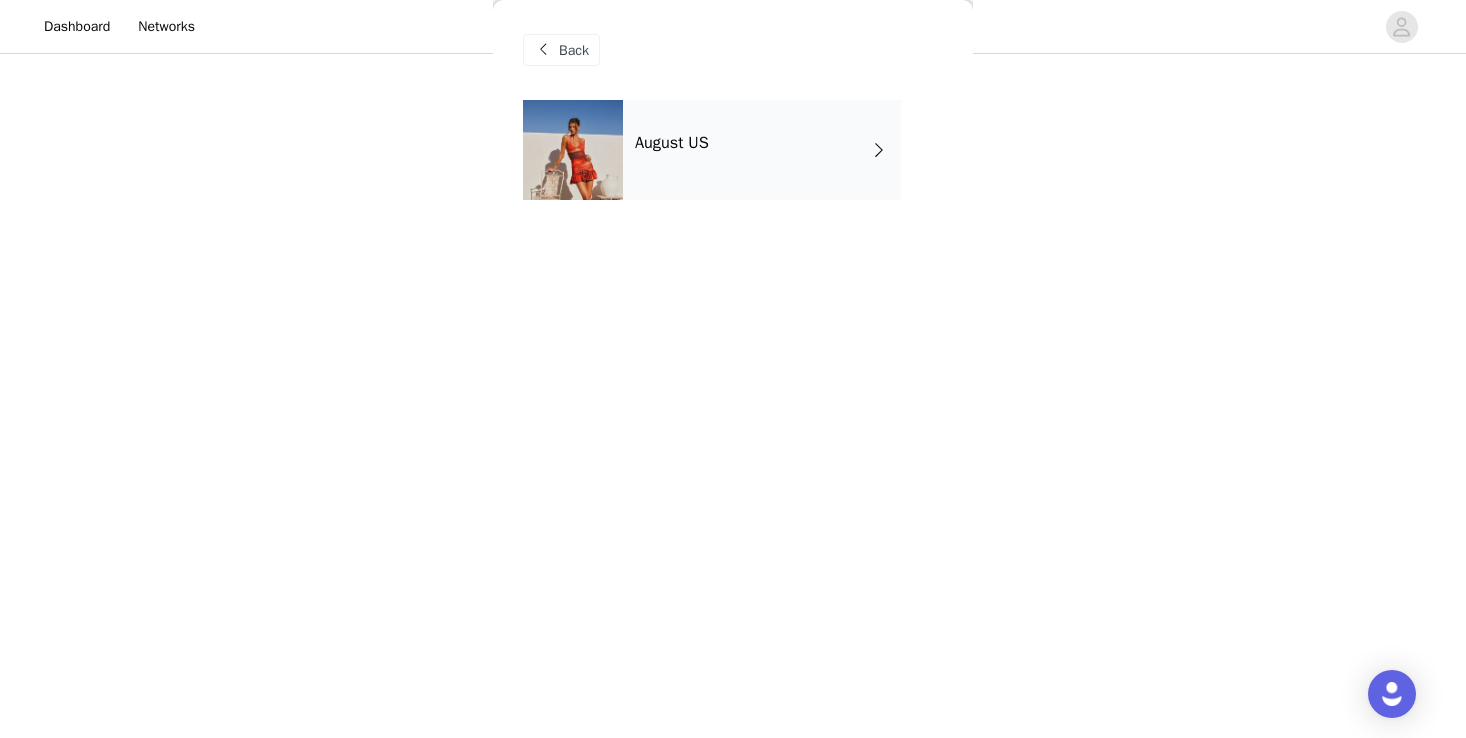 click on "August US" at bounding box center (762, 150) 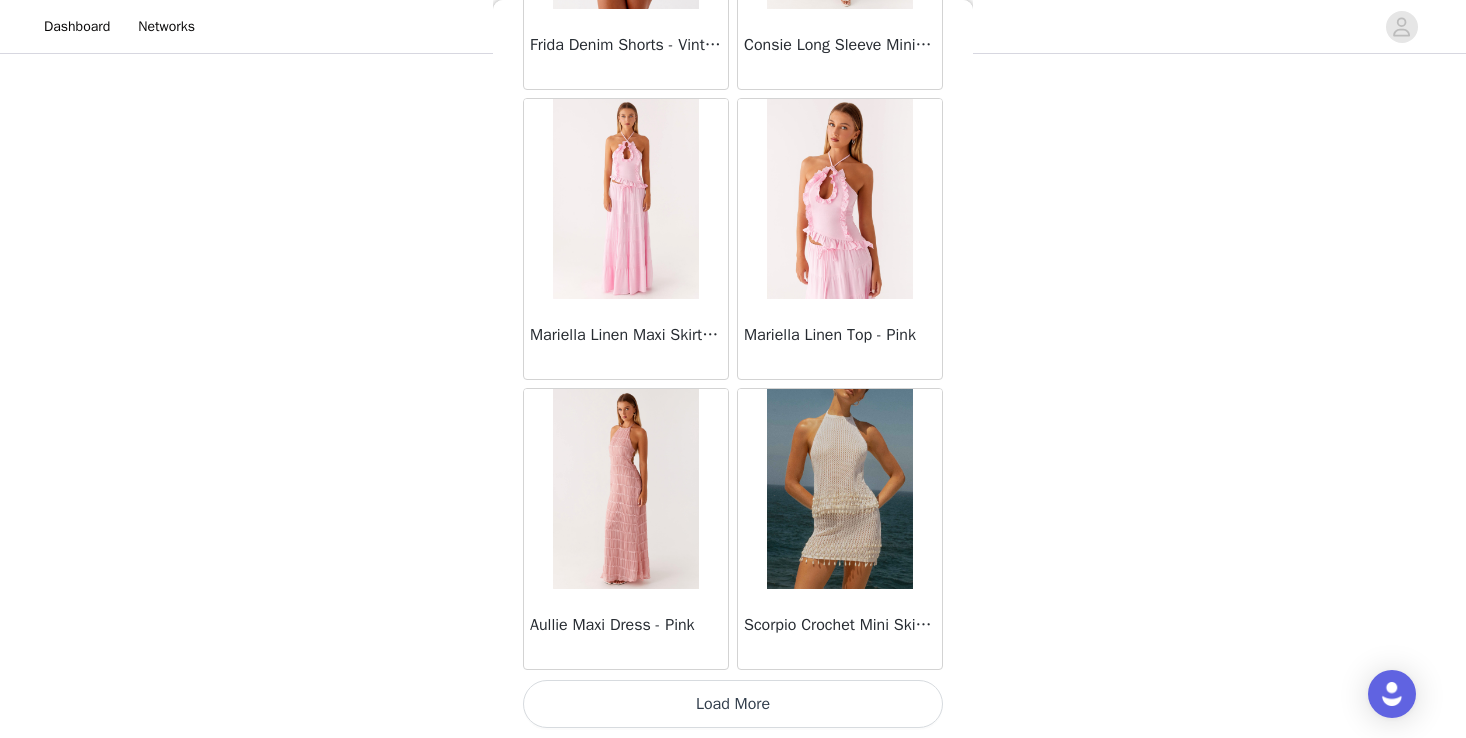 click on "Load More" at bounding box center [733, 704] 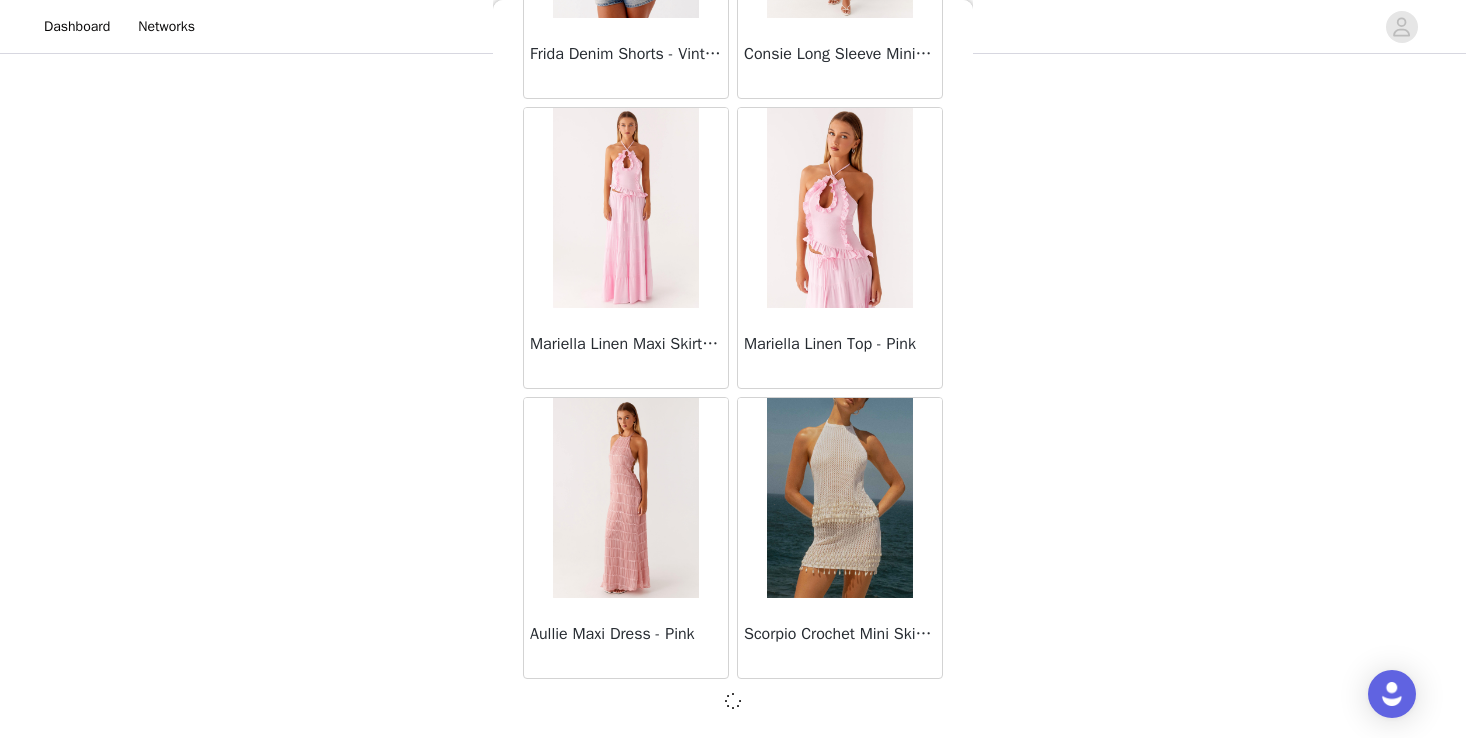 scroll, scrollTop: 665, scrollLeft: 0, axis: vertical 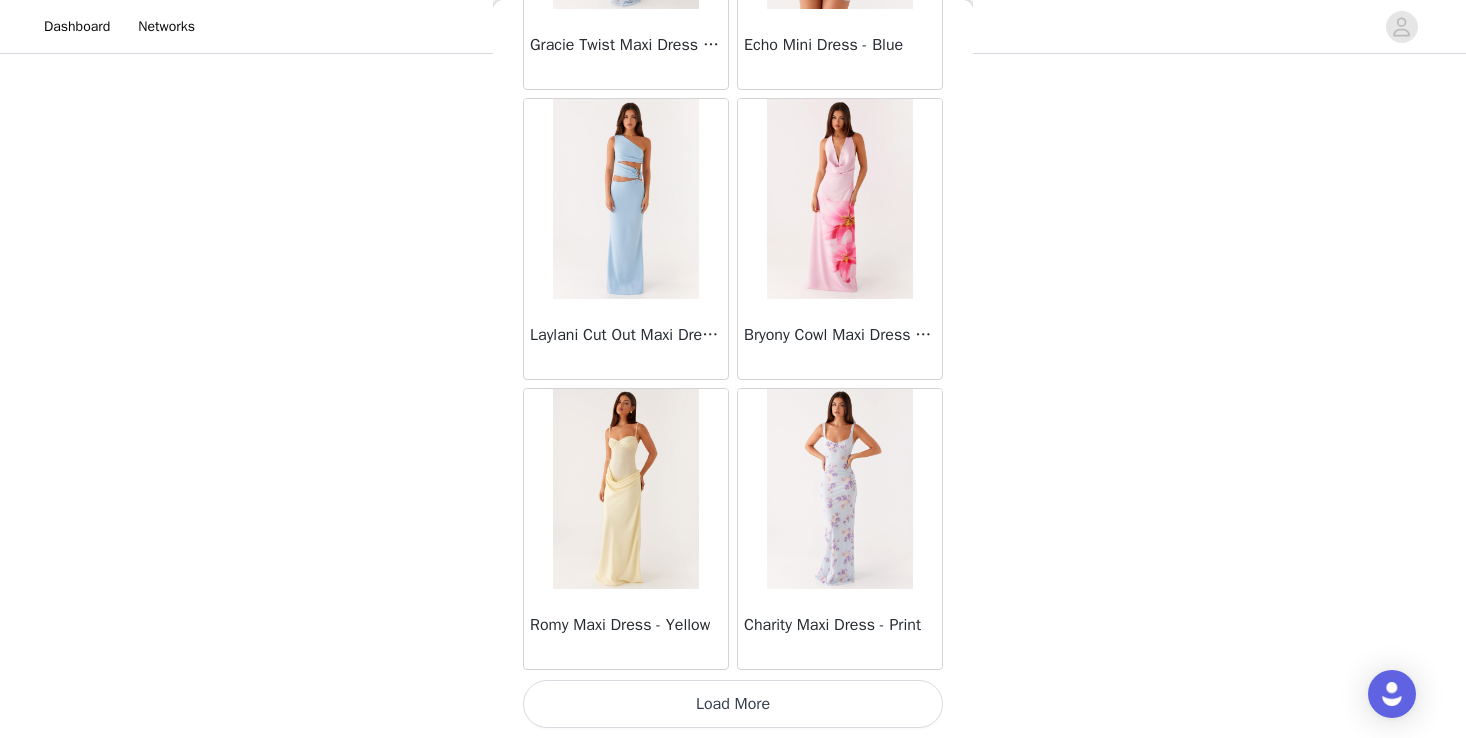 click on "Load More" at bounding box center [733, 704] 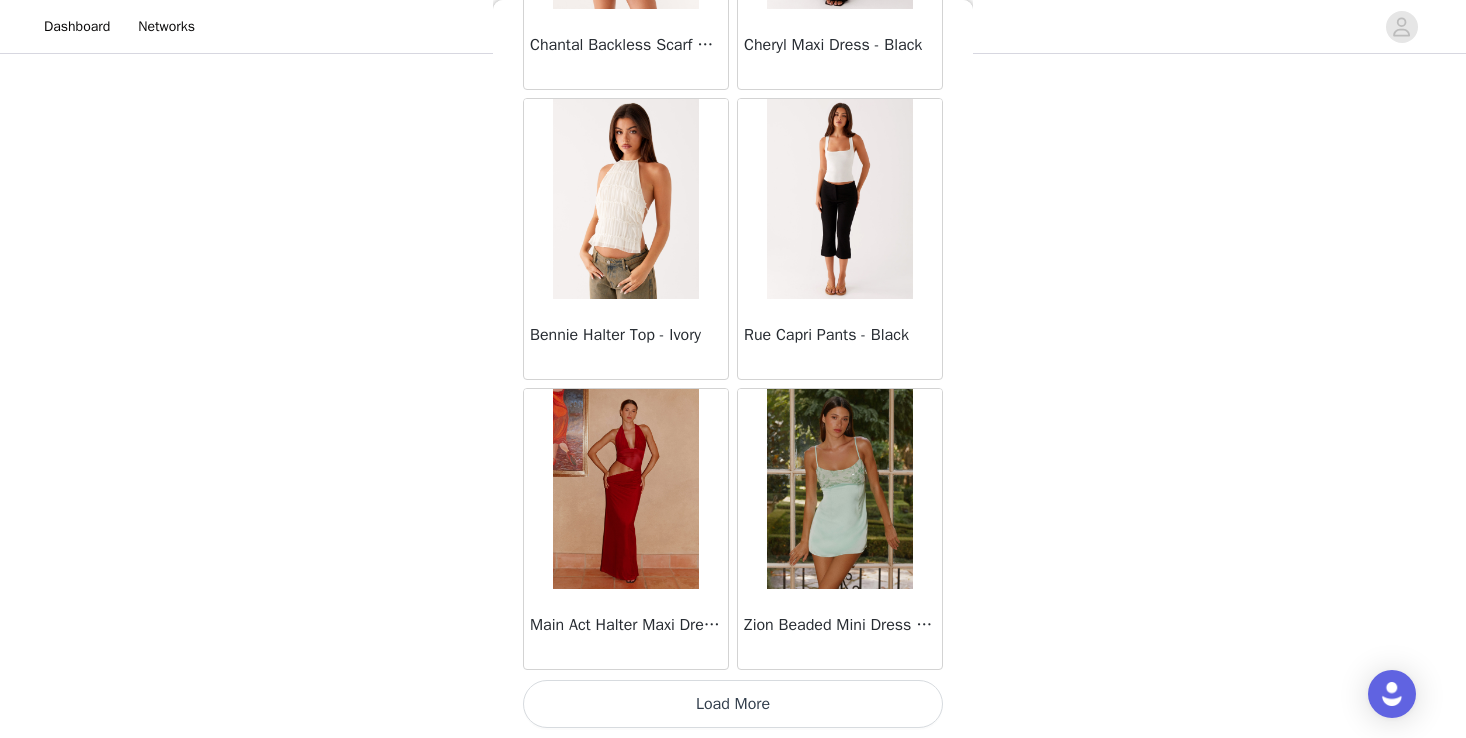 scroll, scrollTop: 8122, scrollLeft: 0, axis: vertical 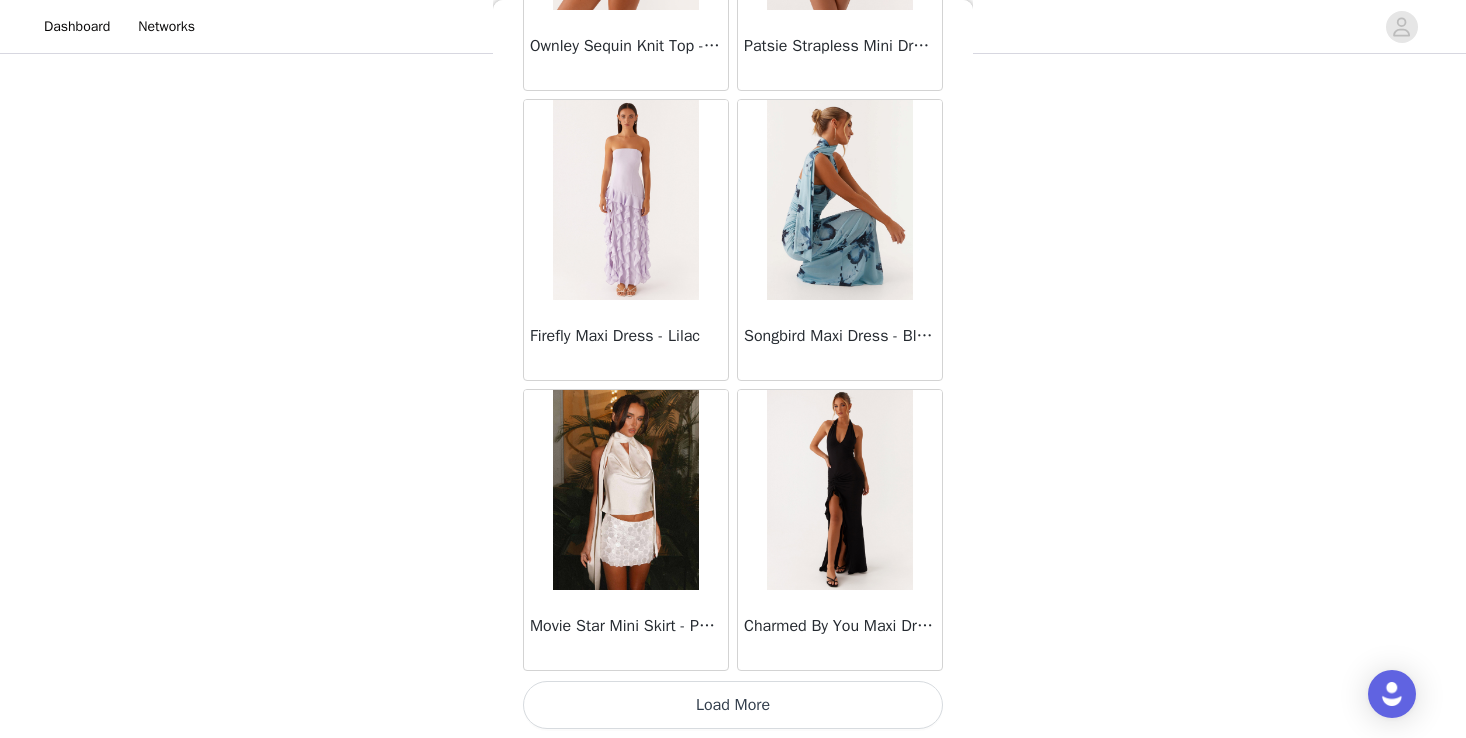 click on "Load More" at bounding box center [733, 705] 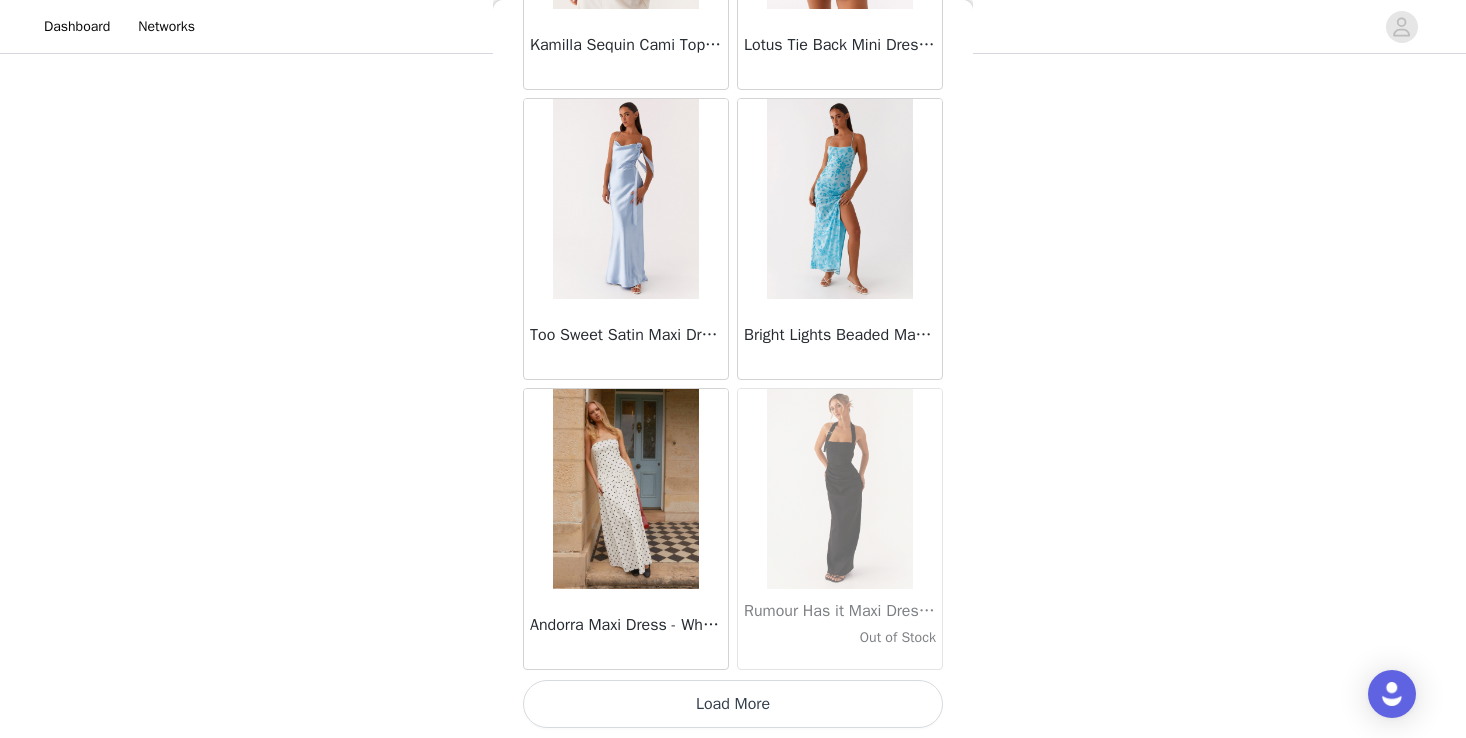 scroll, scrollTop: 13922, scrollLeft: 0, axis: vertical 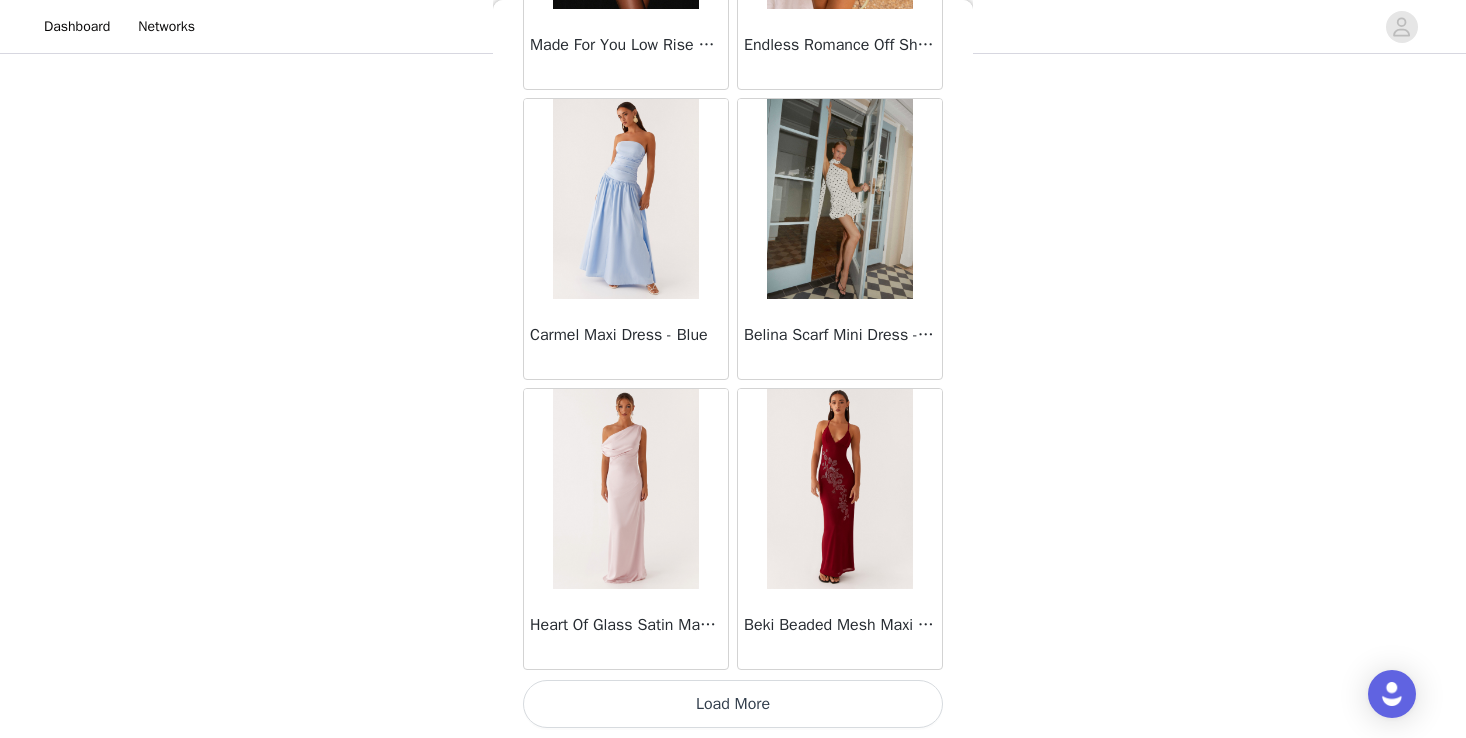 click on "Load More" at bounding box center [733, 704] 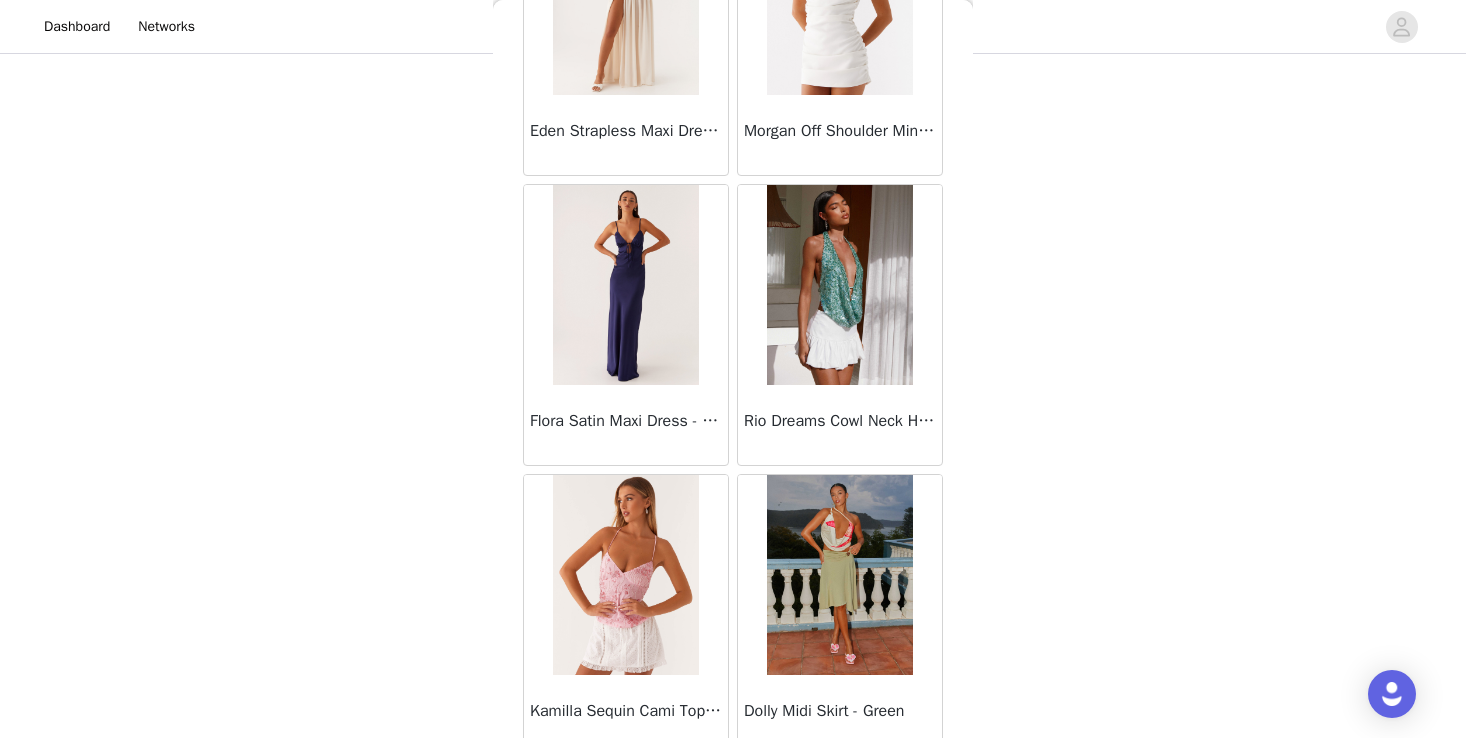 scroll, scrollTop: 19732, scrollLeft: 0, axis: vertical 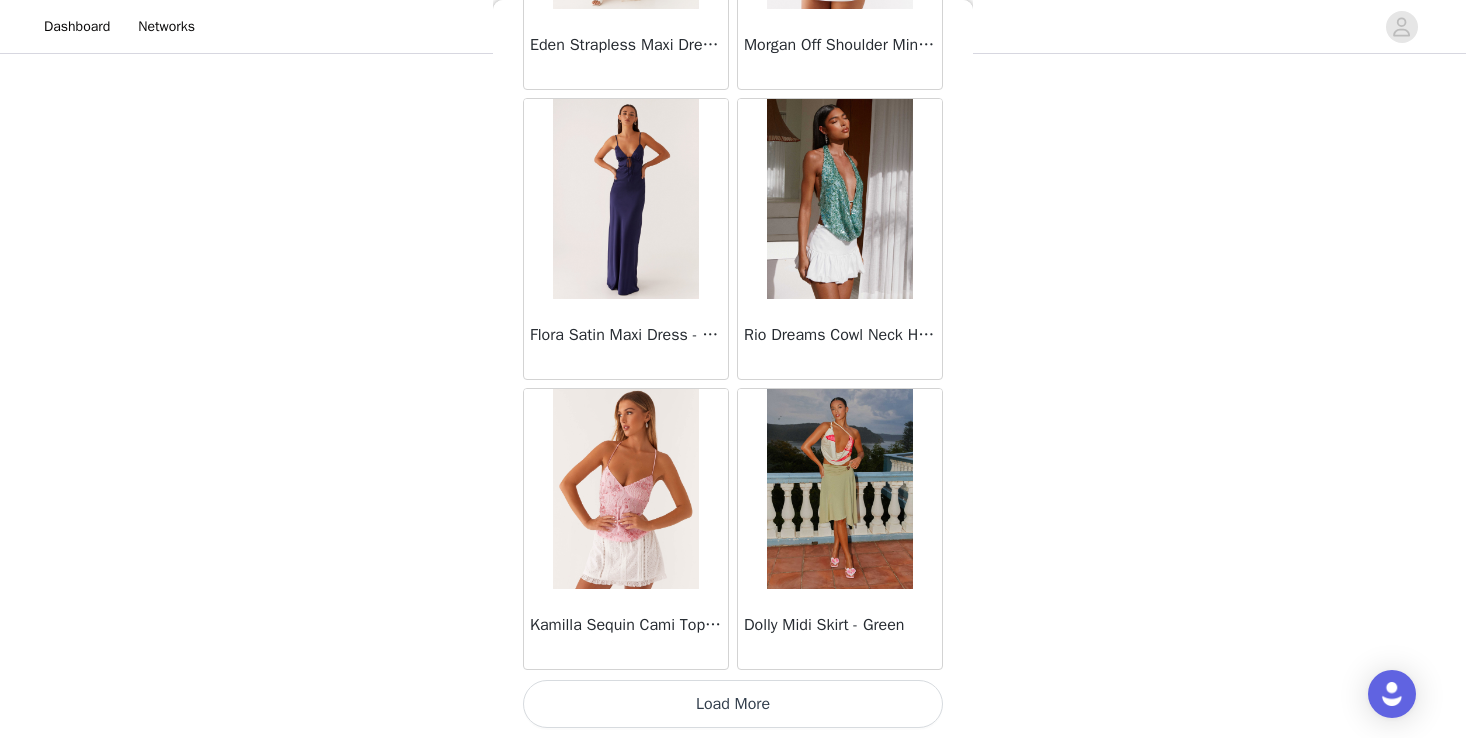 click on "Load More" at bounding box center [733, 704] 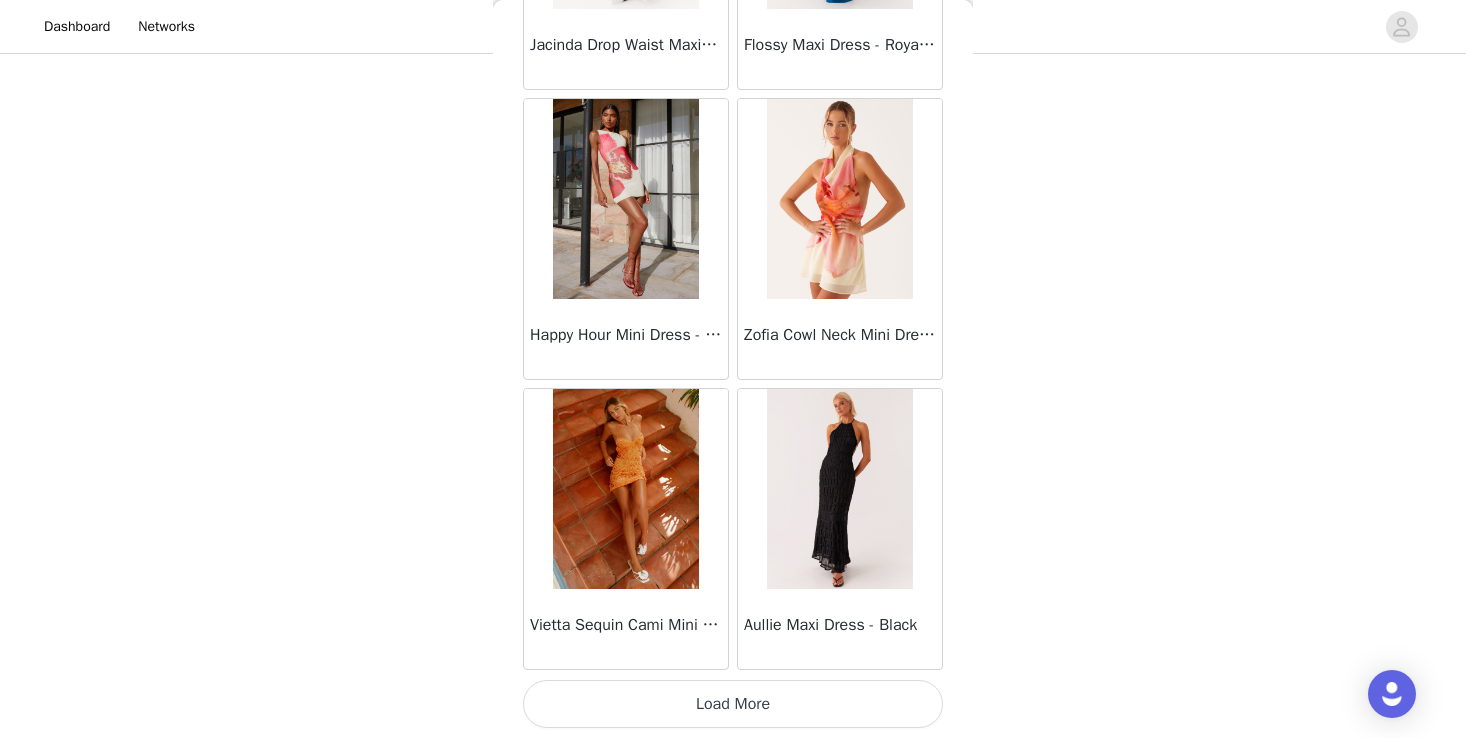 scroll, scrollTop: 22622, scrollLeft: 0, axis: vertical 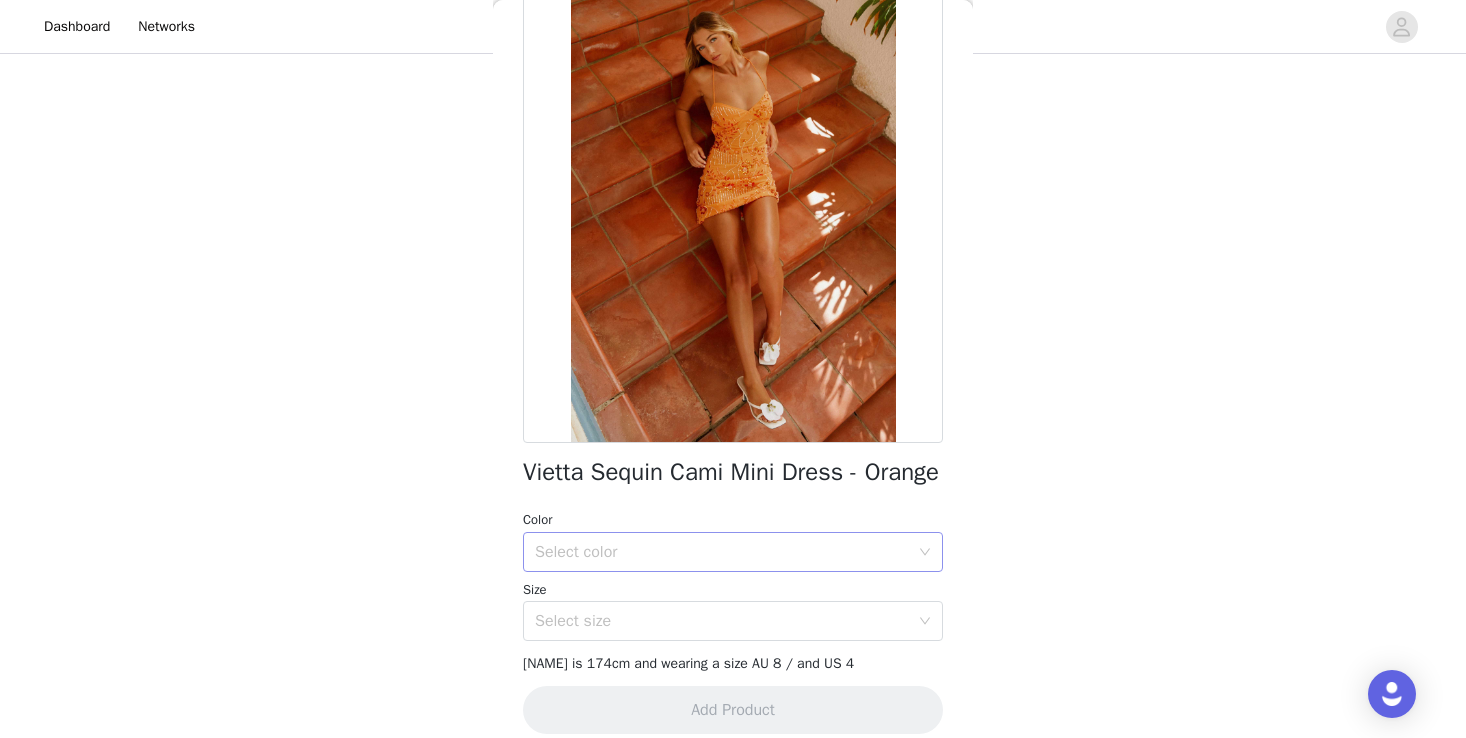click on "Select color" at bounding box center (726, 552) 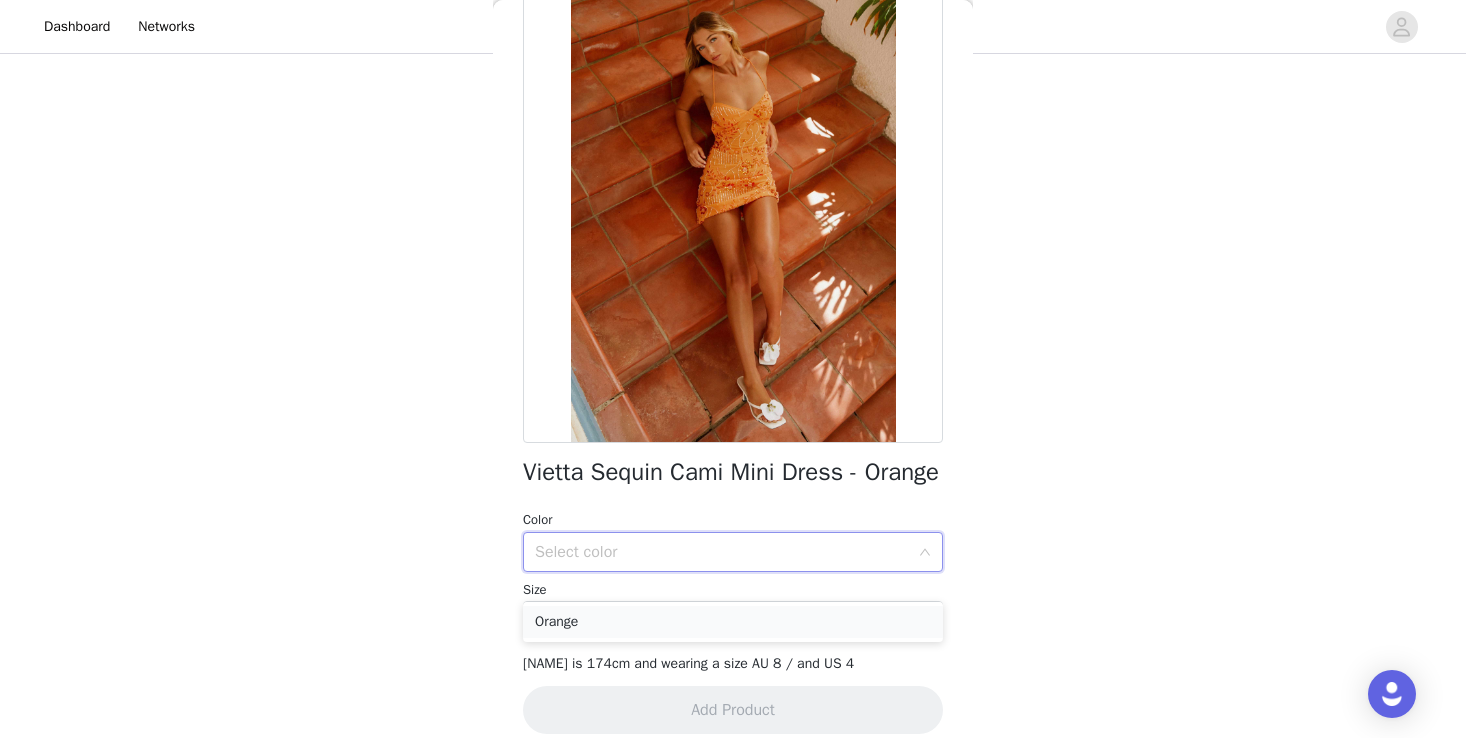 click on "Orange" at bounding box center [733, 622] 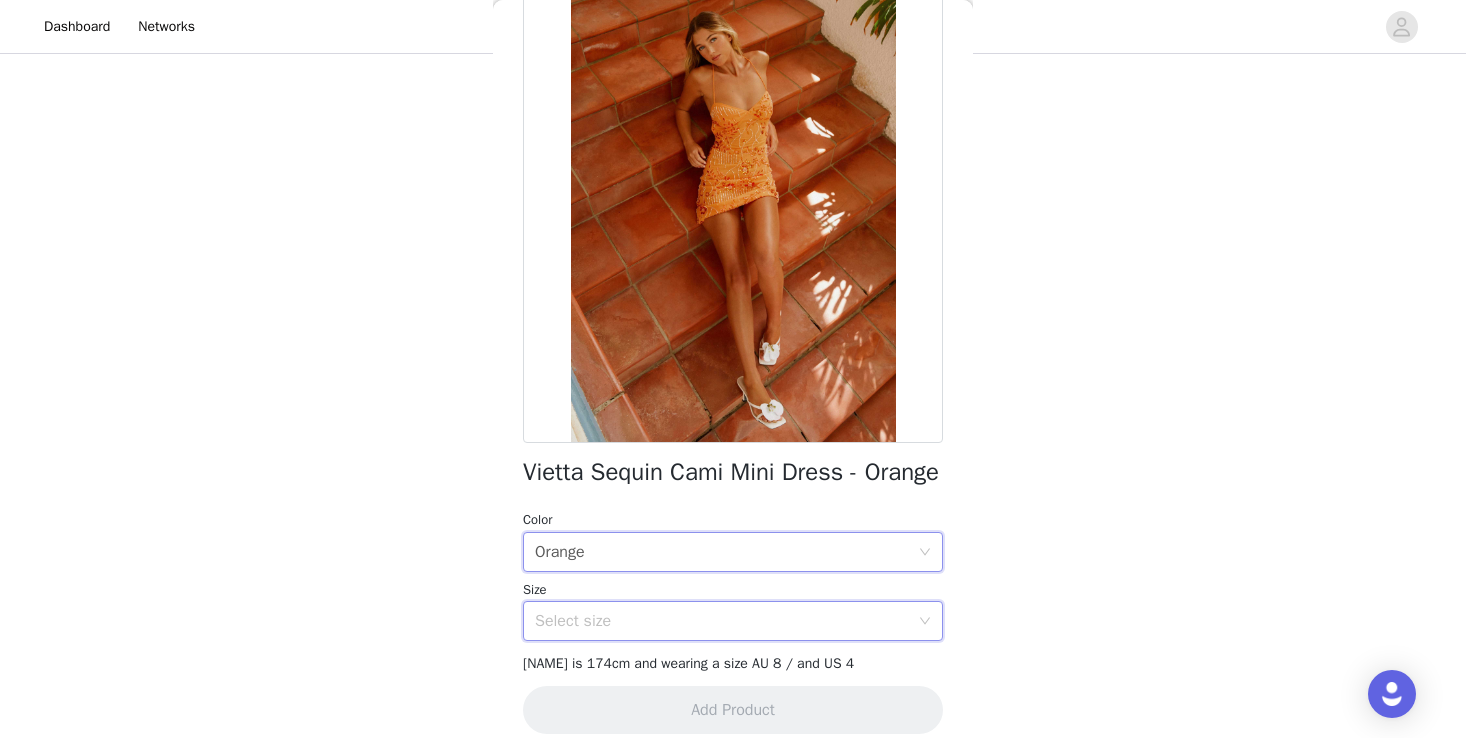 click on "Select size" at bounding box center (726, 621) 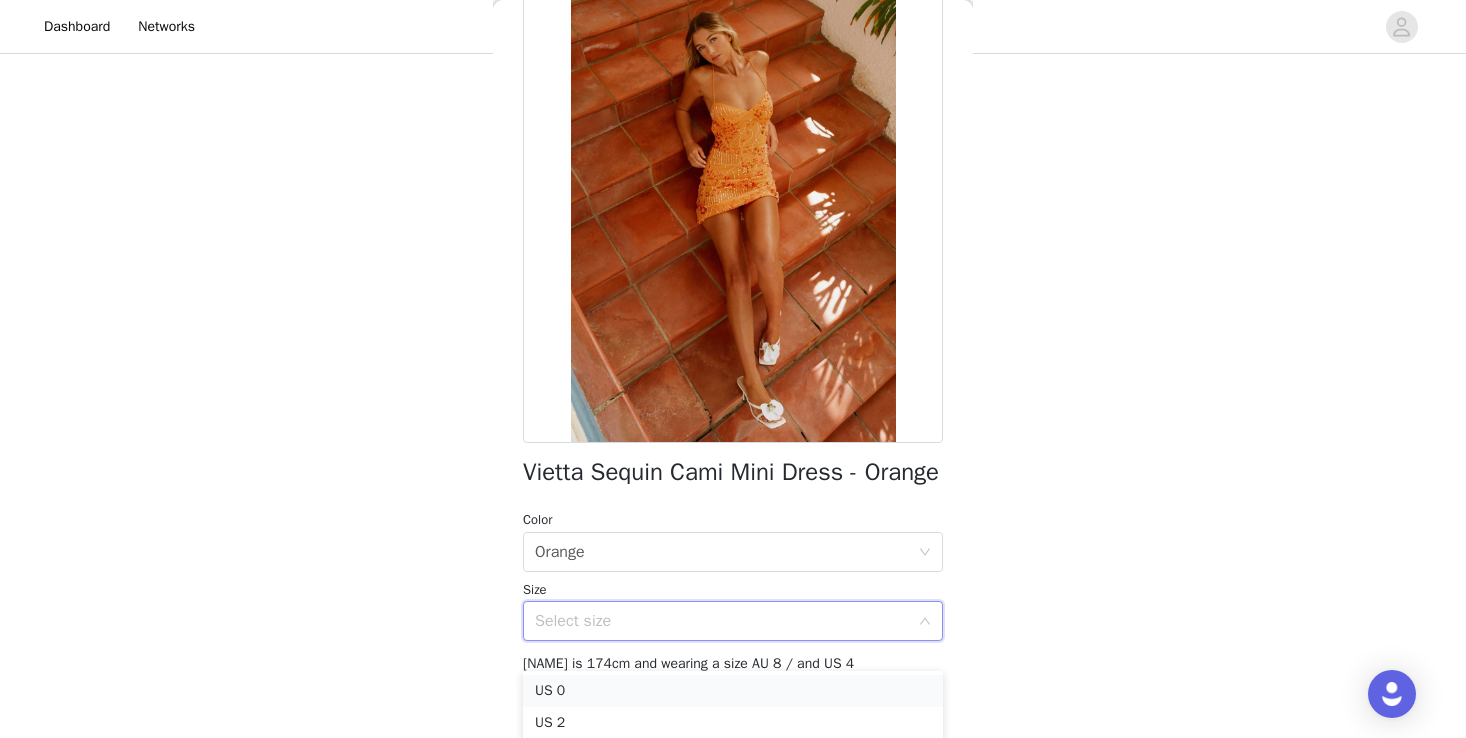 click on "US 0" at bounding box center (733, 691) 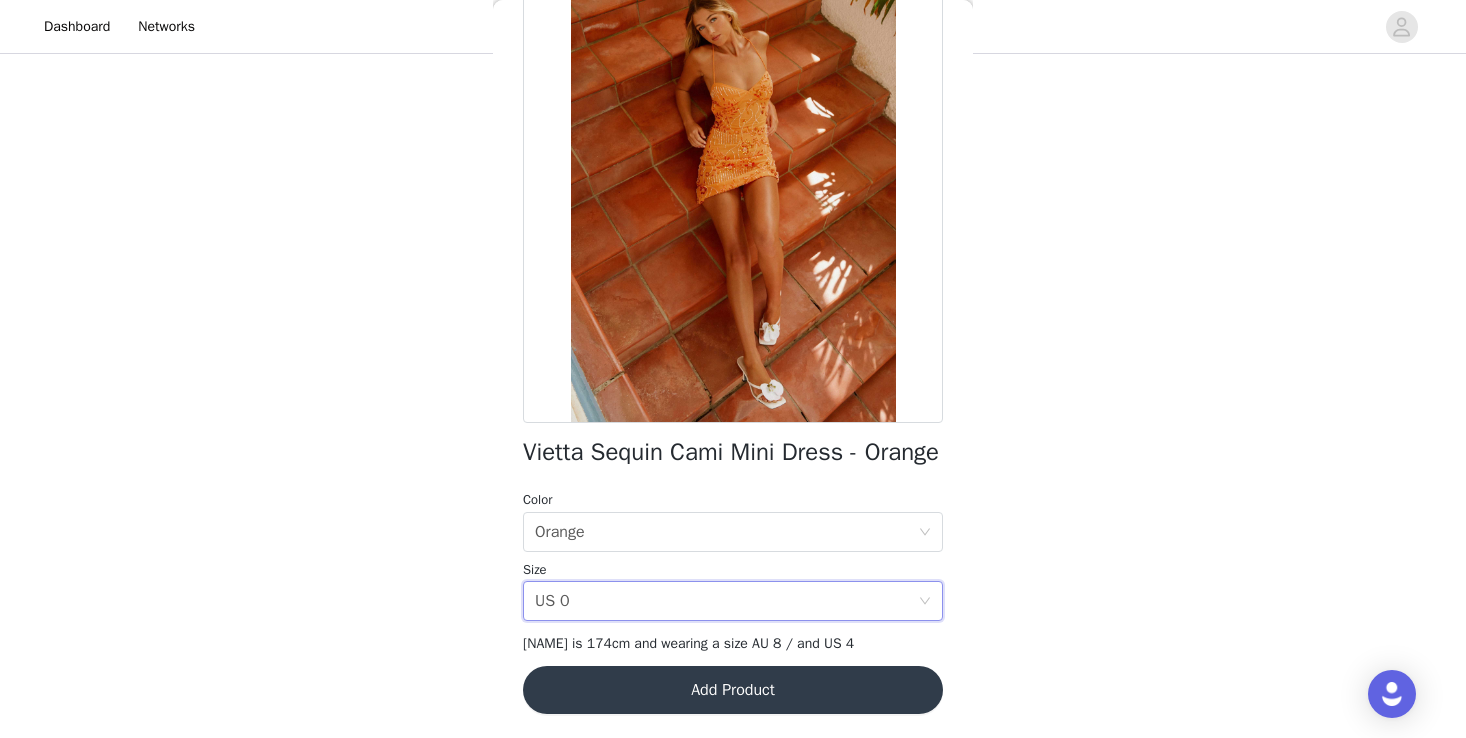 scroll, scrollTop: 384, scrollLeft: 0, axis: vertical 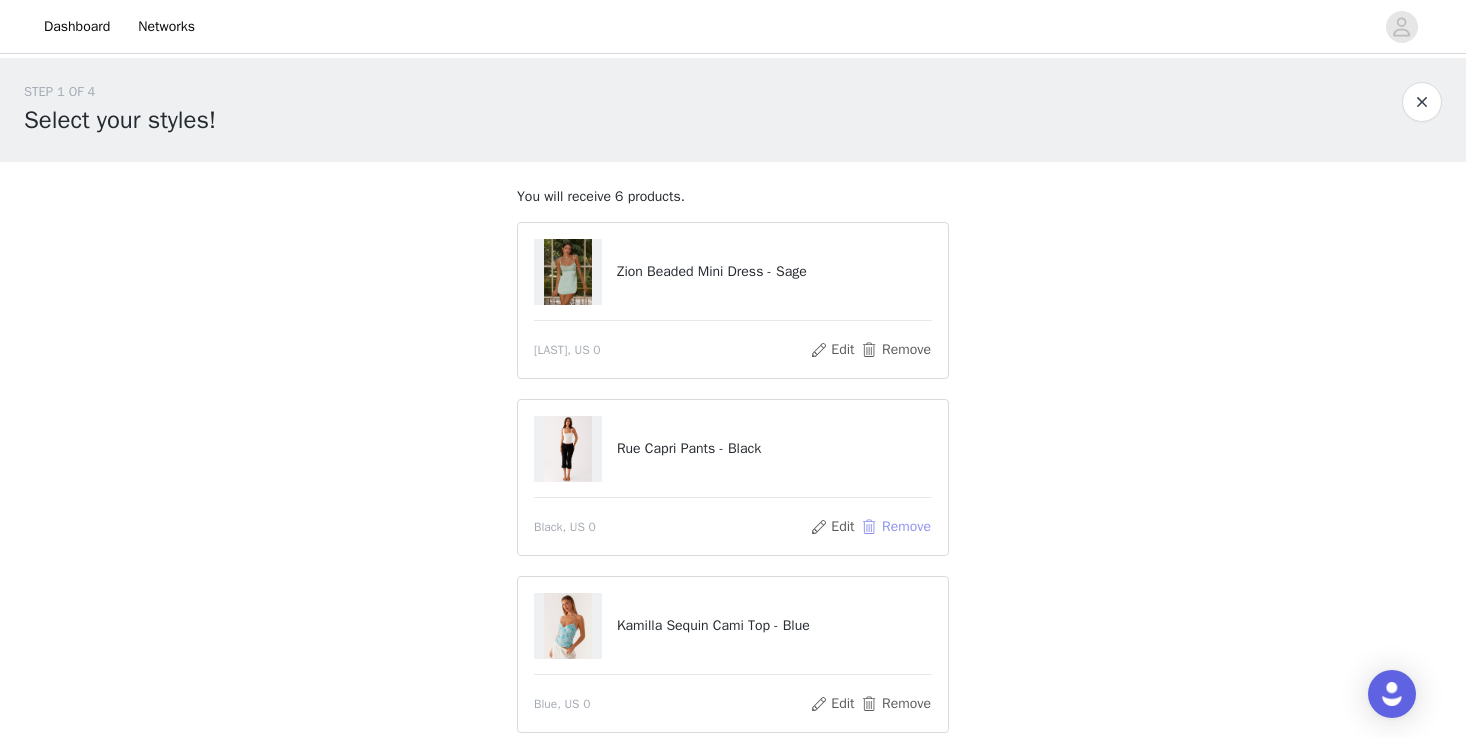 click on "Remove" at bounding box center (896, 527) 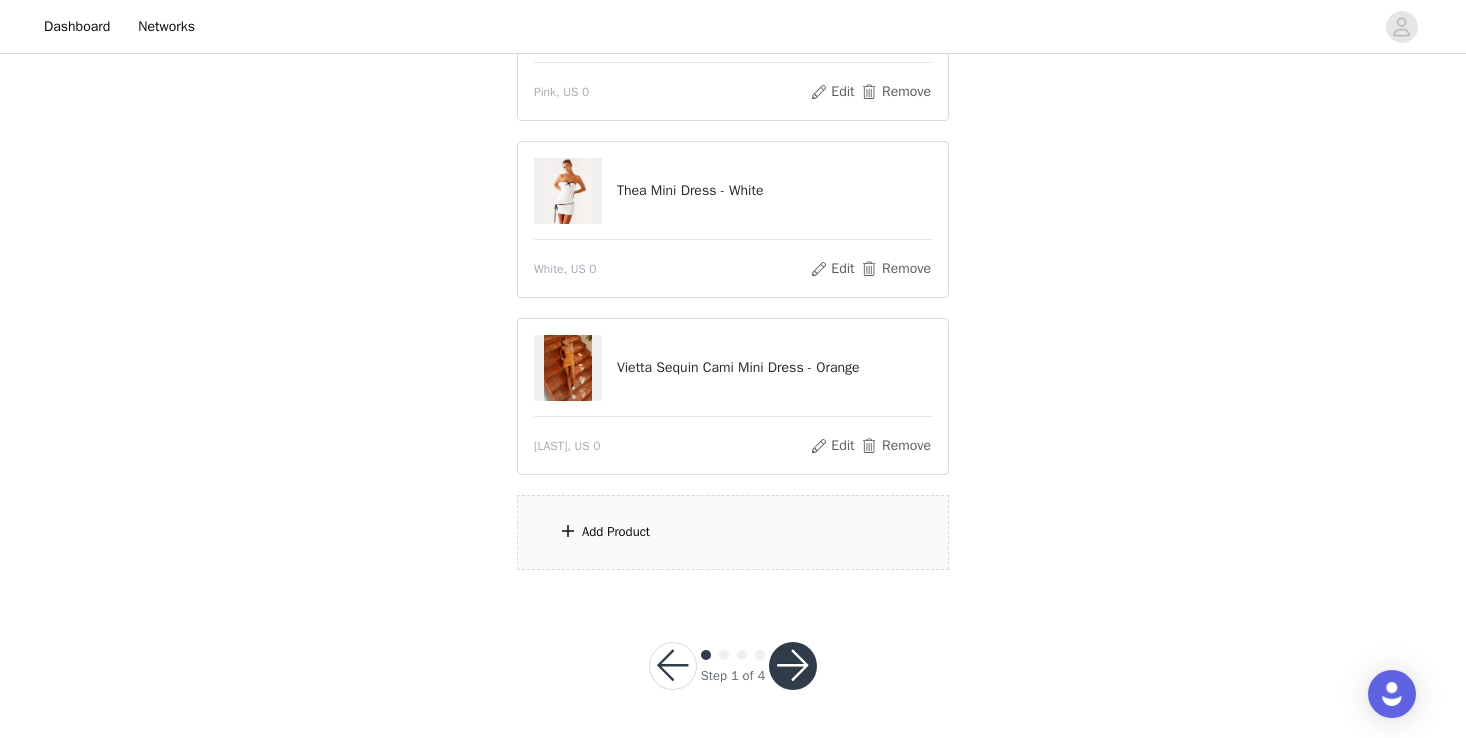 scroll, scrollTop: 665, scrollLeft: 0, axis: vertical 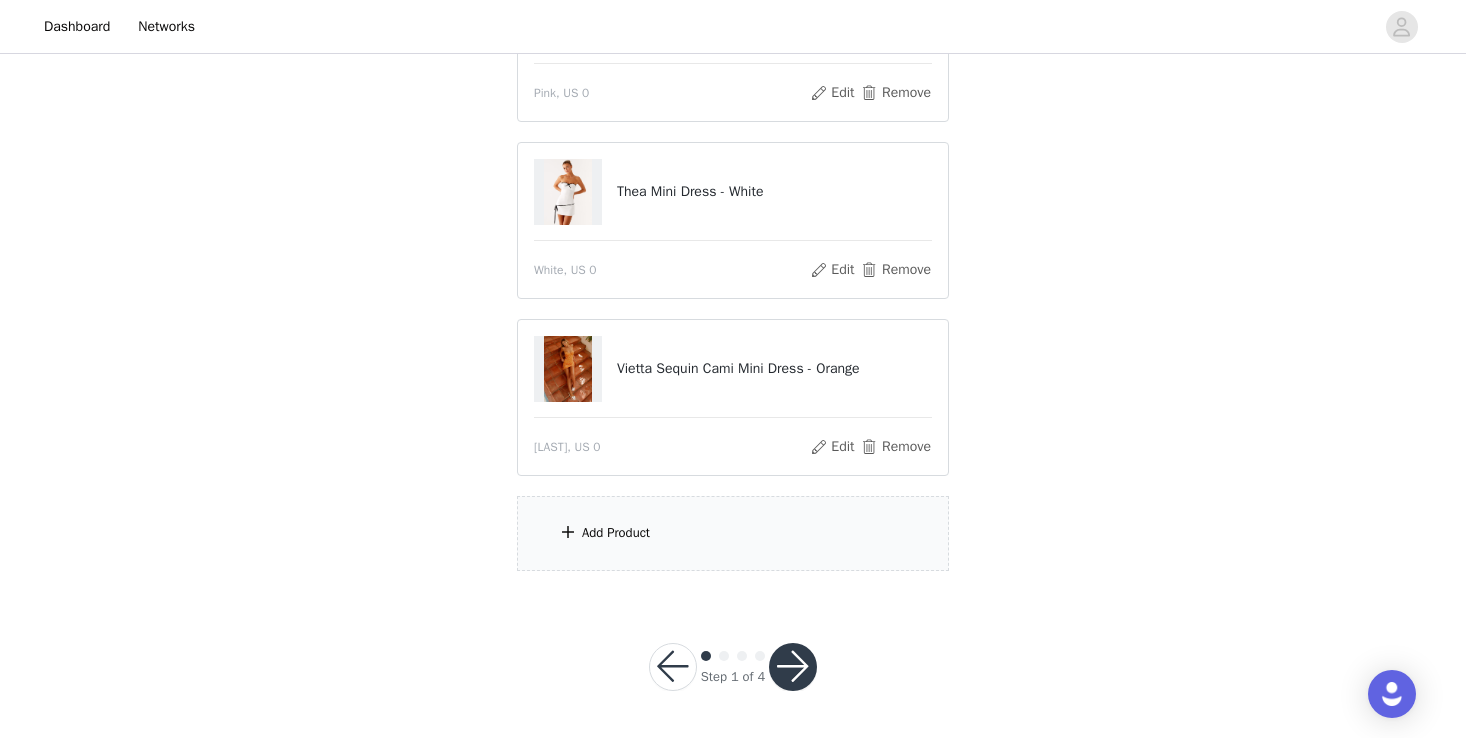 click on "Add Product" at bounding box center [733, 533] 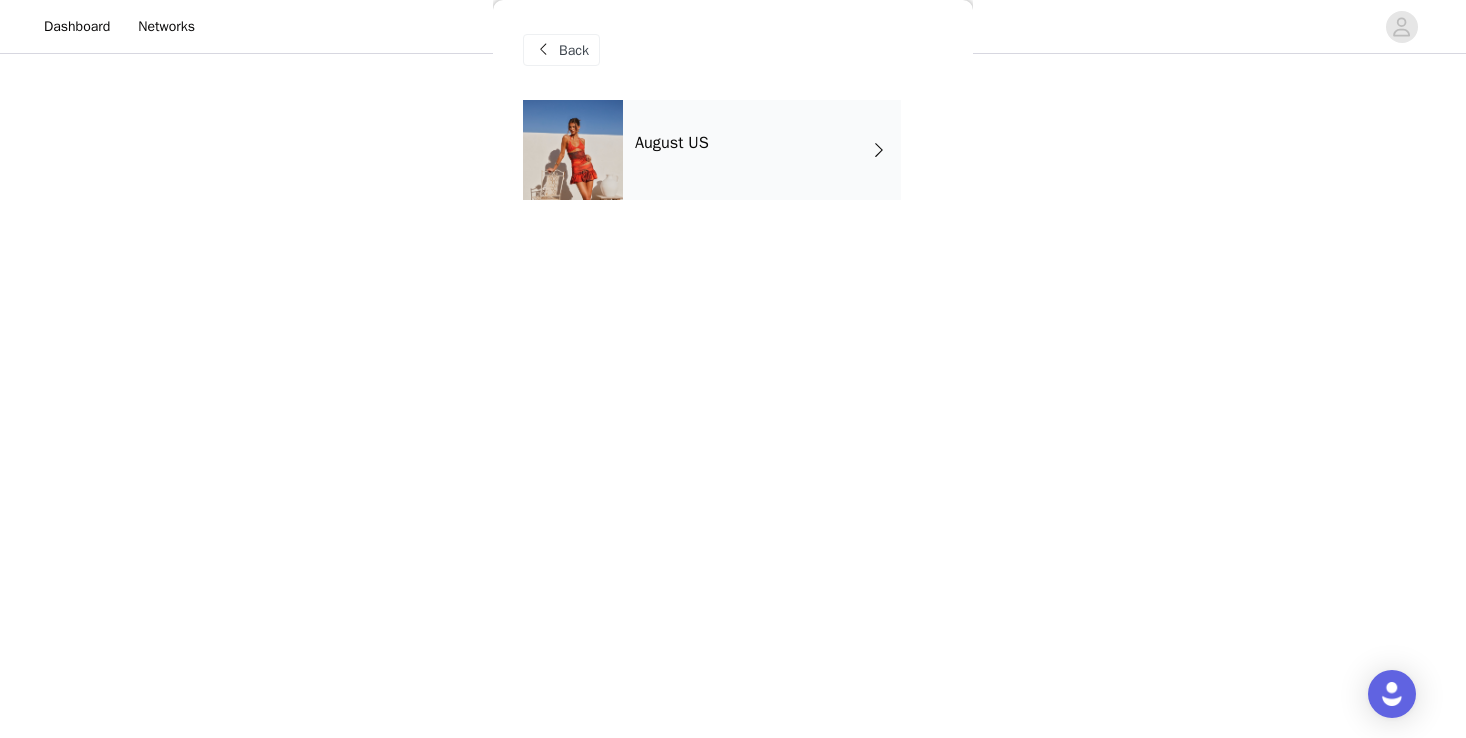 click on "August US" at bounding box center [762, 150] 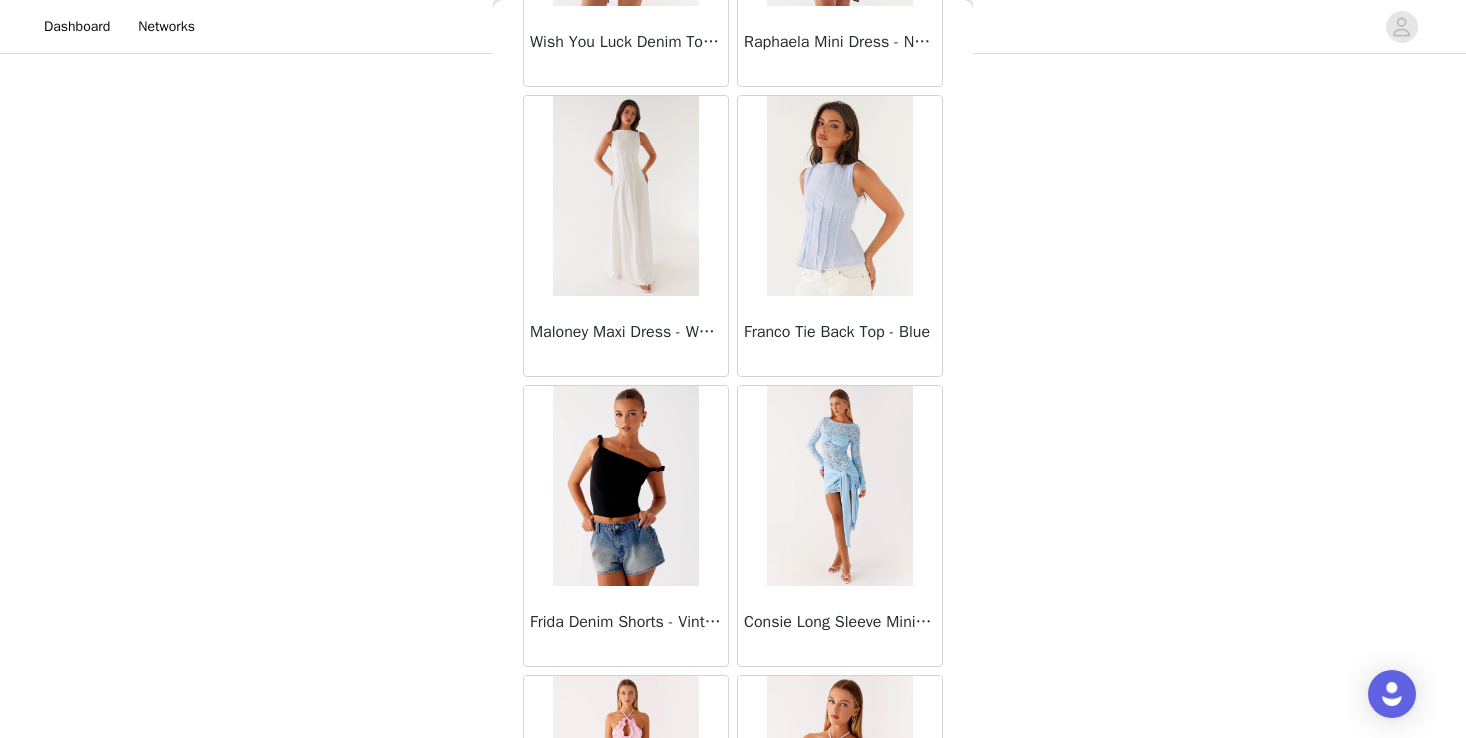 scroll, scrollTop: 2022, scrollLeft: 0, axis: vertical 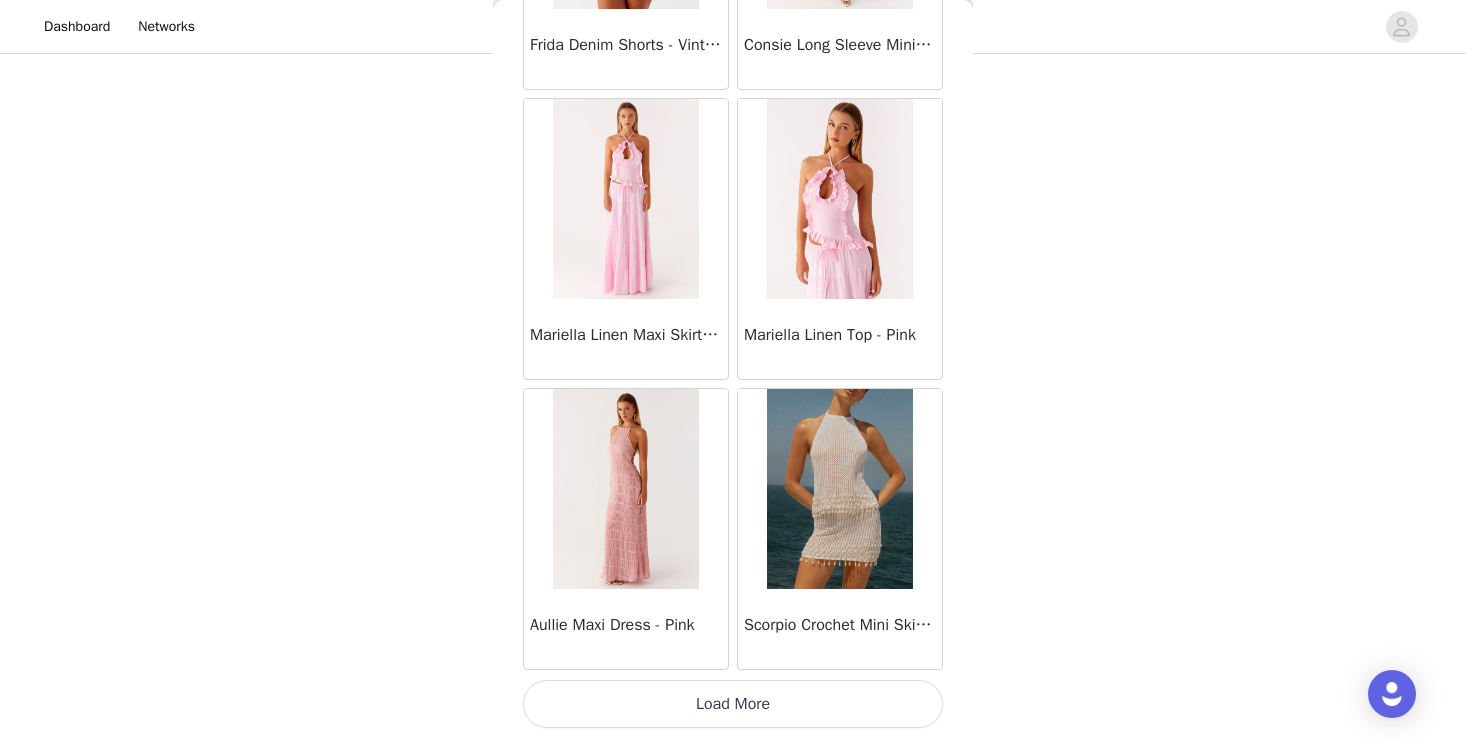 click on "Load More" at bounding box center (733, 704) 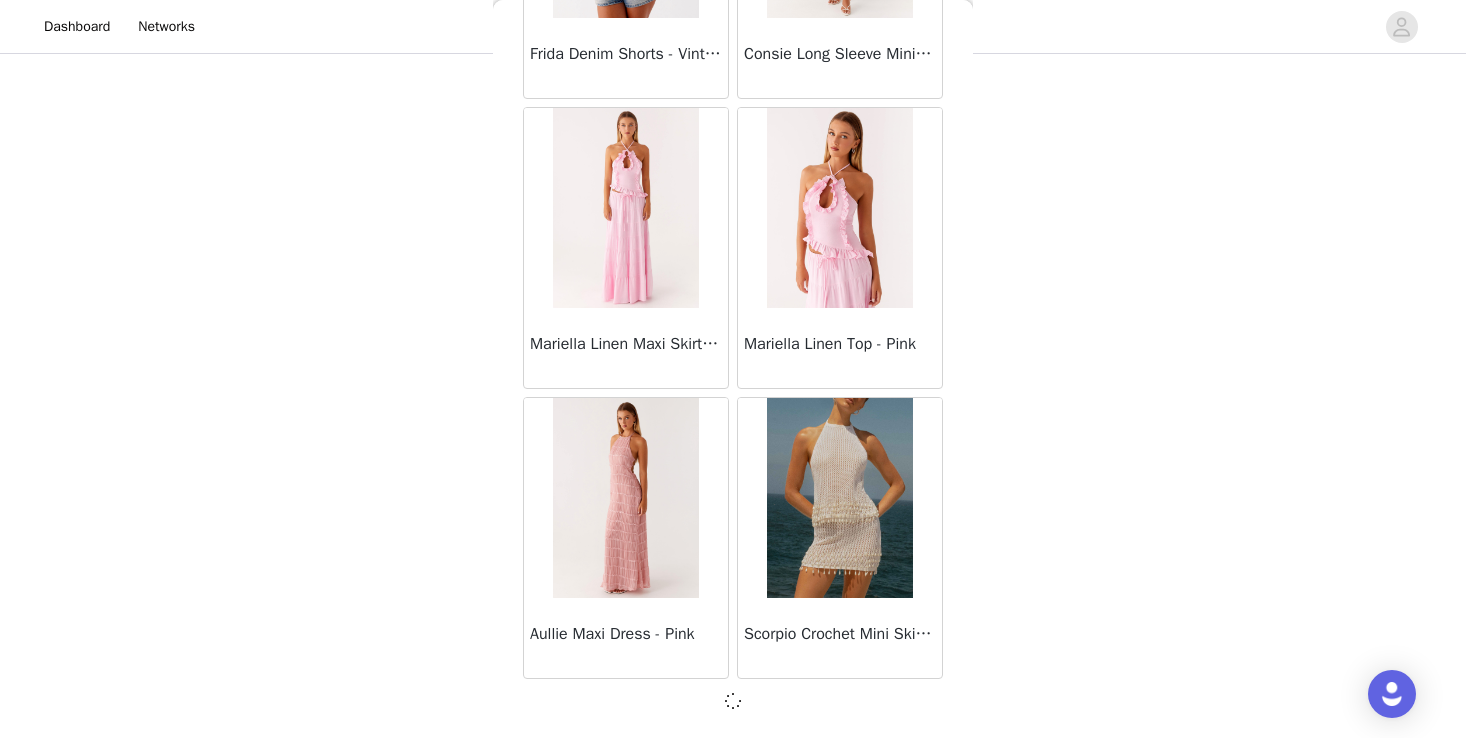 scroll, scrollTop: 2313, scrollLeft: 0, axis: vertical 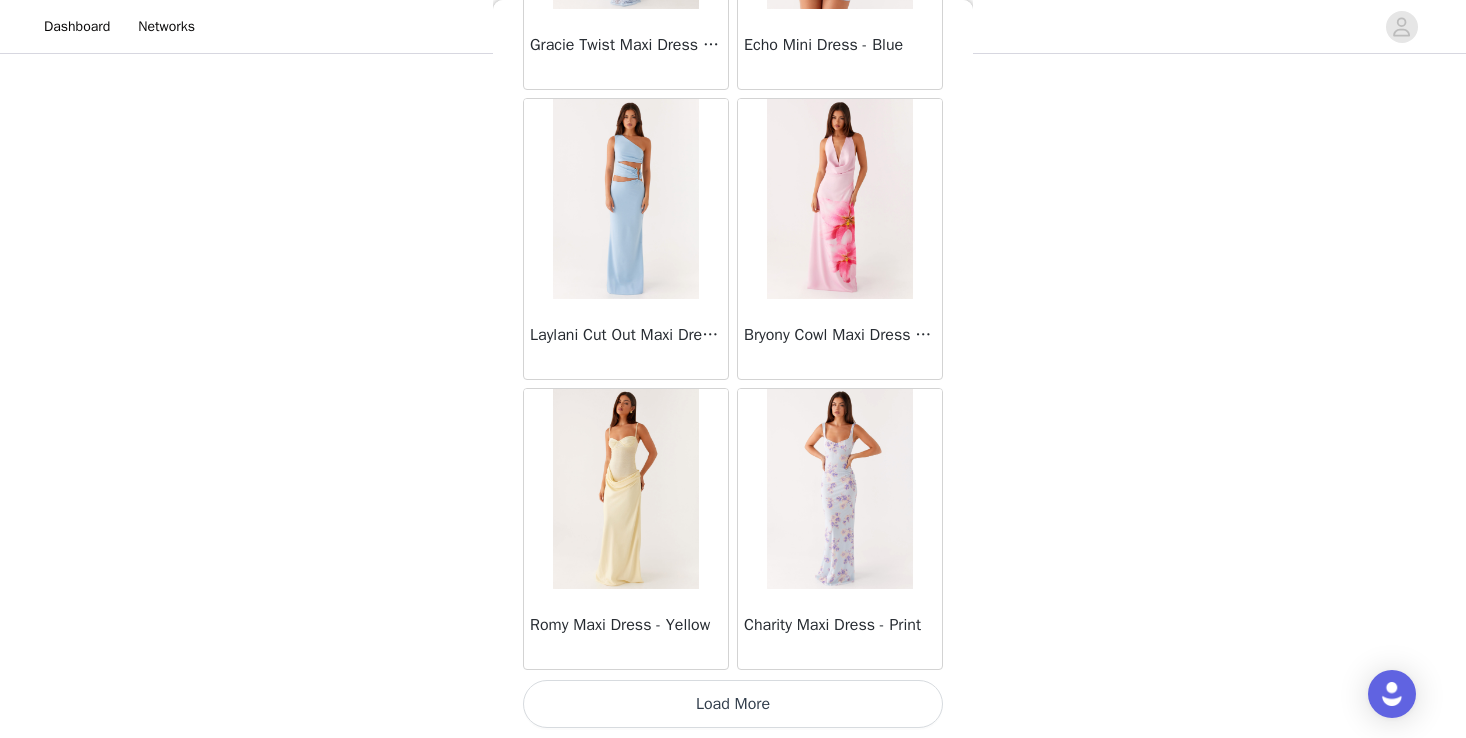 click on "Load More" at bounding box center (733, 704) 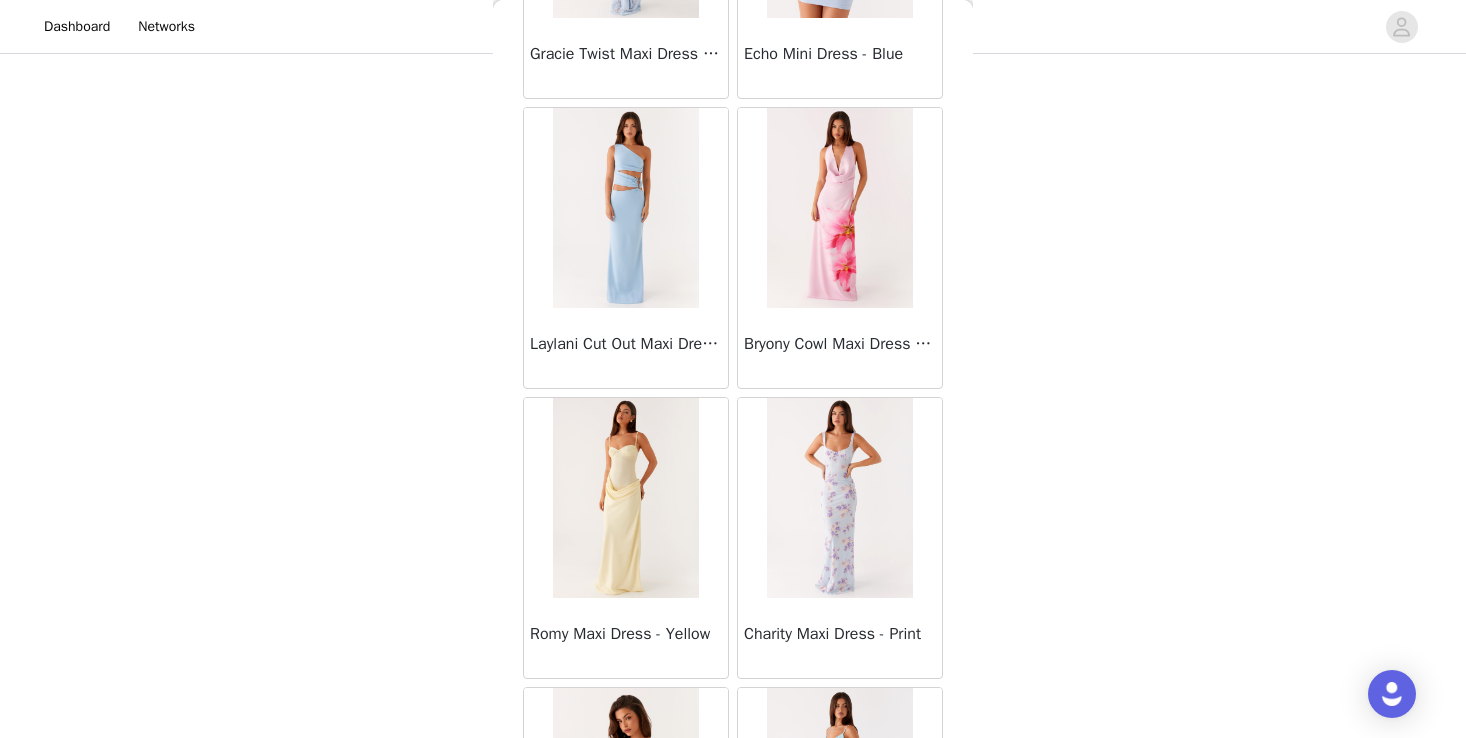 scroll, scrollTop: 666, scrollLeft: 0, axis: vertical 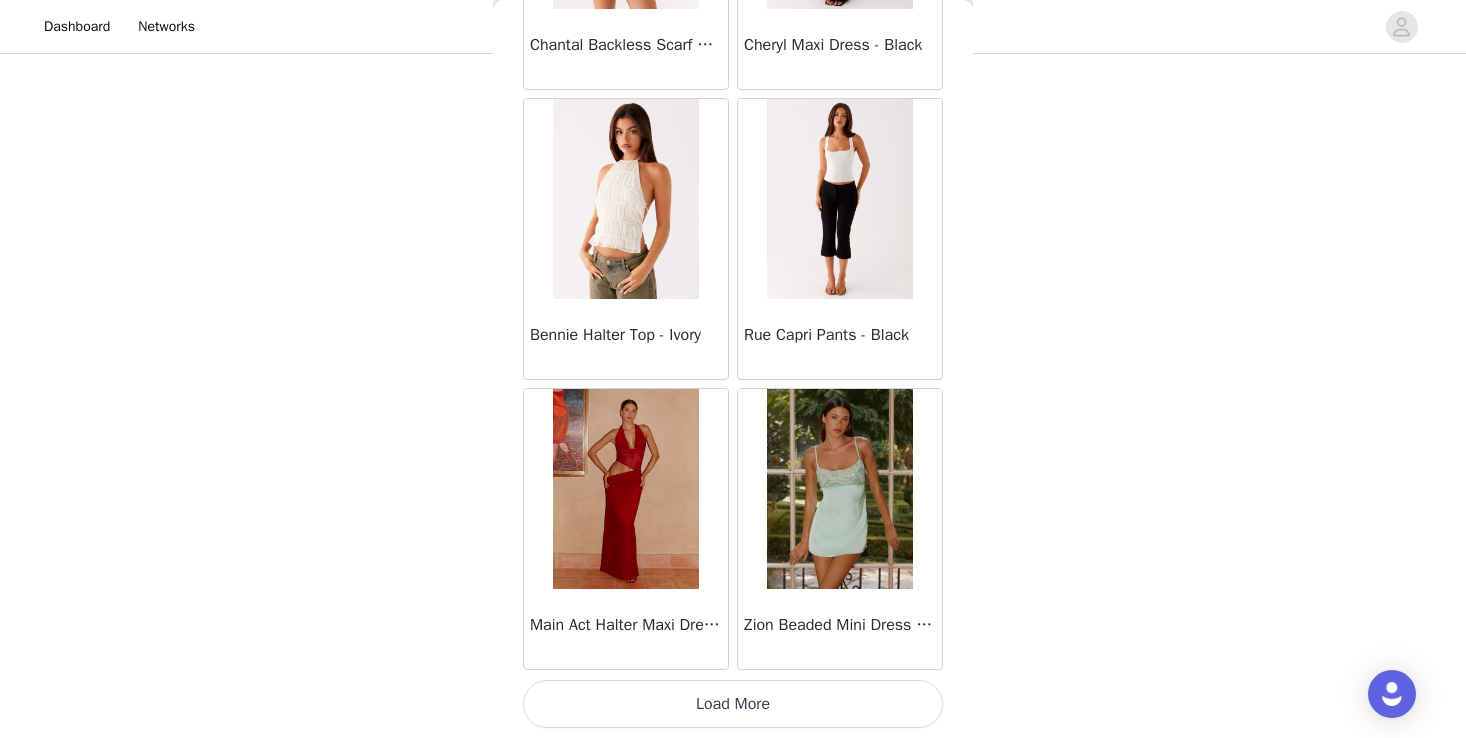click on "Load More" at bounding box center (733, 704) 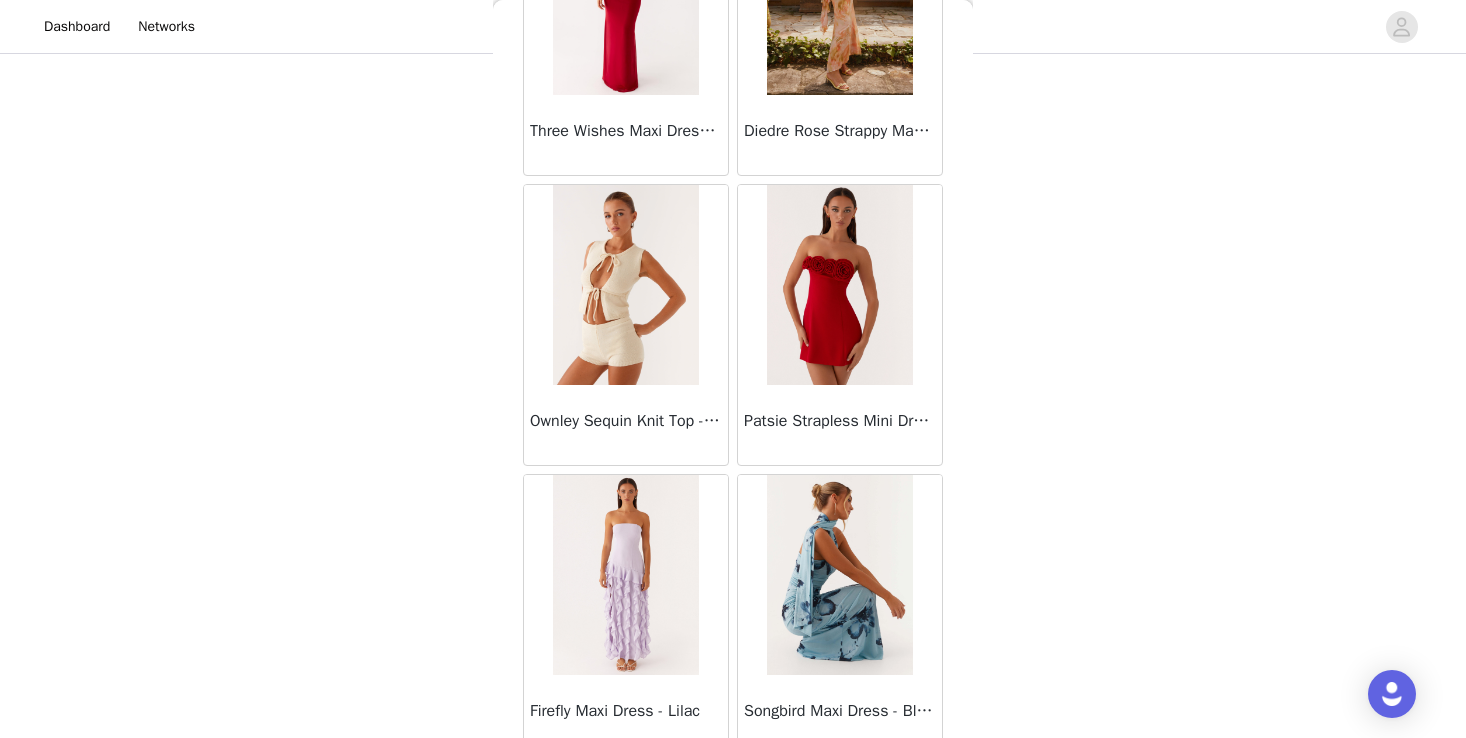 scroll, scrollTop: 10766, scrollLeft: 0, axis: vertical 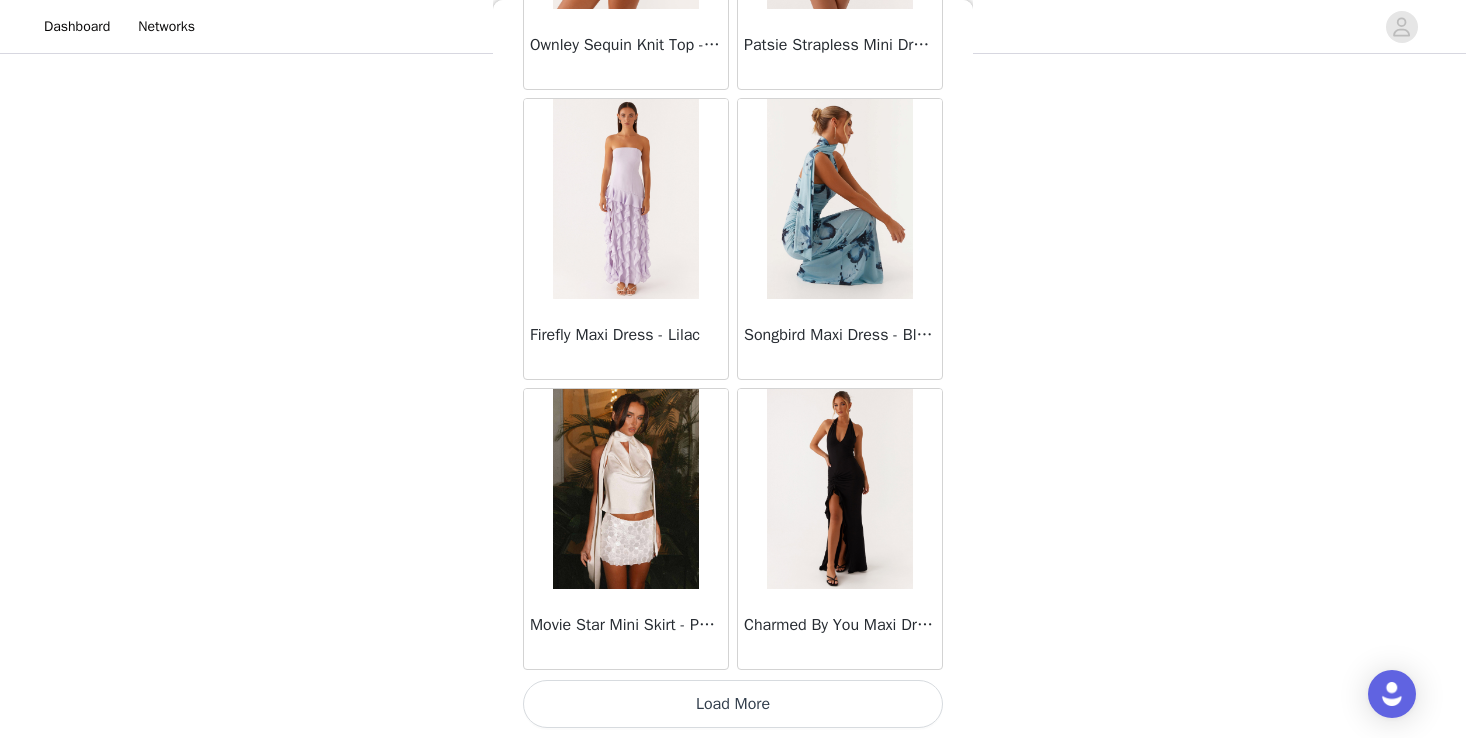 click on "Load More" at bounding box center [733, 704] 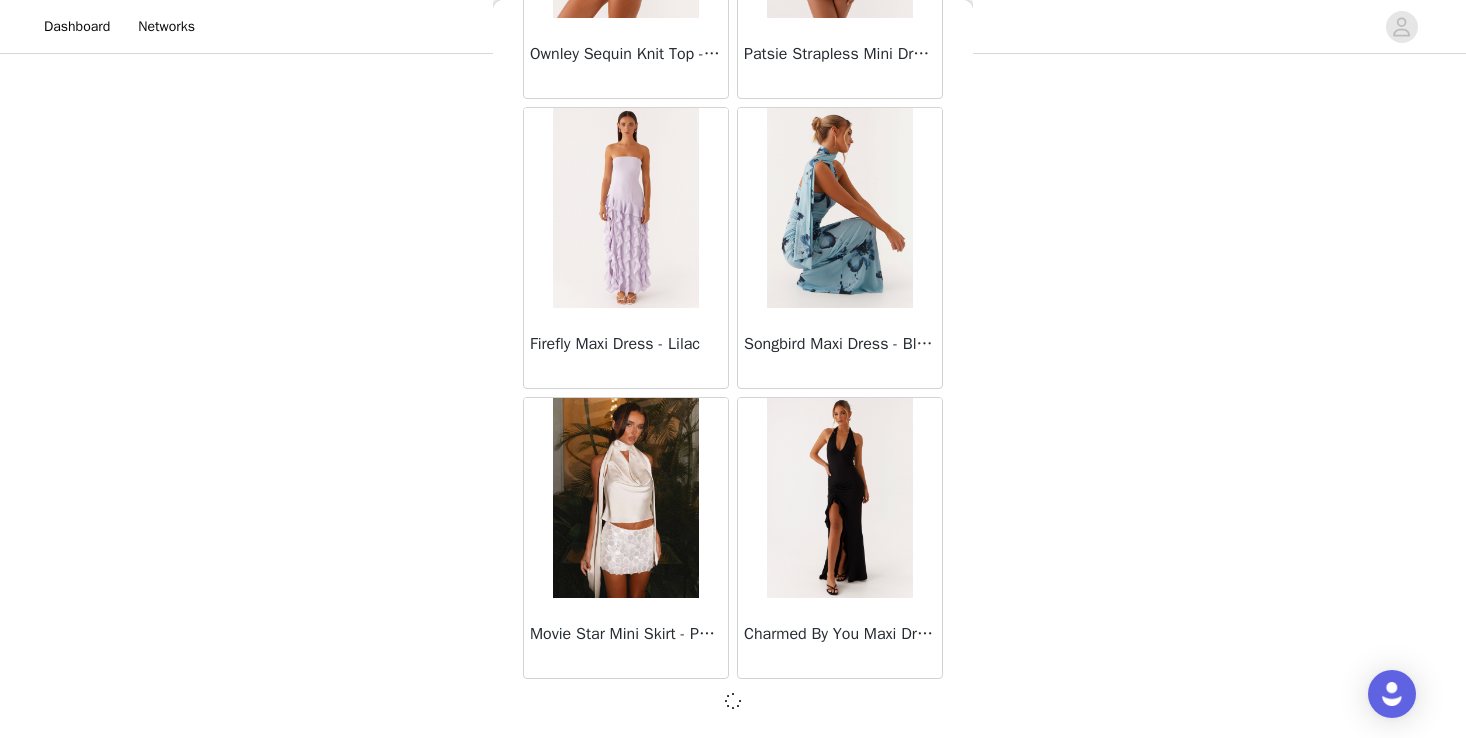 scroll, scrollTop: 11013, scrollLeft: 0, axis: vertical 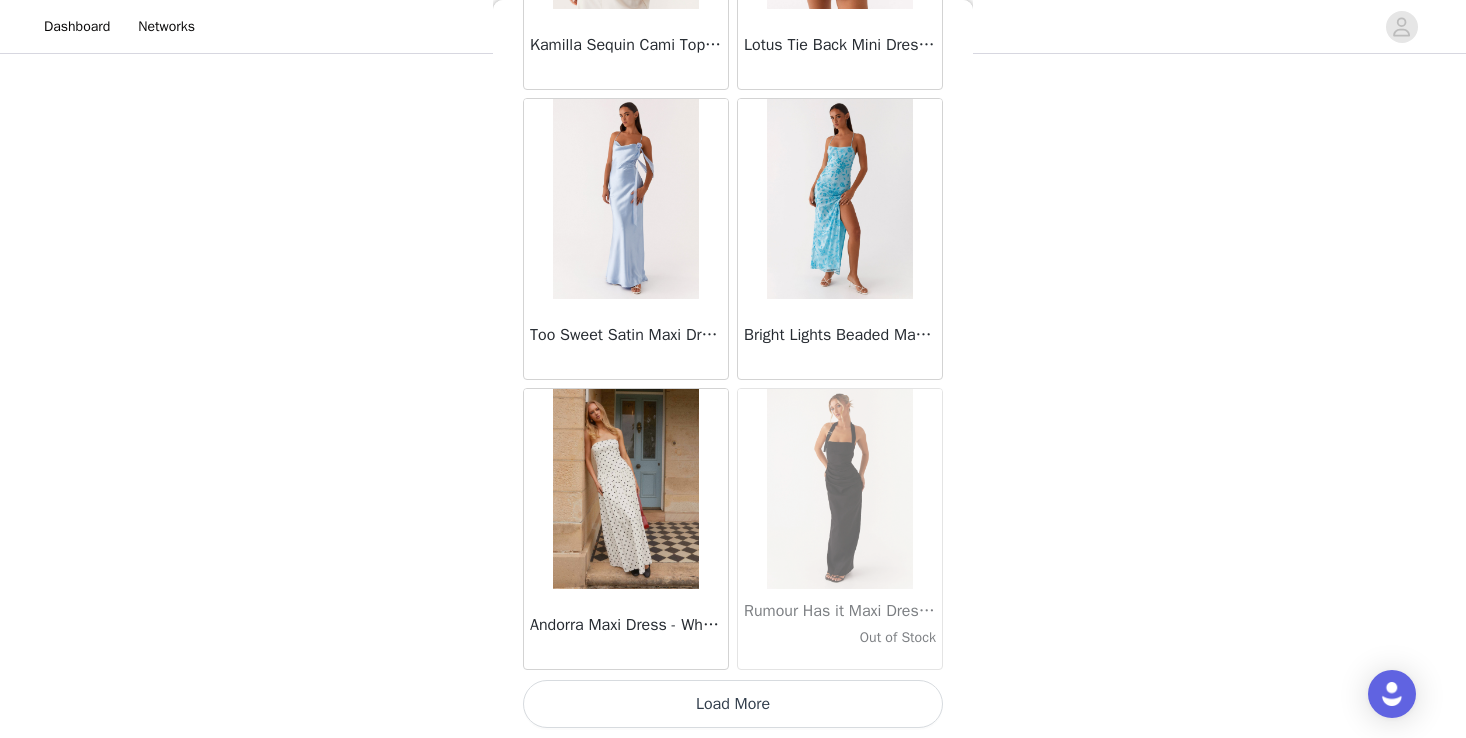 click on "Manuka Ruffle Mini Dress - Yellow       Heart Of Glass Satin Maxi Dress - Blue       Ronnie Maxi Dress - Blue       Nicola Maxi Dress - Pink       Imani Maxi Dress - Pink       Liana Cowl Maxi Dress - Print       Cherry Skies Midi Dress - White       Crystal Clear Lace Midi Skirt - Ivory       Crystal Clear Lace Top - Ivory       Clayton Top - Black Gingham       Wish You Luck Denim Top - Dark Blue       Raphaela Mini Dress - Navy       Maloney Maxi Dress - White       Franco Tie Back Top - Blue       Frida Denim Shorts - Vintage Wash Blue       Consie Long Sleeve Mini Dress - Pale Blue       Mariella Linen Maxi Skirt - Pink       Mariella Linen Top - Pink       Aullie Maxi Dress - Pink       Scorpio Crochet Mini Skirt - Ivory       Carnation Long Sleeve Knit Maxi Dress - Blue       Tara Maxi Dress - Pink Print       Kandi Mini Skirt - Mint       Bohemian Bliss Mesh Mini Dress - Green Floral       Carpe Diem Crochet Mini Dress - Ivory       Calissa Haltherneck Mini Dress - Pink" at bounding box center [733, -6544] 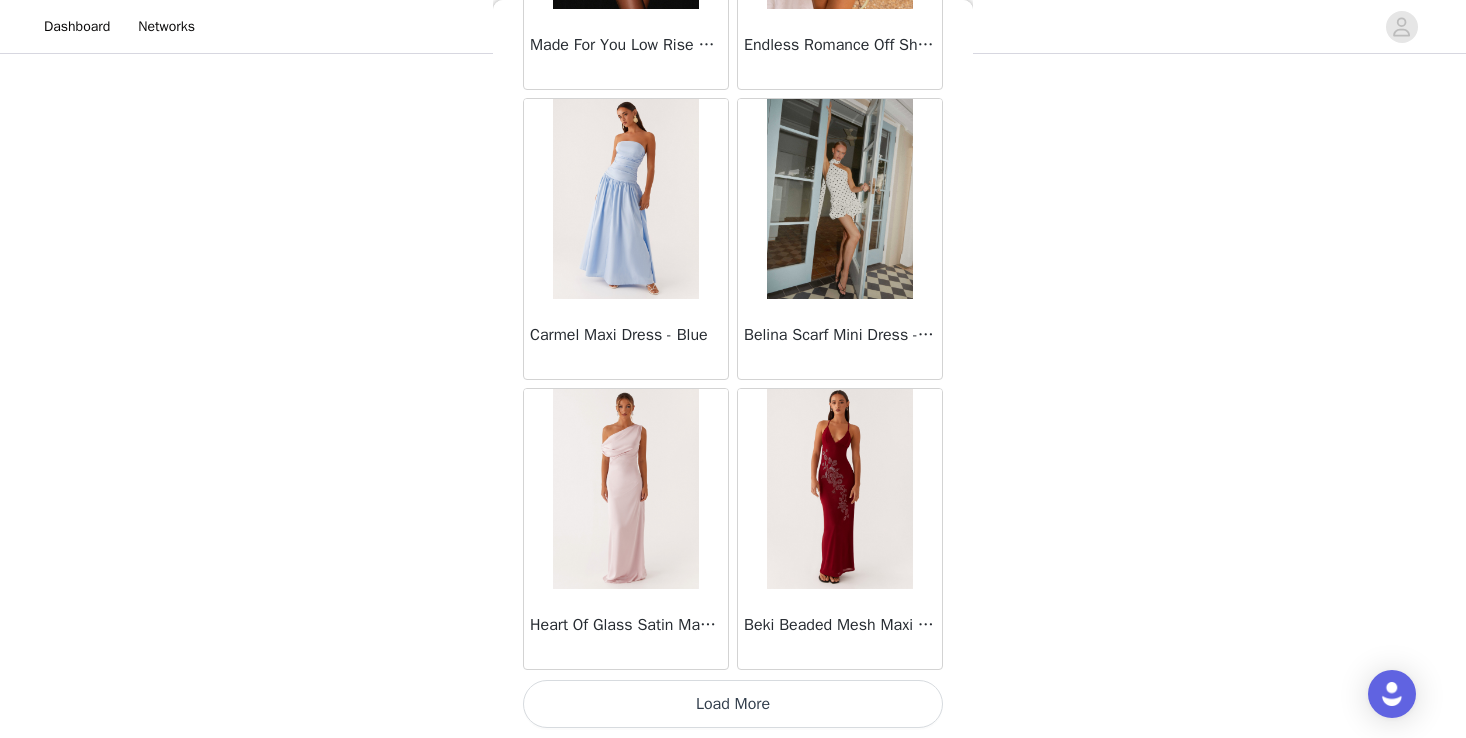 scroll, scrollTop: 16822, scrollLeft: 0, axis: vertical 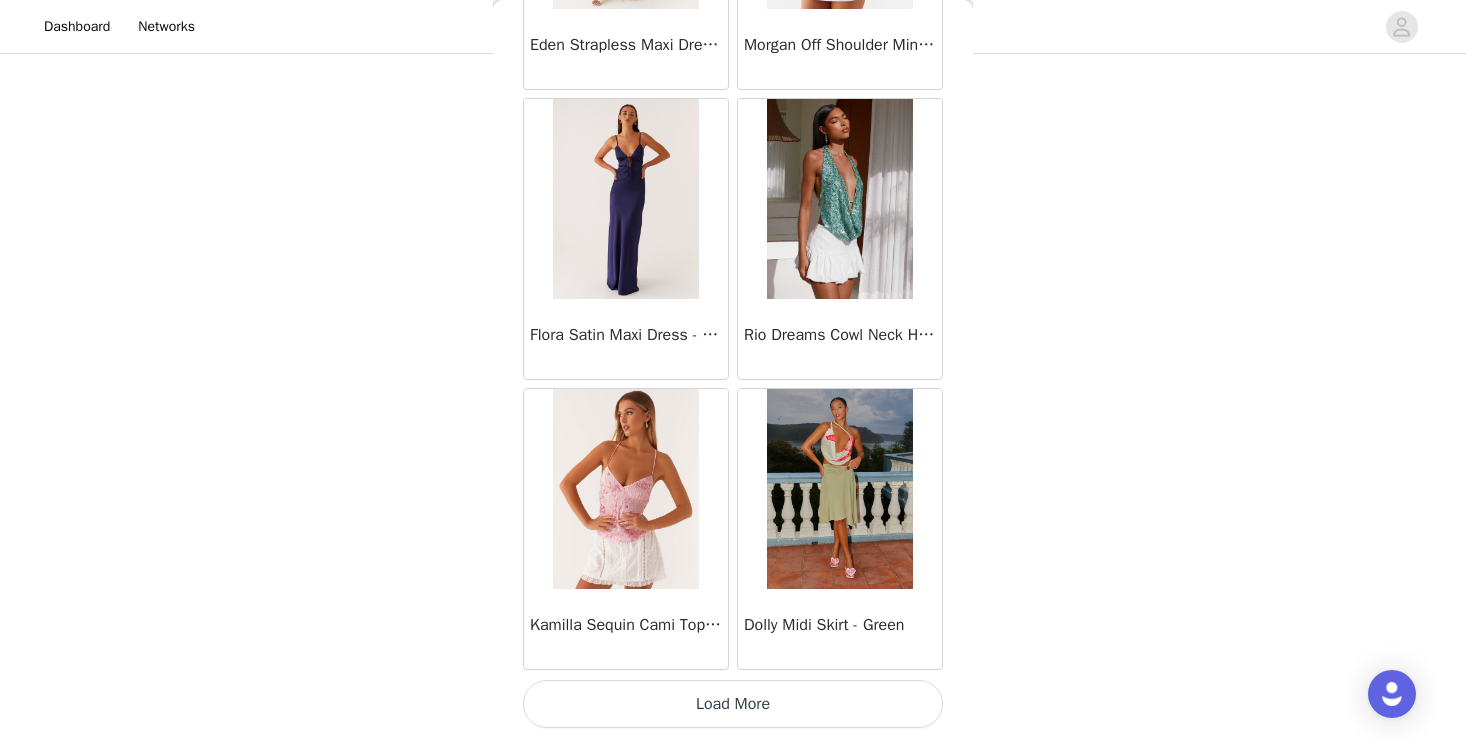 click on "Load More" at bounding box center [733, 704] 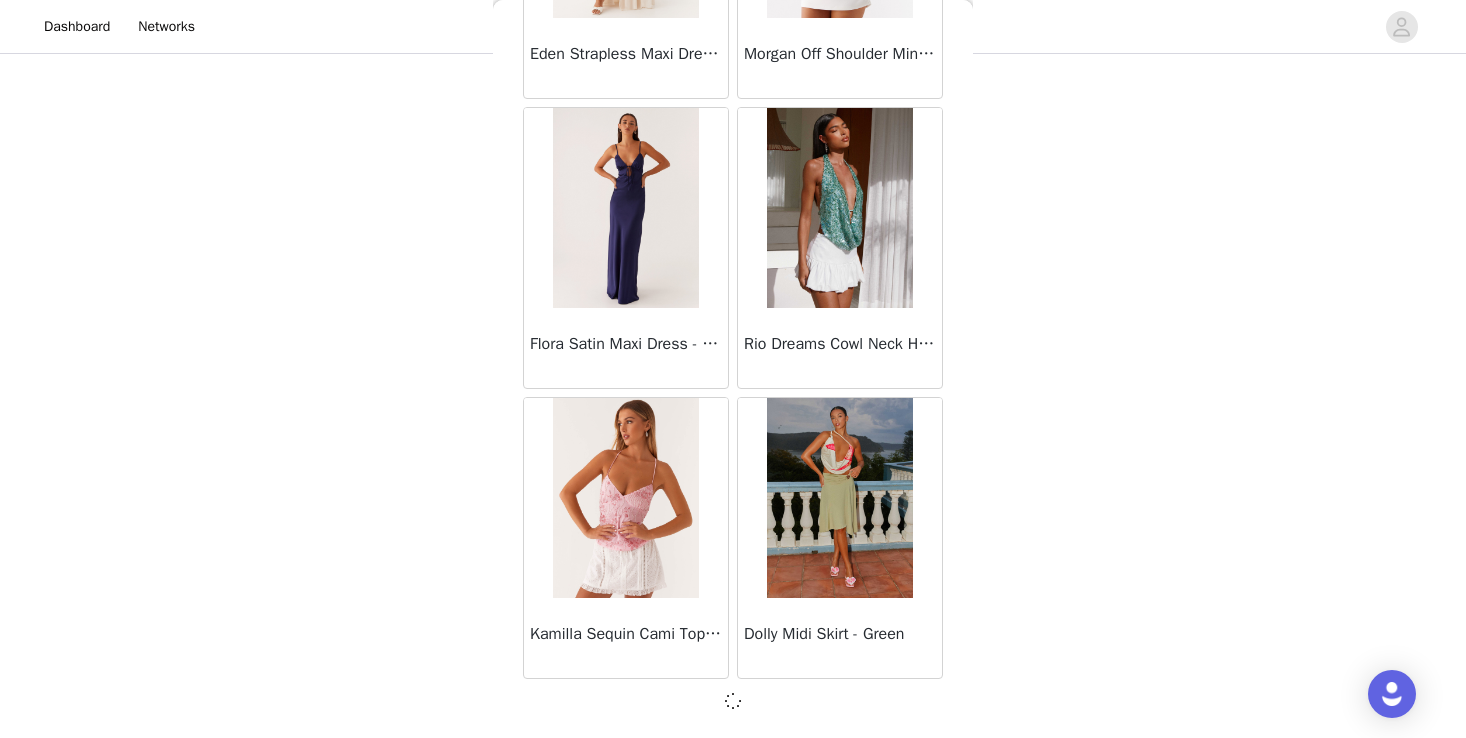 scroll, scrollTop: 19713, scrollLeft: 0, axis: vertical 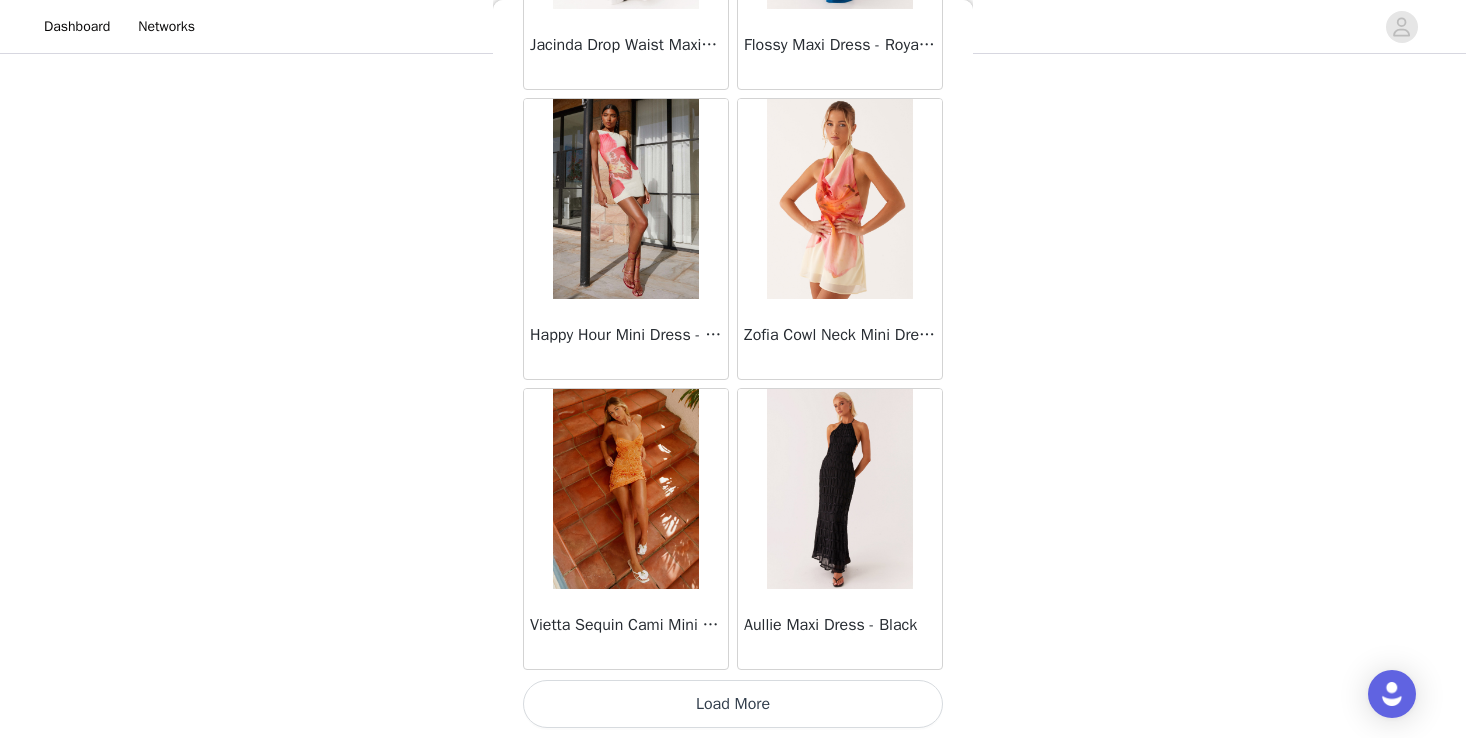 click on "Load More" at bounding box center (733, 704) 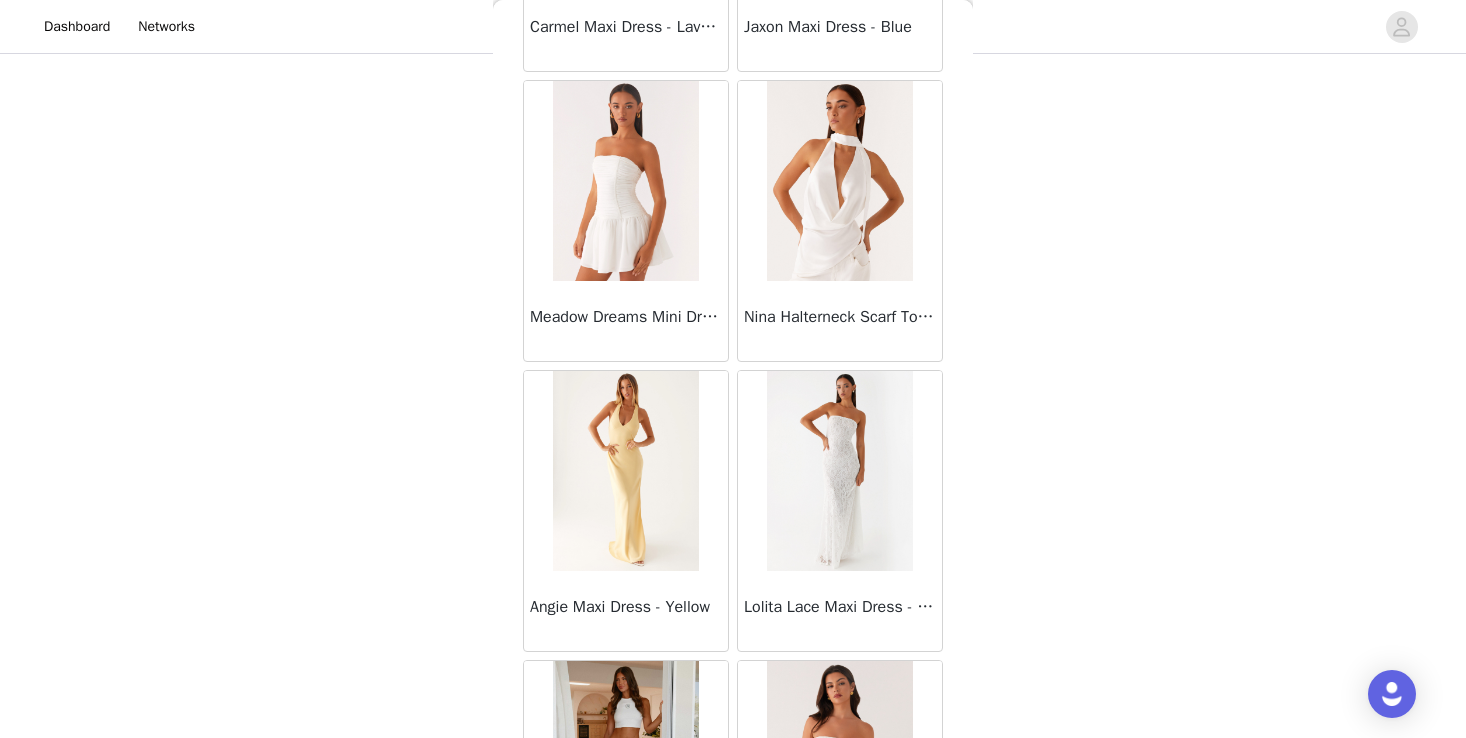 scroll, scrollTop: 25291, scrollLeft: 0, axis: vertical 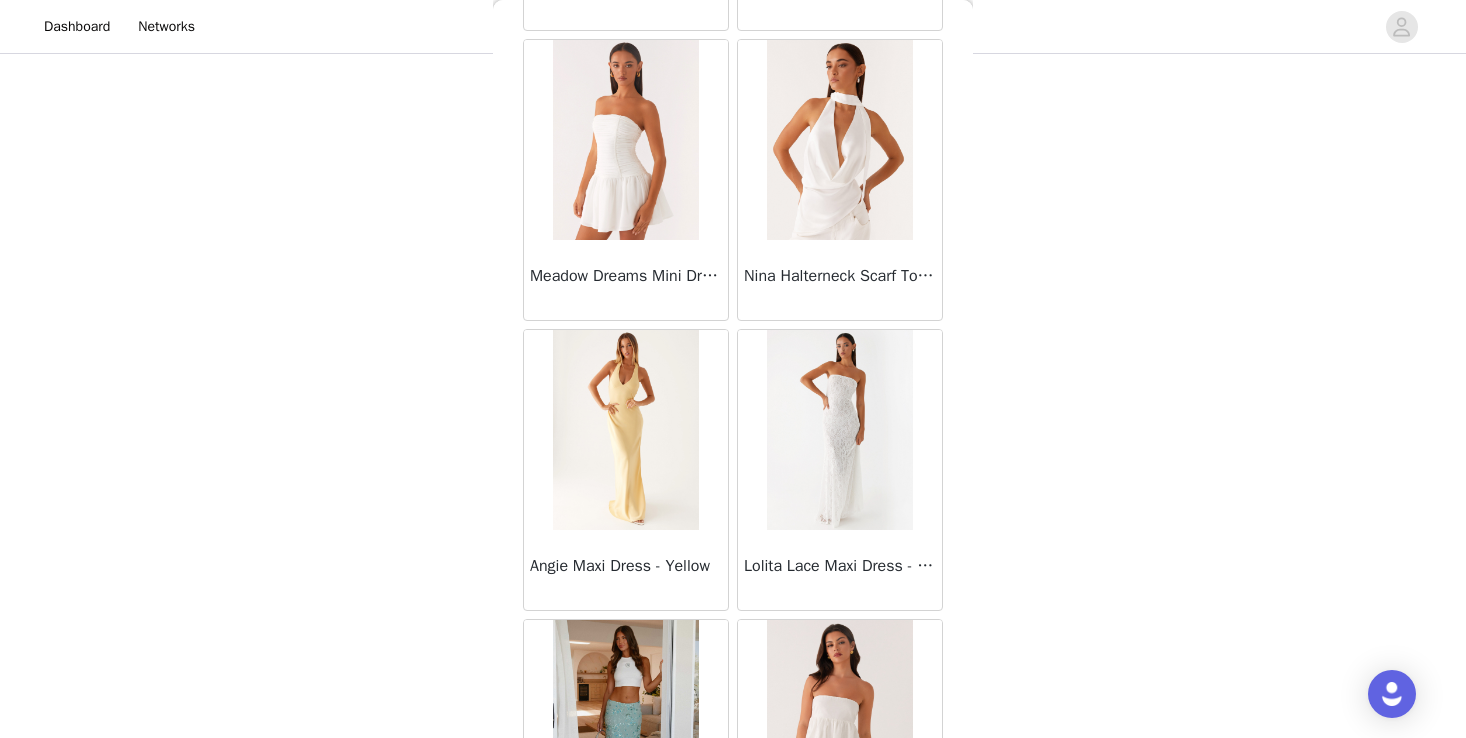 click at bounding box center [839, 140] 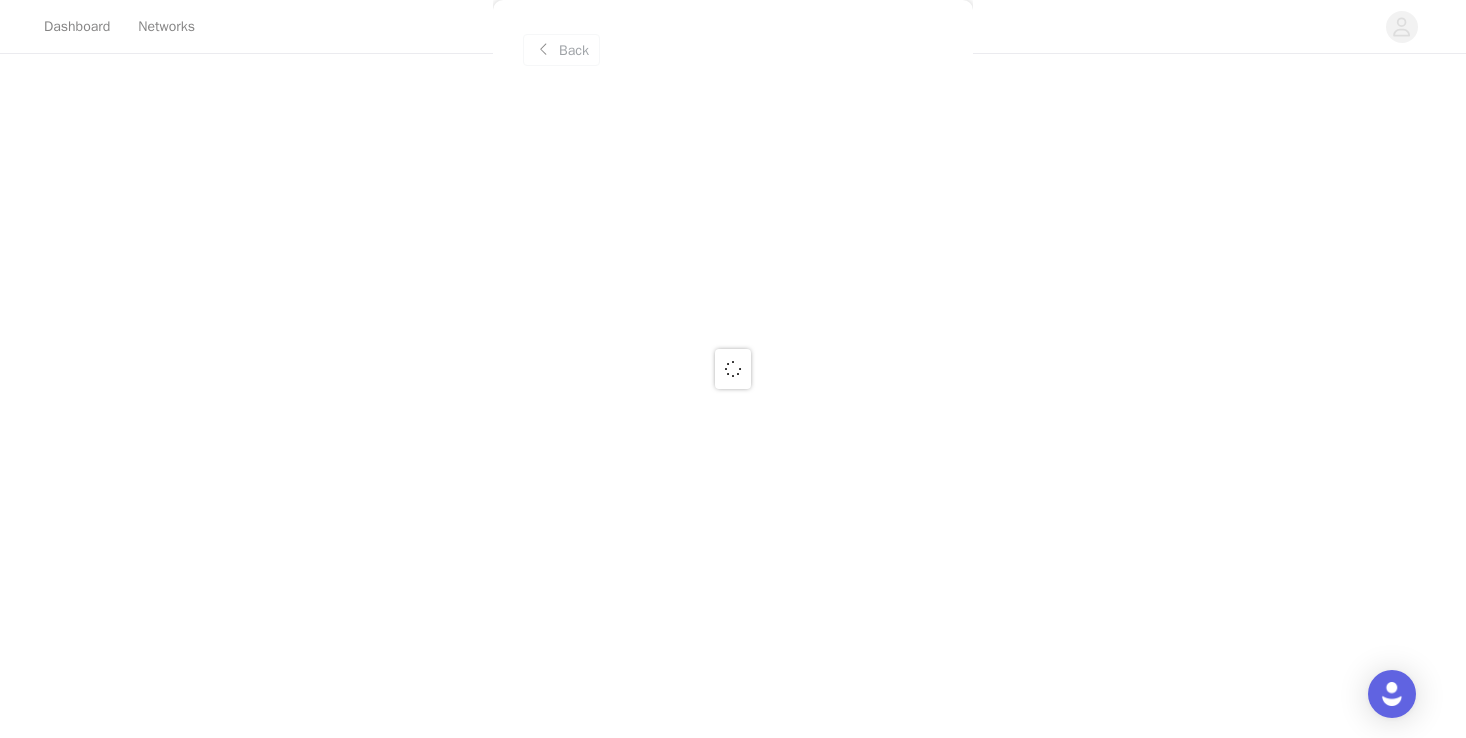 scroll, scrollTop: 0, scrollLeft: 0, axis: both 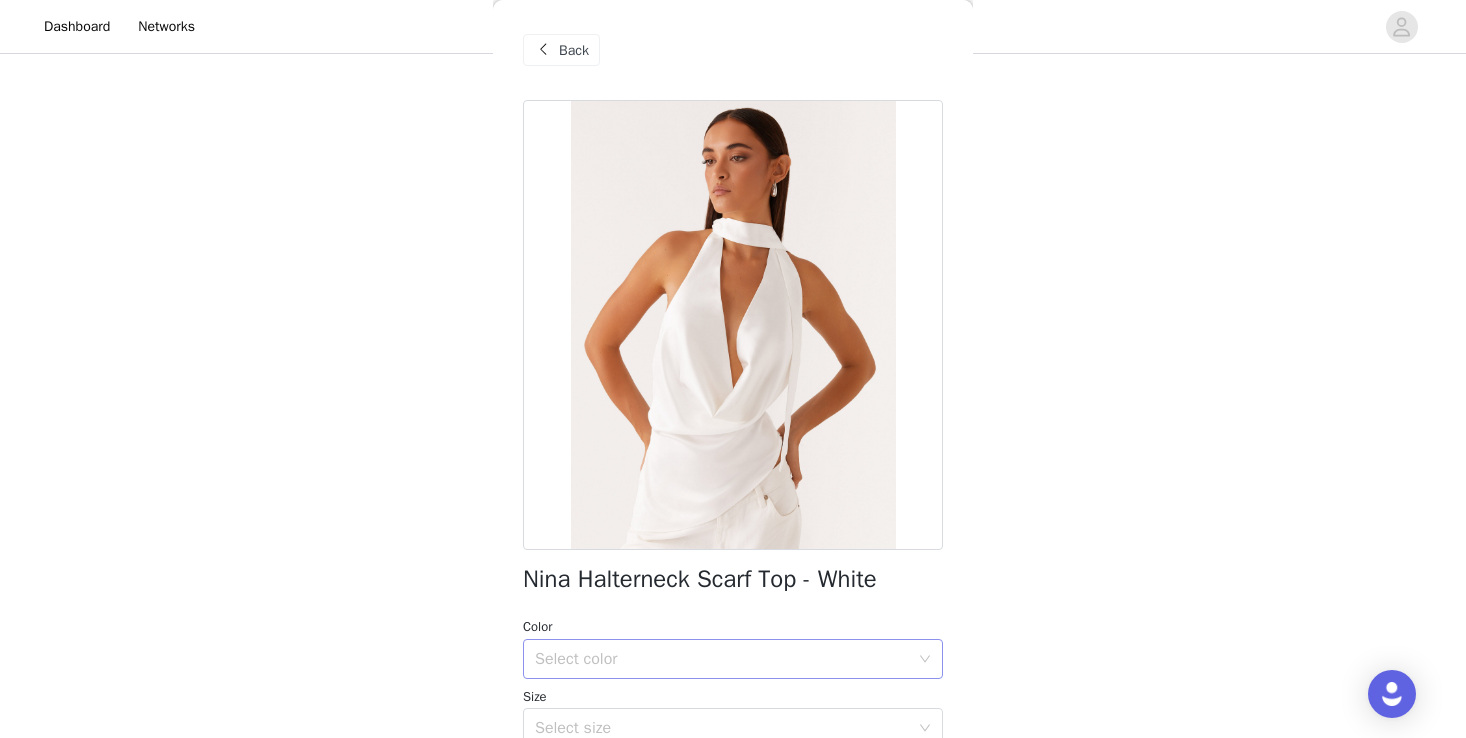 click on "Select color" at bounding box center (722, 659) 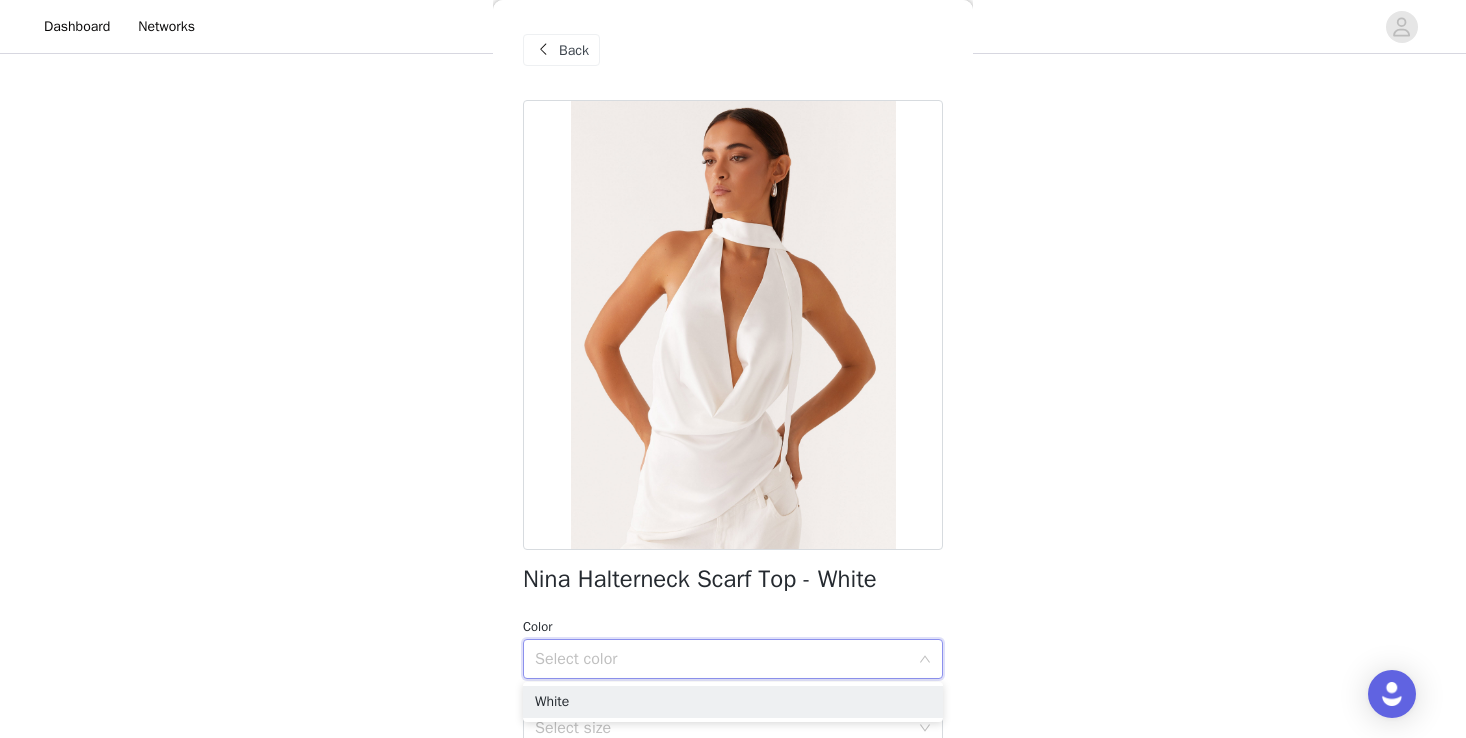 click on "Select color" at bounding box center [722, 659] 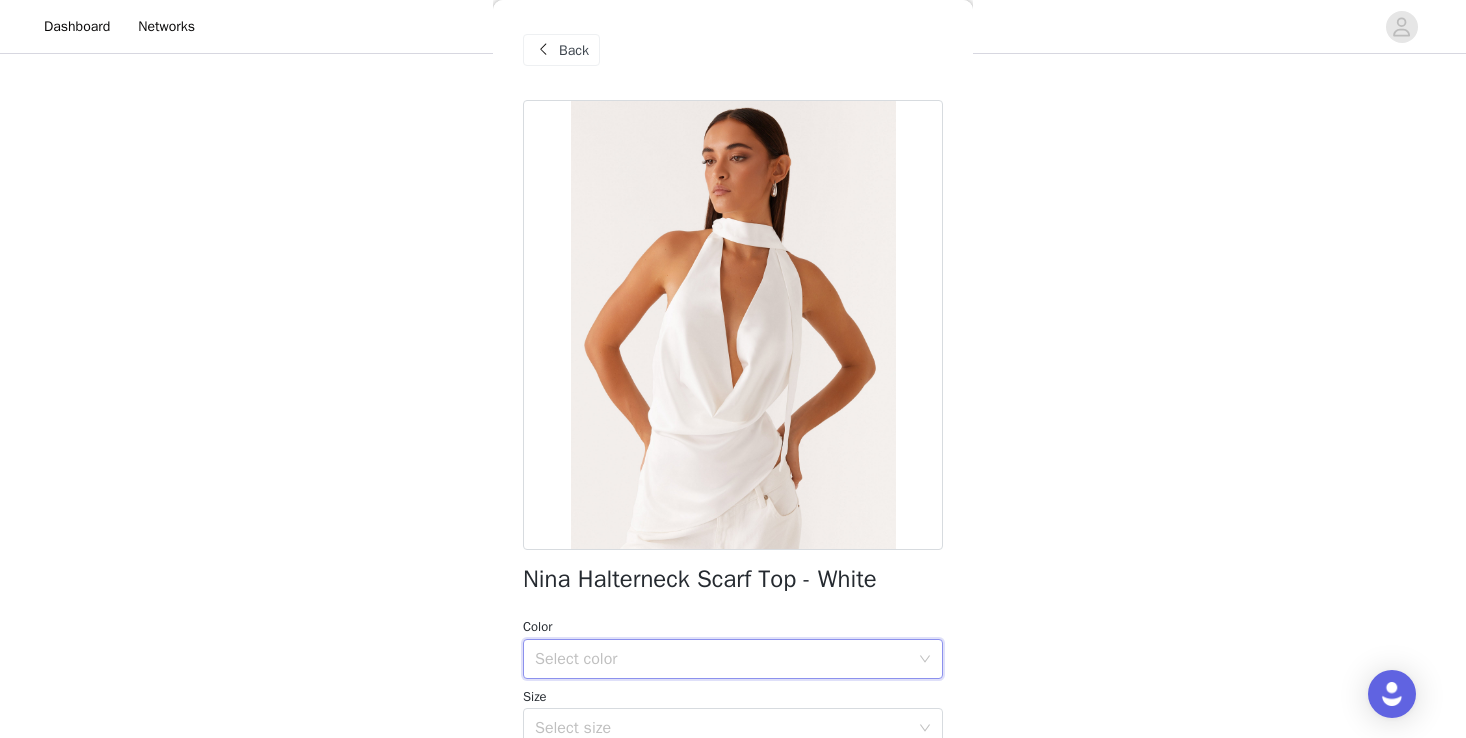 click on "[NAME] is 177cm and wears size AU 6 / size US 2" at bounding box center (733, 482) 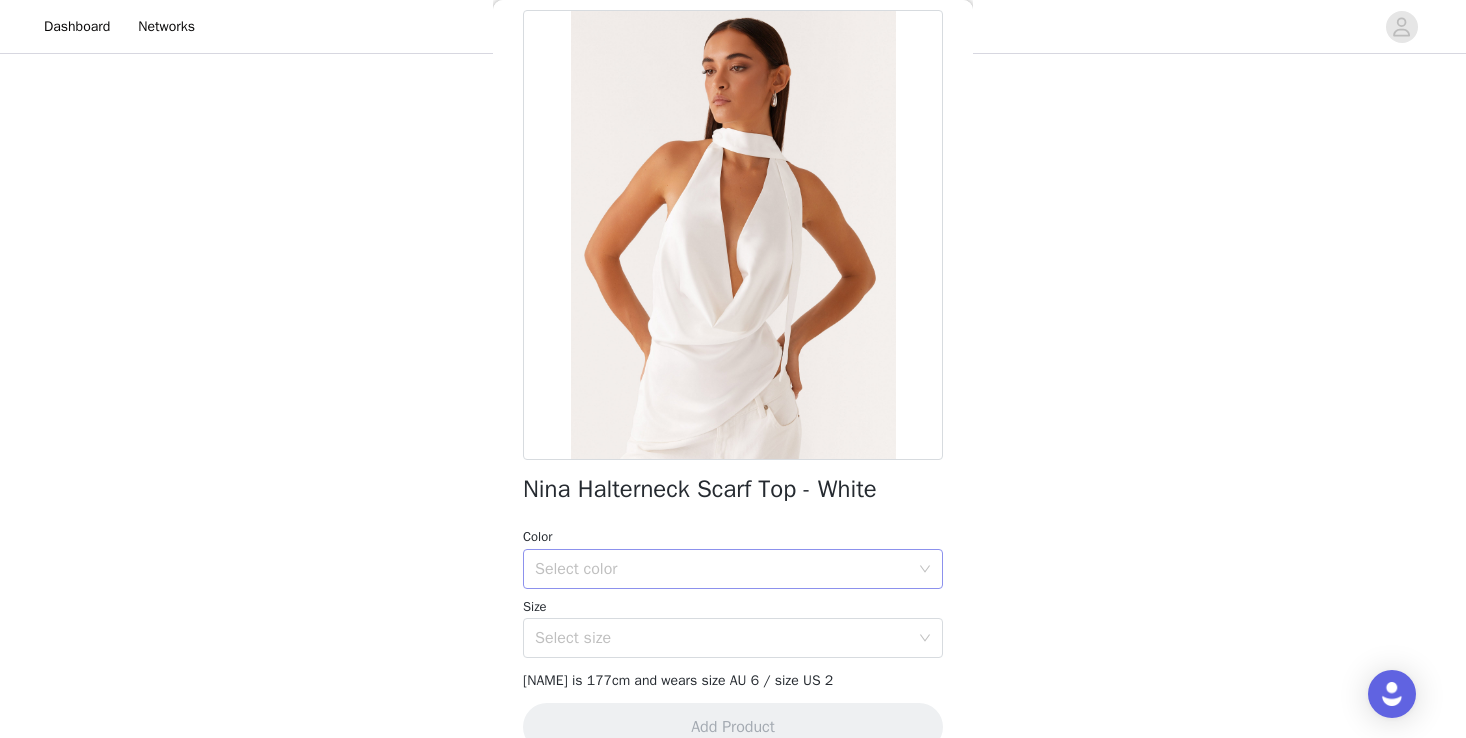 scroll, scrollTop: 91, scrollLeft: 0, axis: vertical 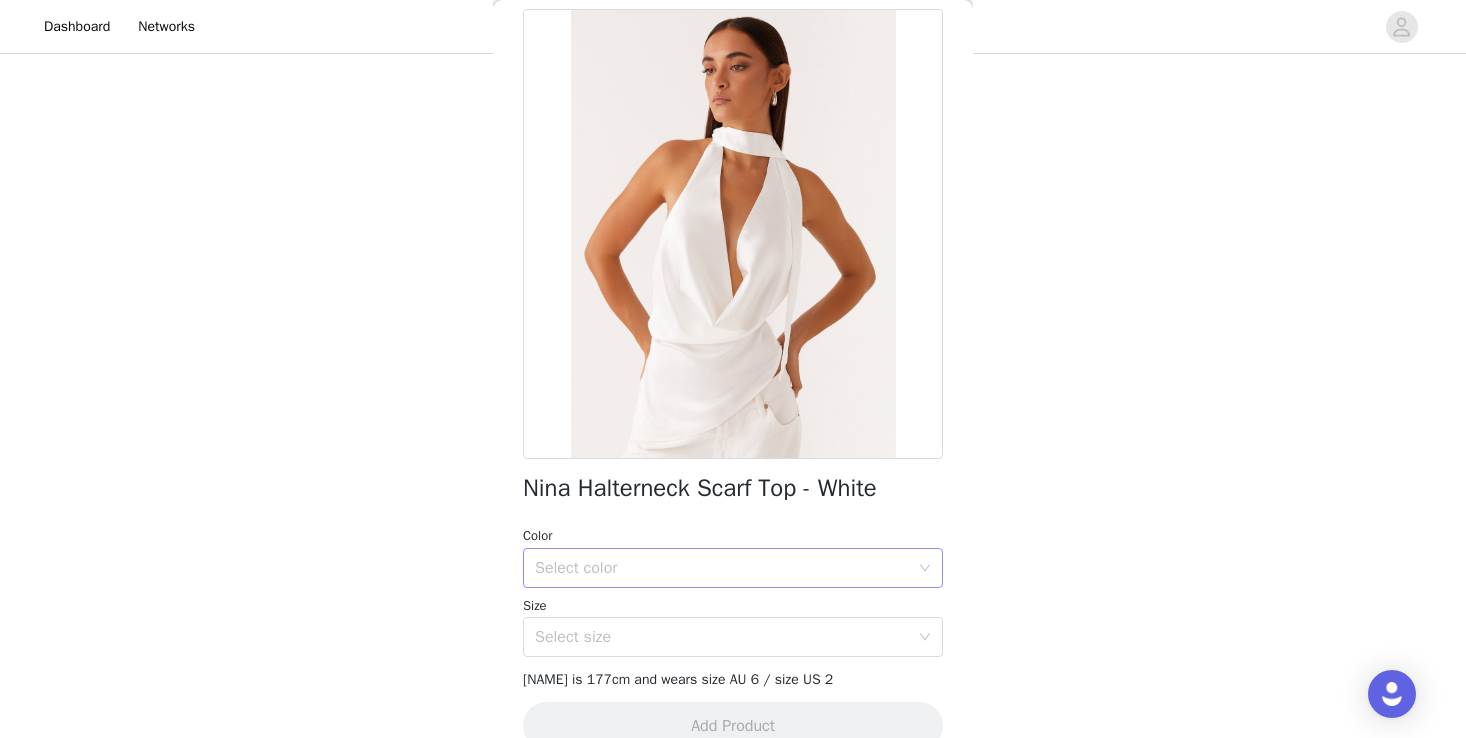 click on "Select color" at bounding box center (726, 568) 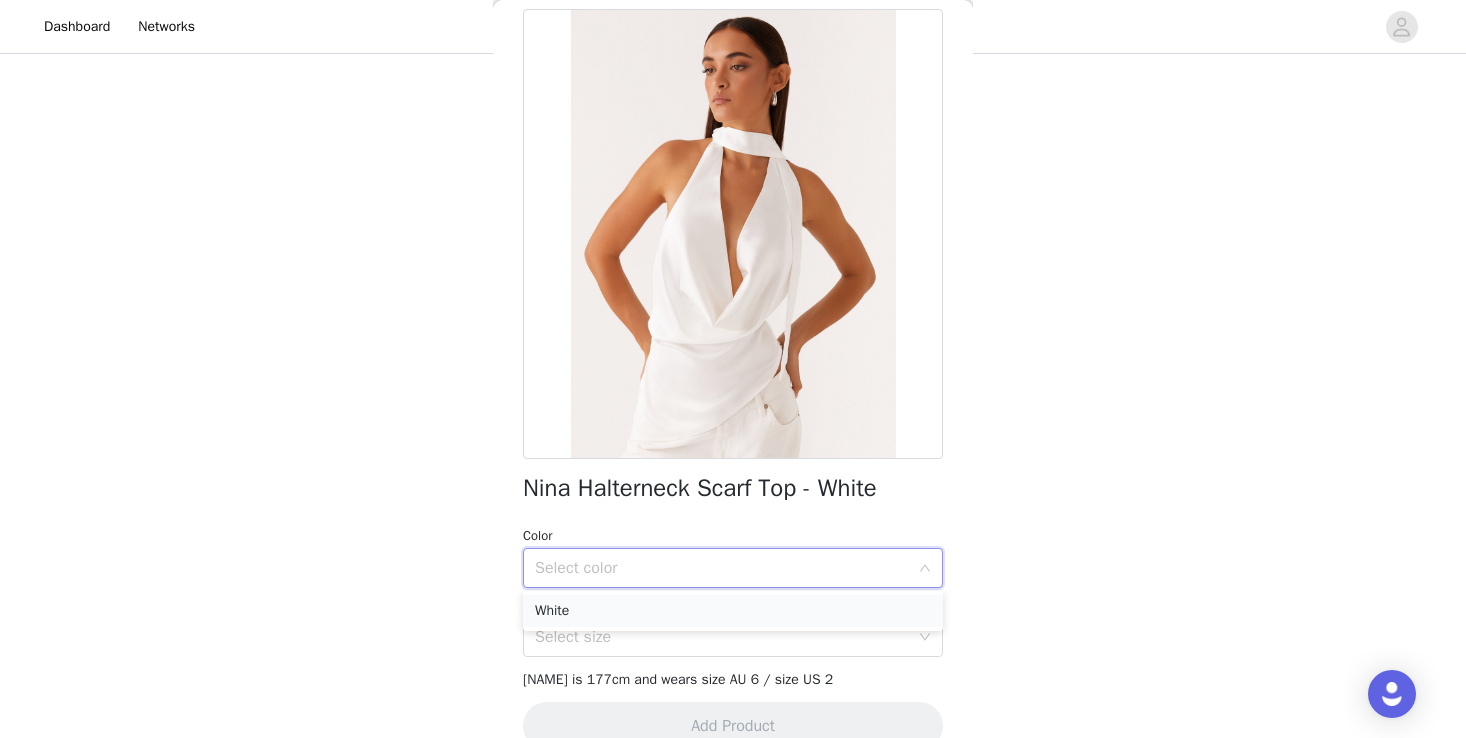 click on "White" at bounding box center (733, 611) 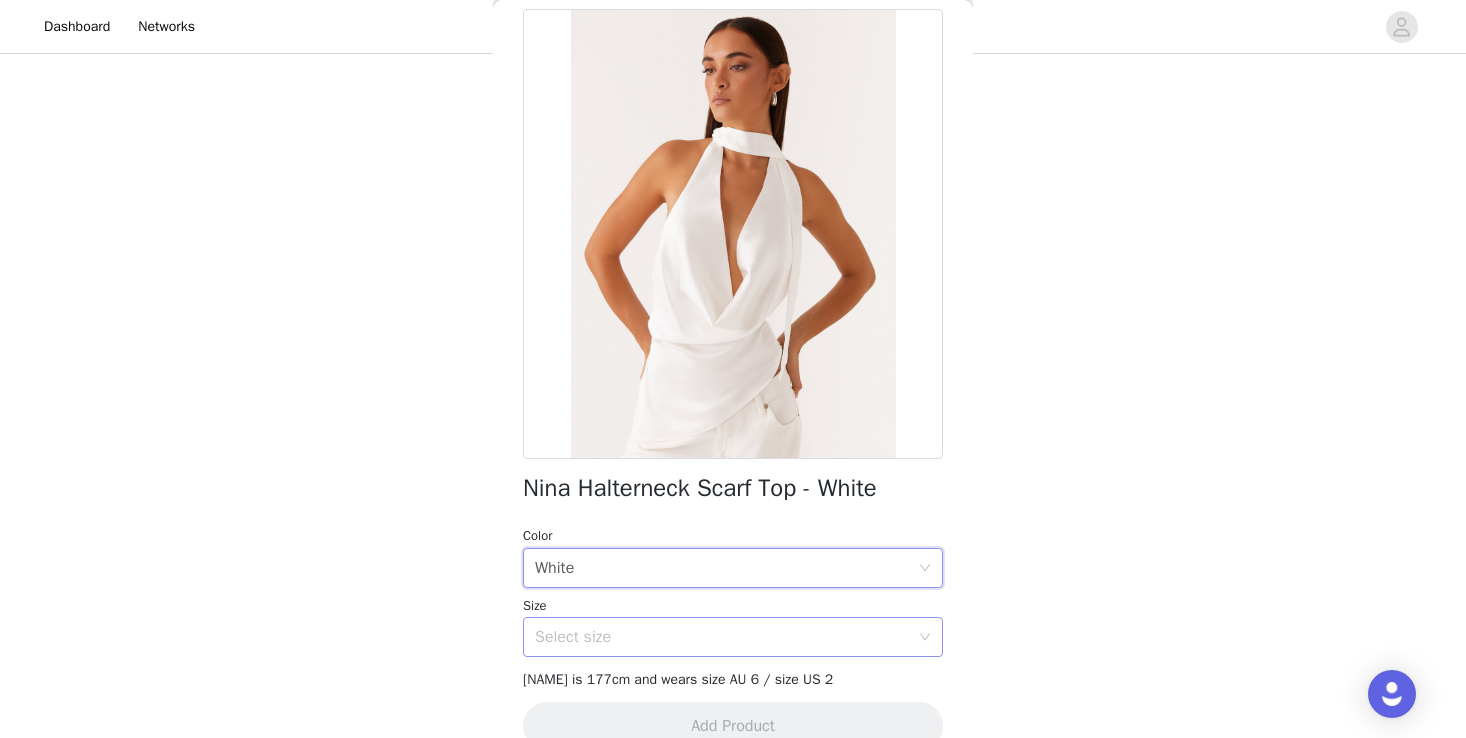 click on "Select size" at bounding box center (722, 637) 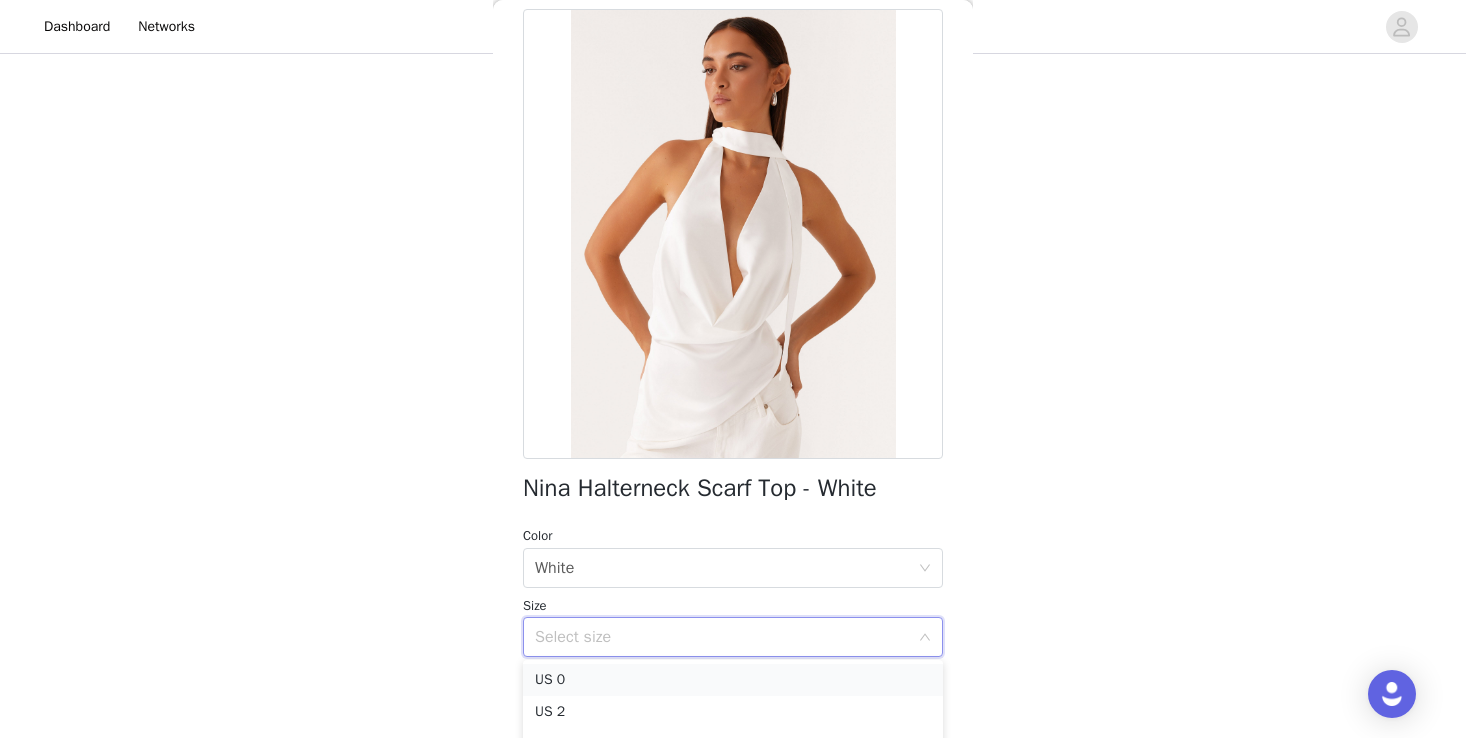click on "US 0" at bounding box center (733, 680) 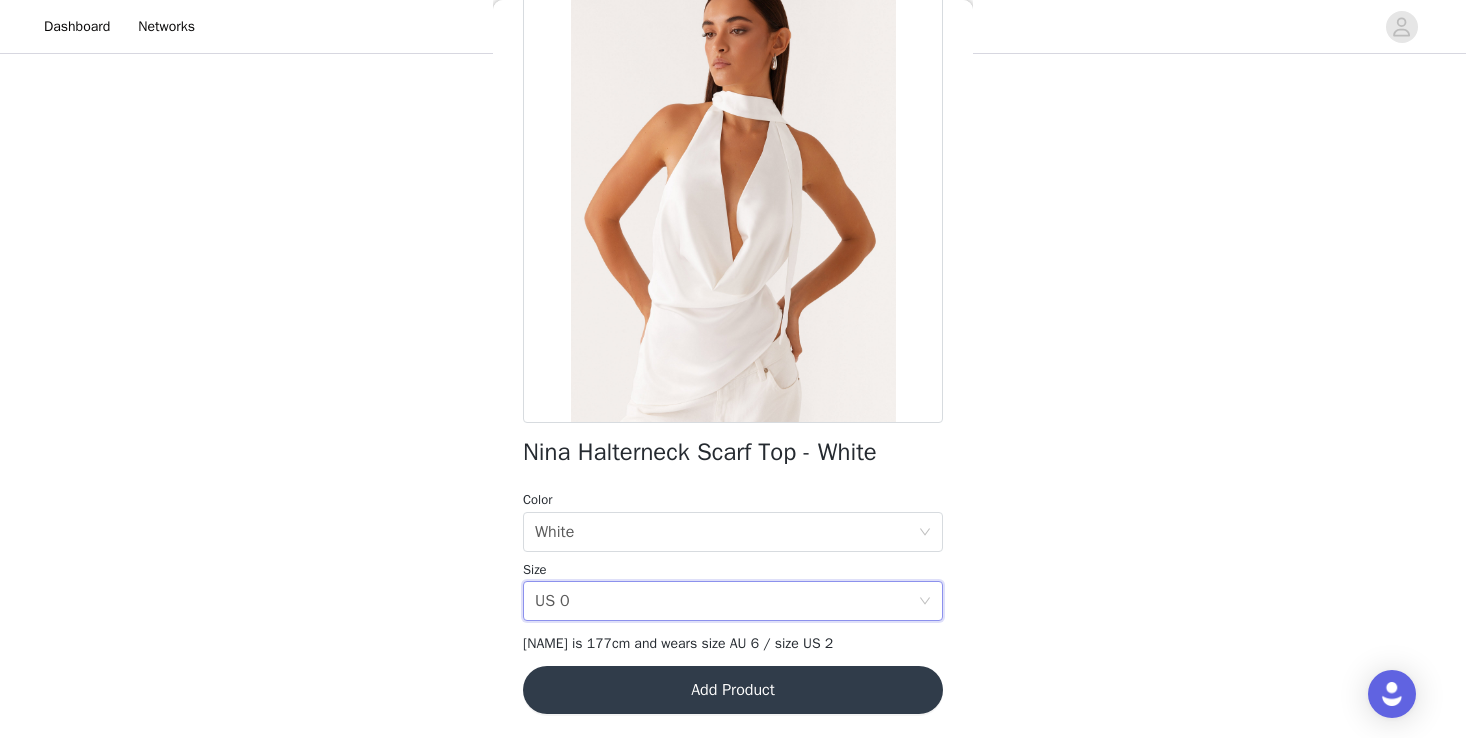 scroll, scrollTop: 315, scrollLeft: 0, axis: vertical 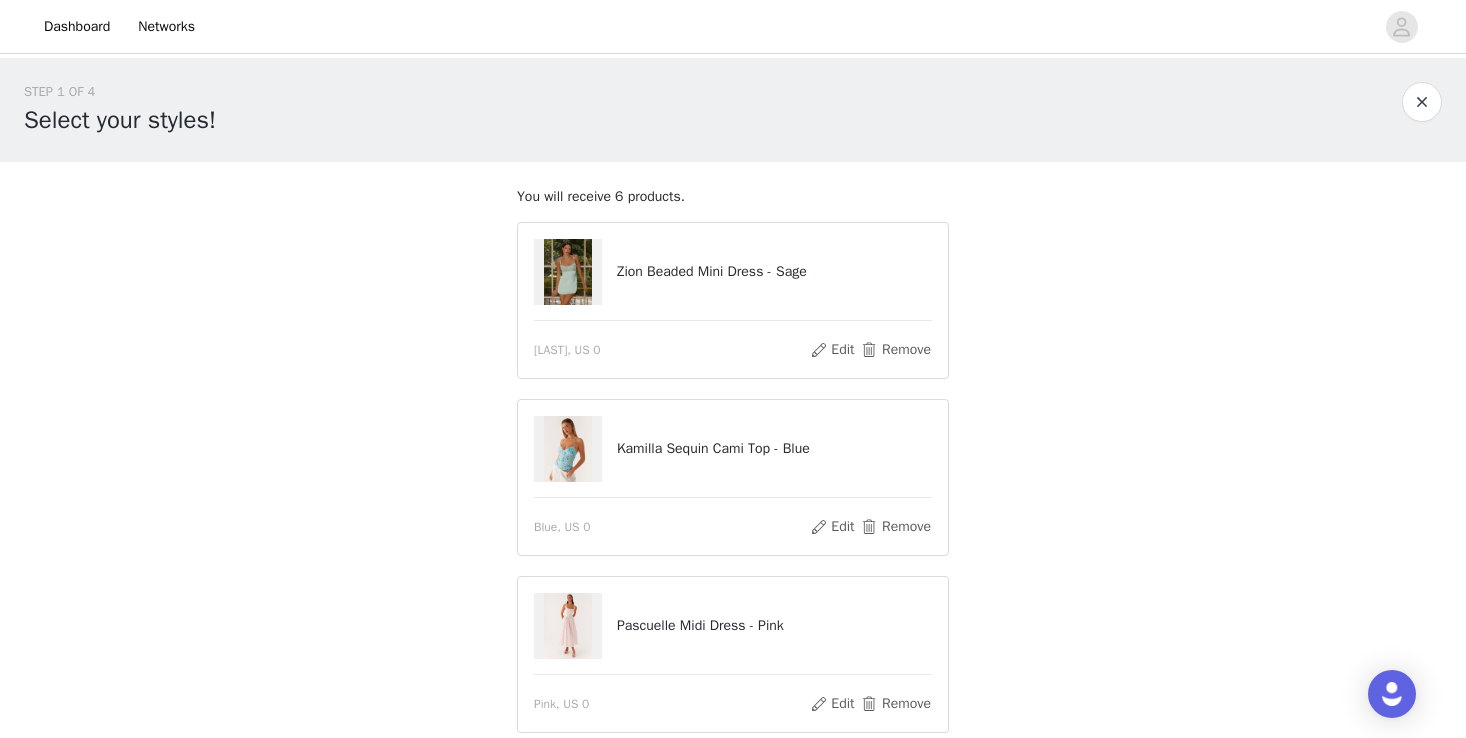click at bounding box center [568, 272] 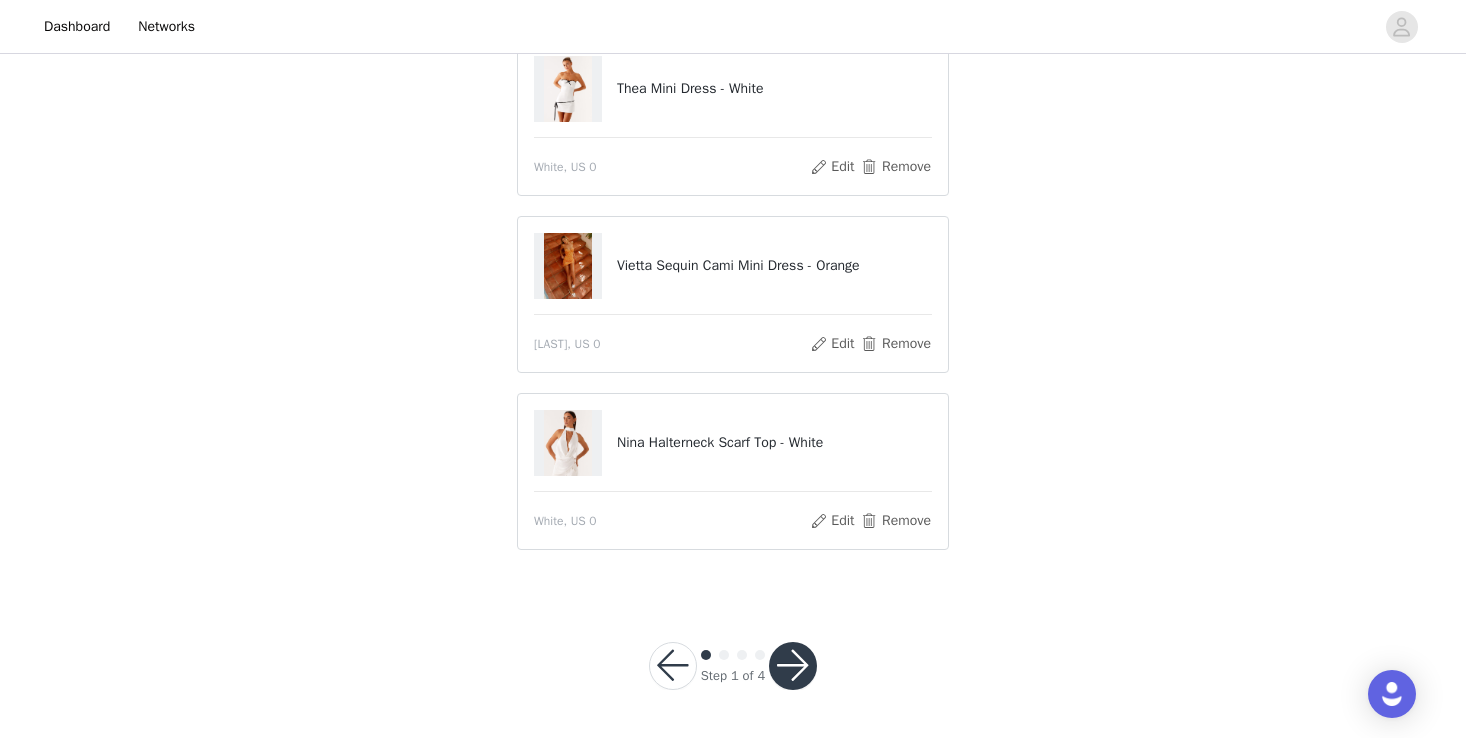 scroll, scrollTop: 713, scrollLeft: 0, axis: vertical 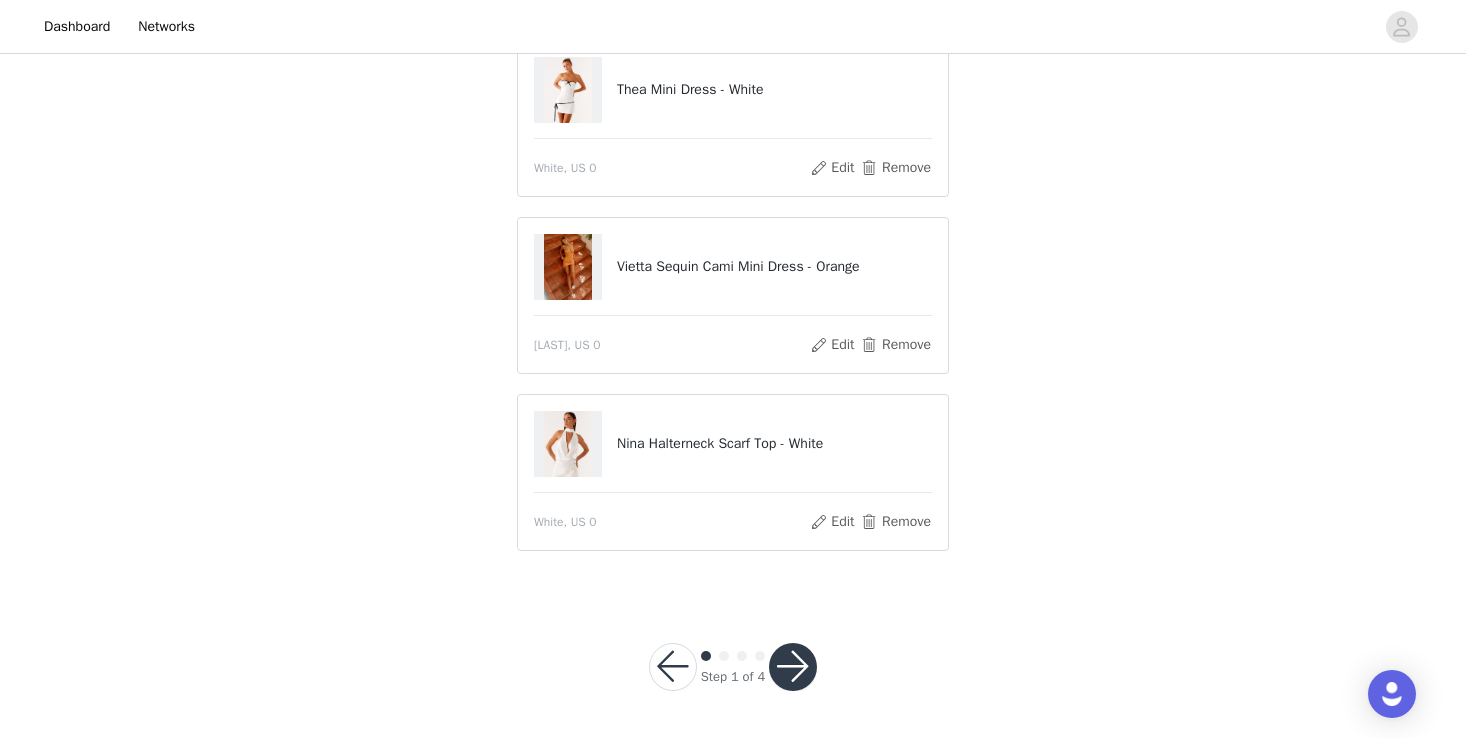 click at bounding box center [793, 667] 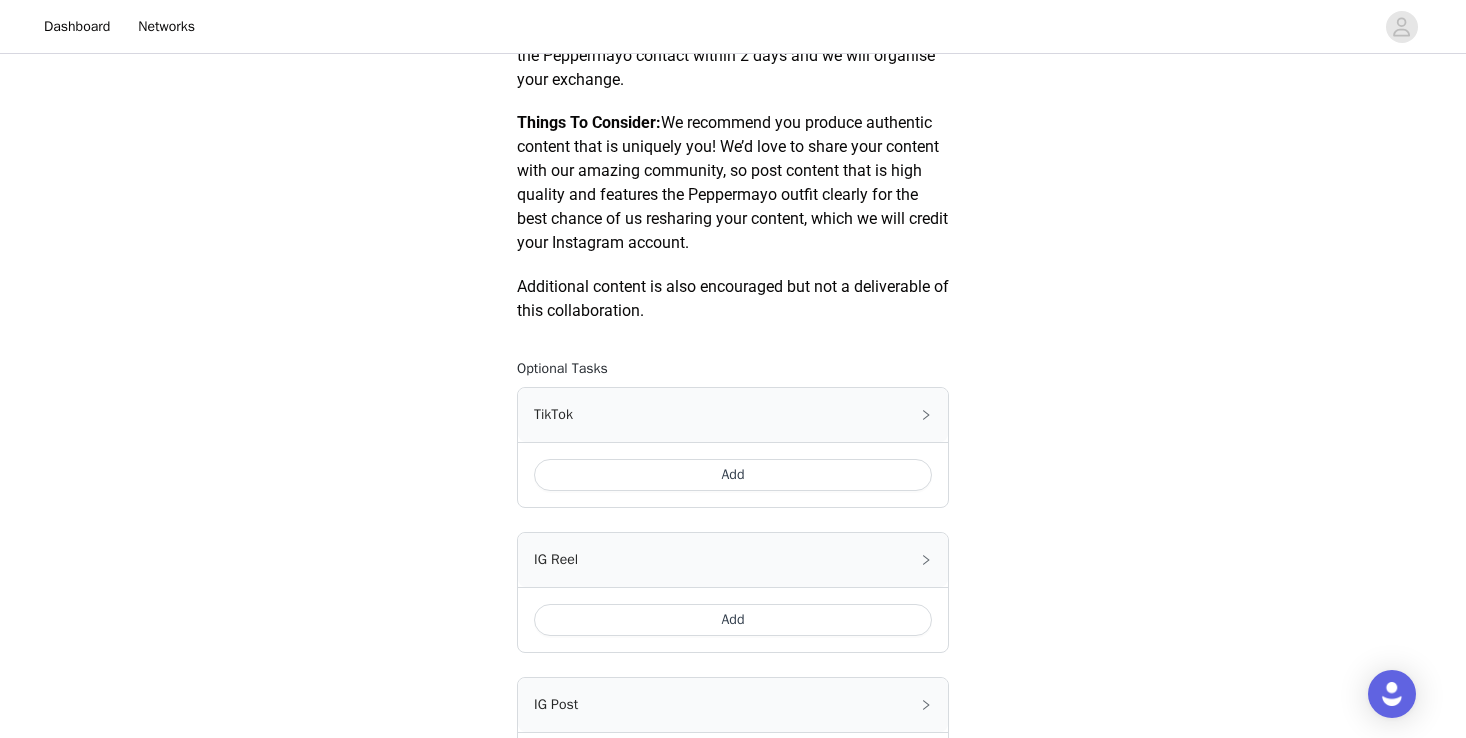 scroll, scrollTop: 963, scrollLeft: 0, axis: vertical 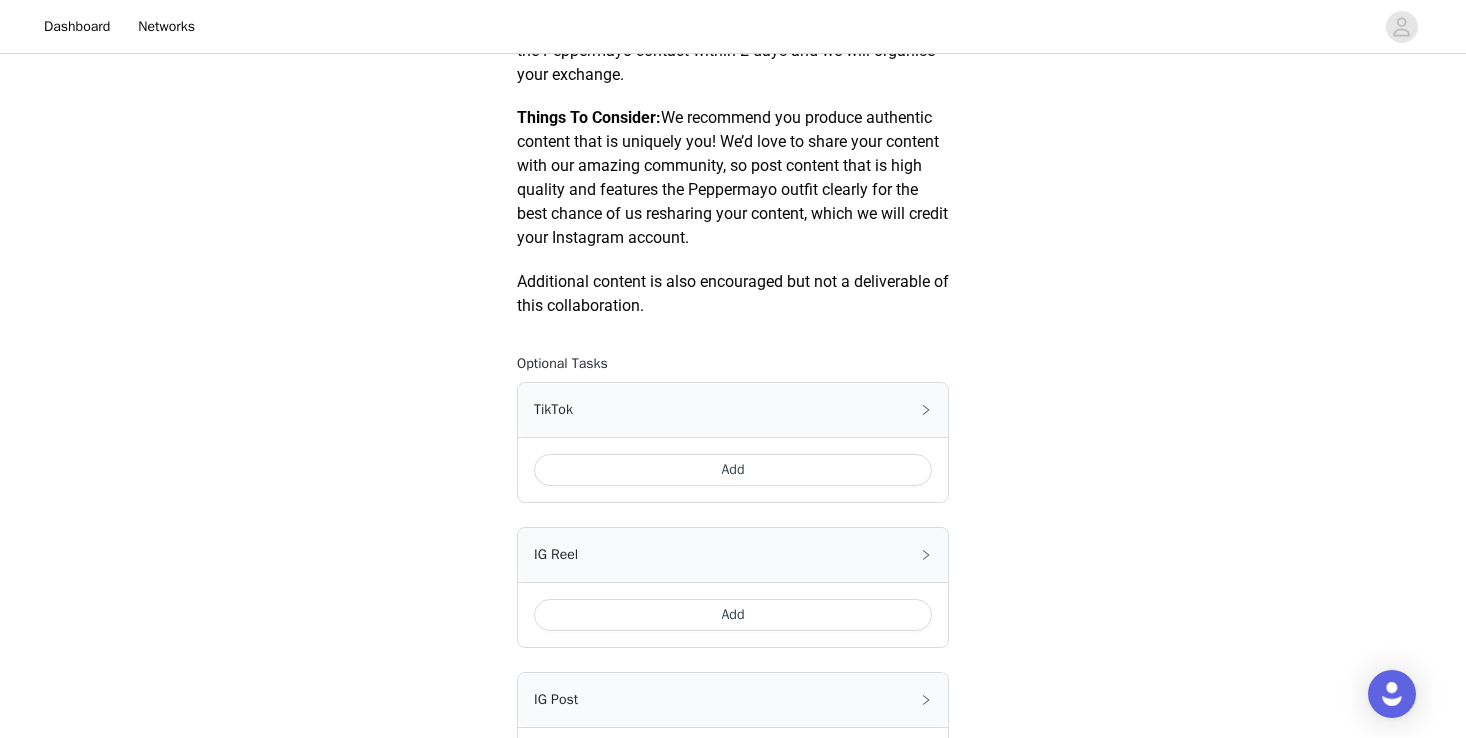 click on "Add" at bounding box center (733, 470) 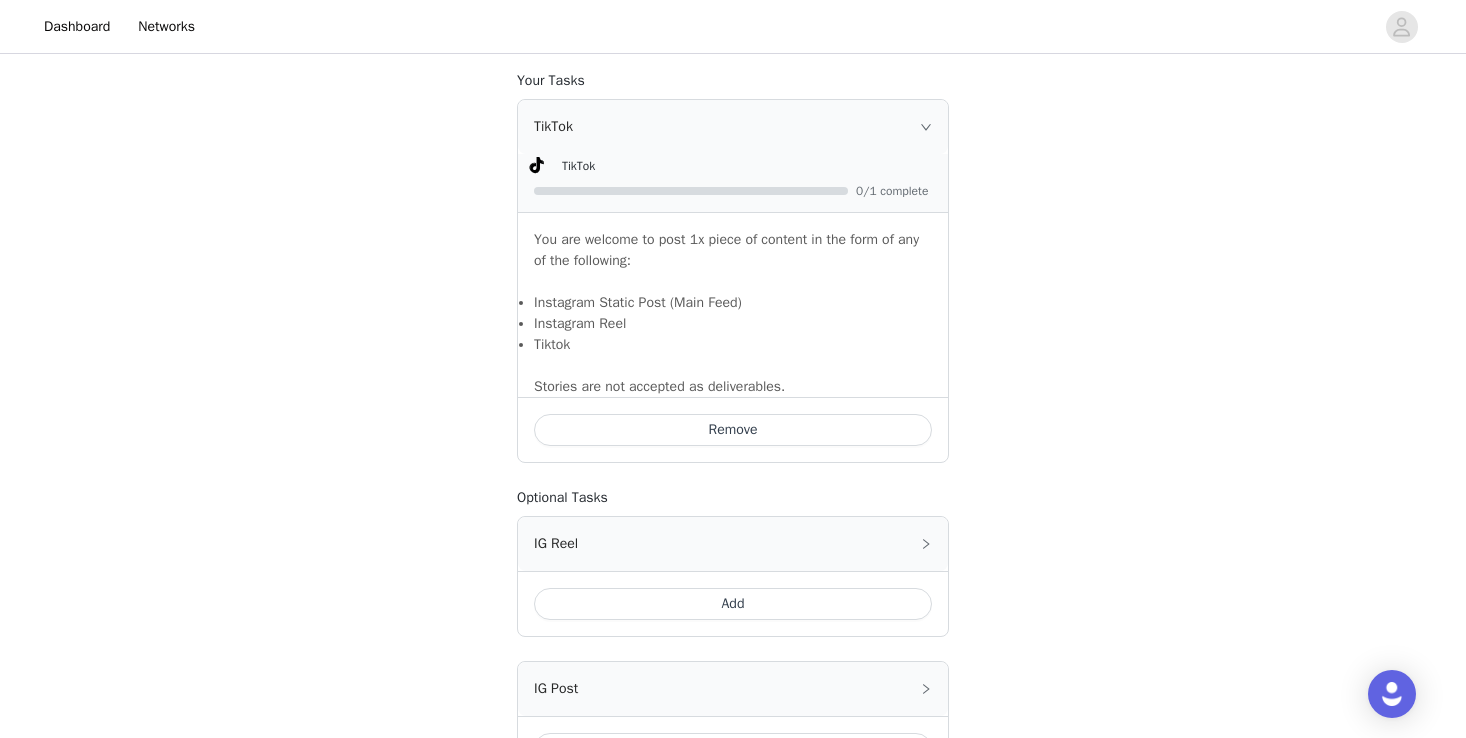 scroll, scrollTop: 1266, scrollLeft: 0, axis: vertical 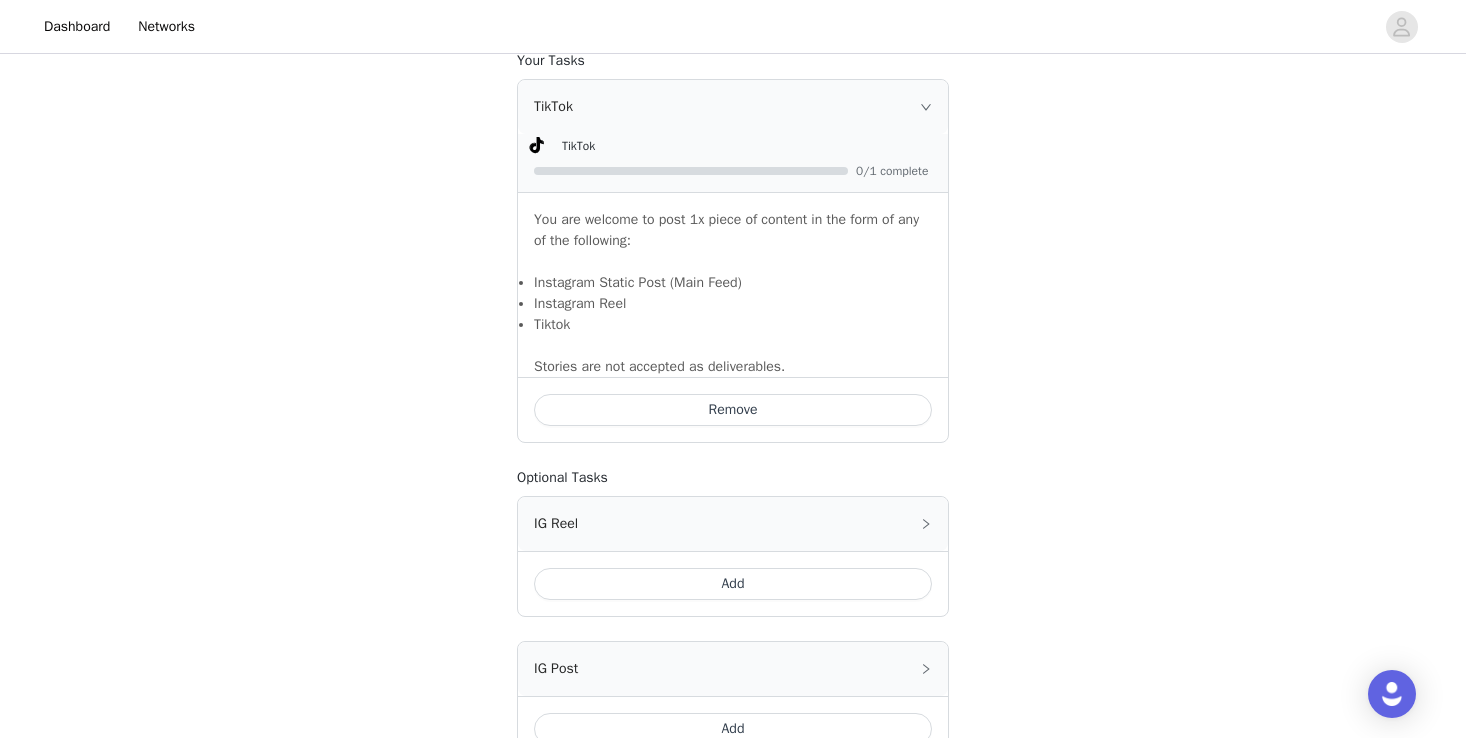 click on "Add" at bounding box center [733, 584] 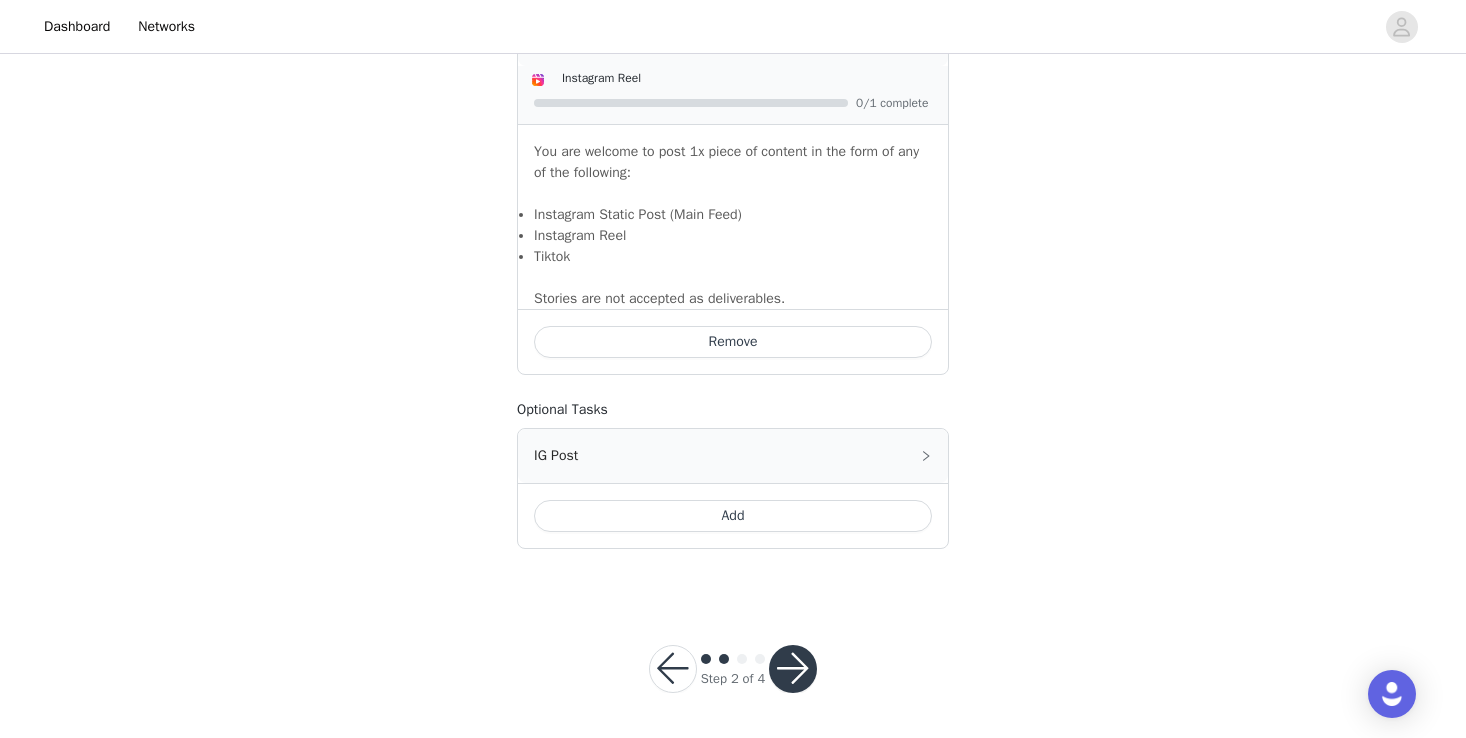 scroll, scrollTop: 1721, scrollLeft: 0, axis: vertical 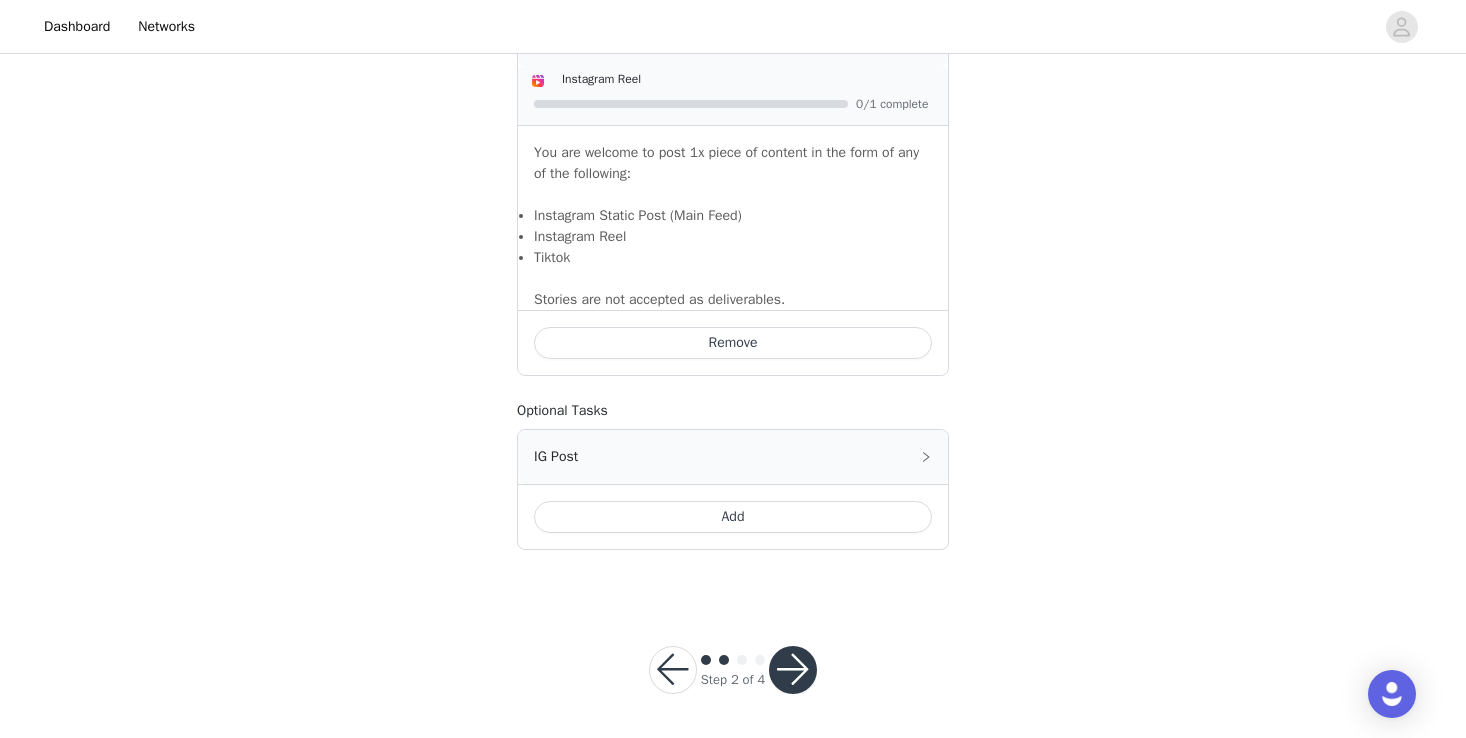click at bounding box center [793, 670] 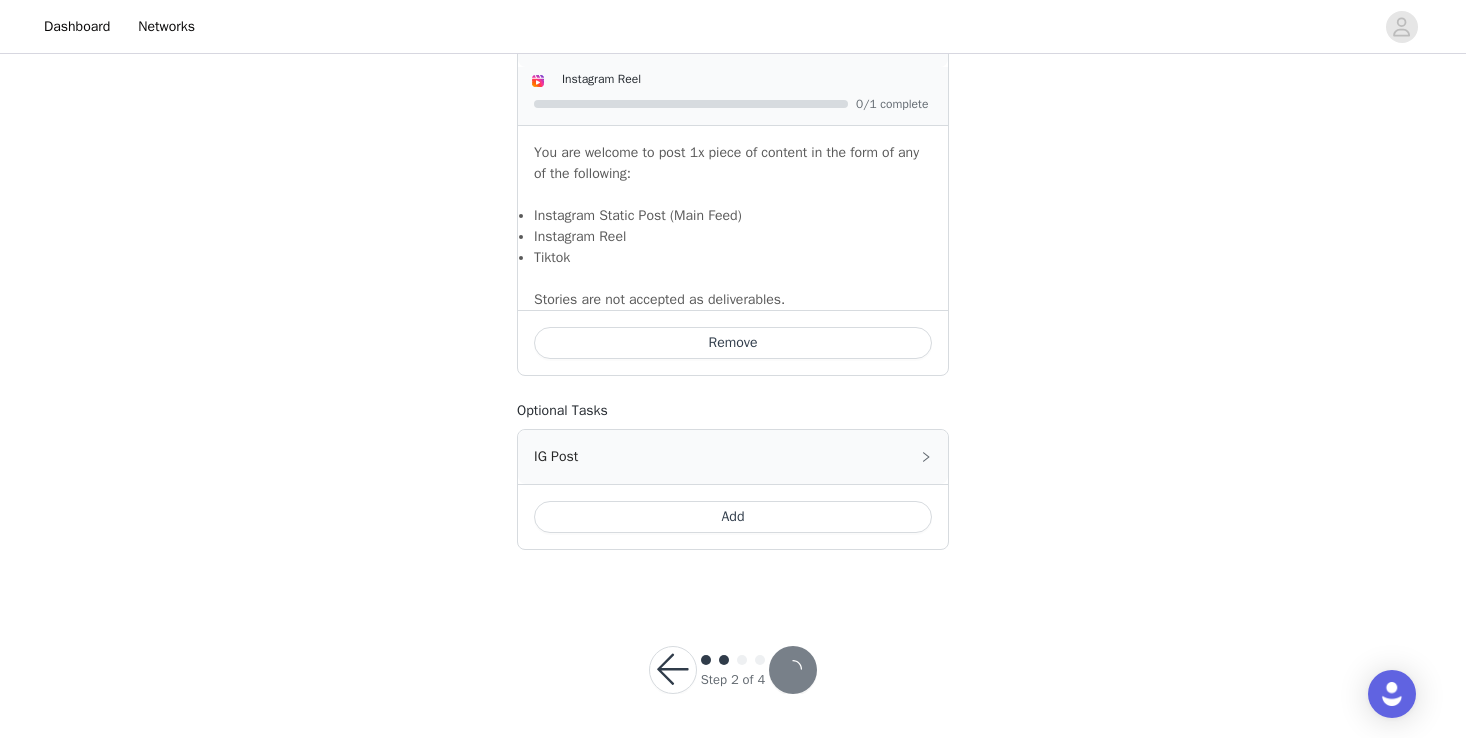 scroll, scrollTop: 0, scrollLeft: 0, axis: both 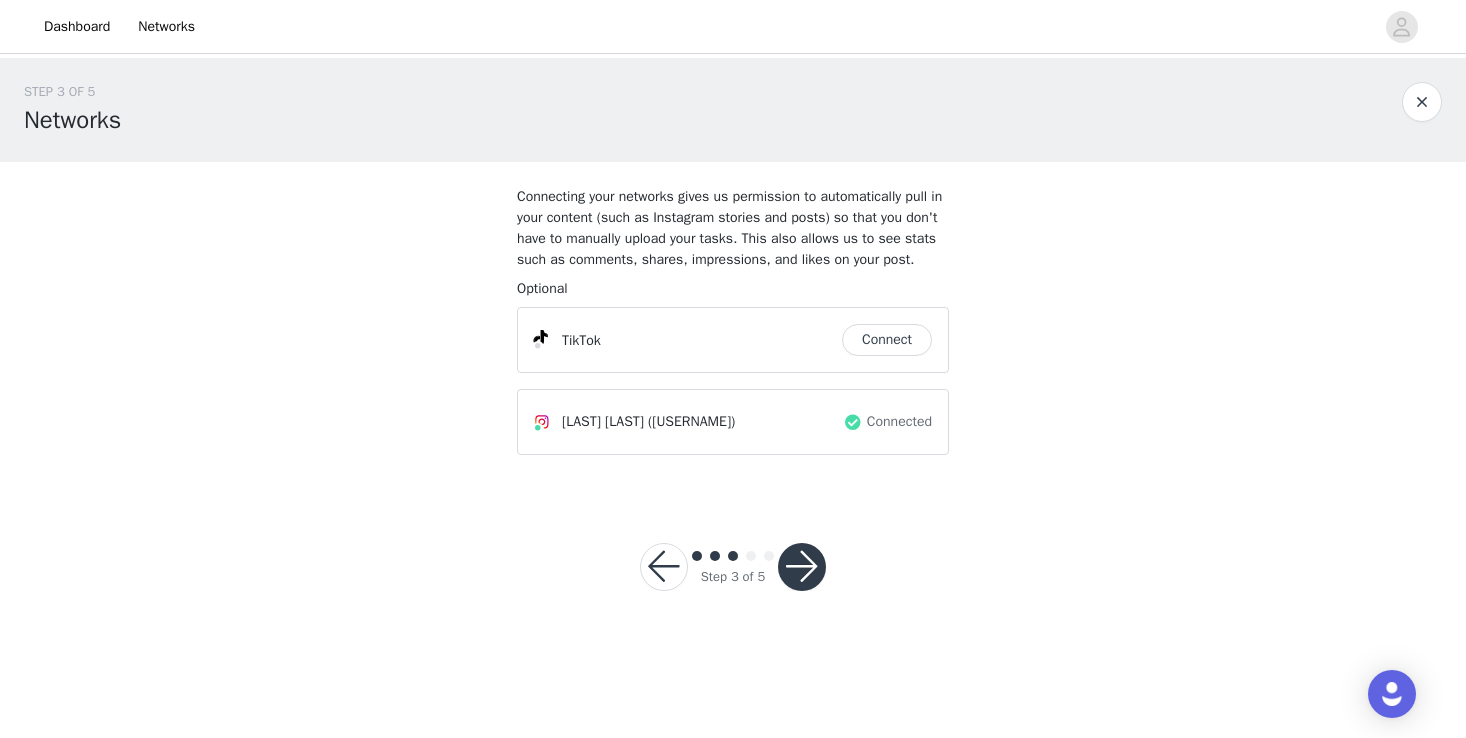 click on "Connect" at bounding box center (887, 340) 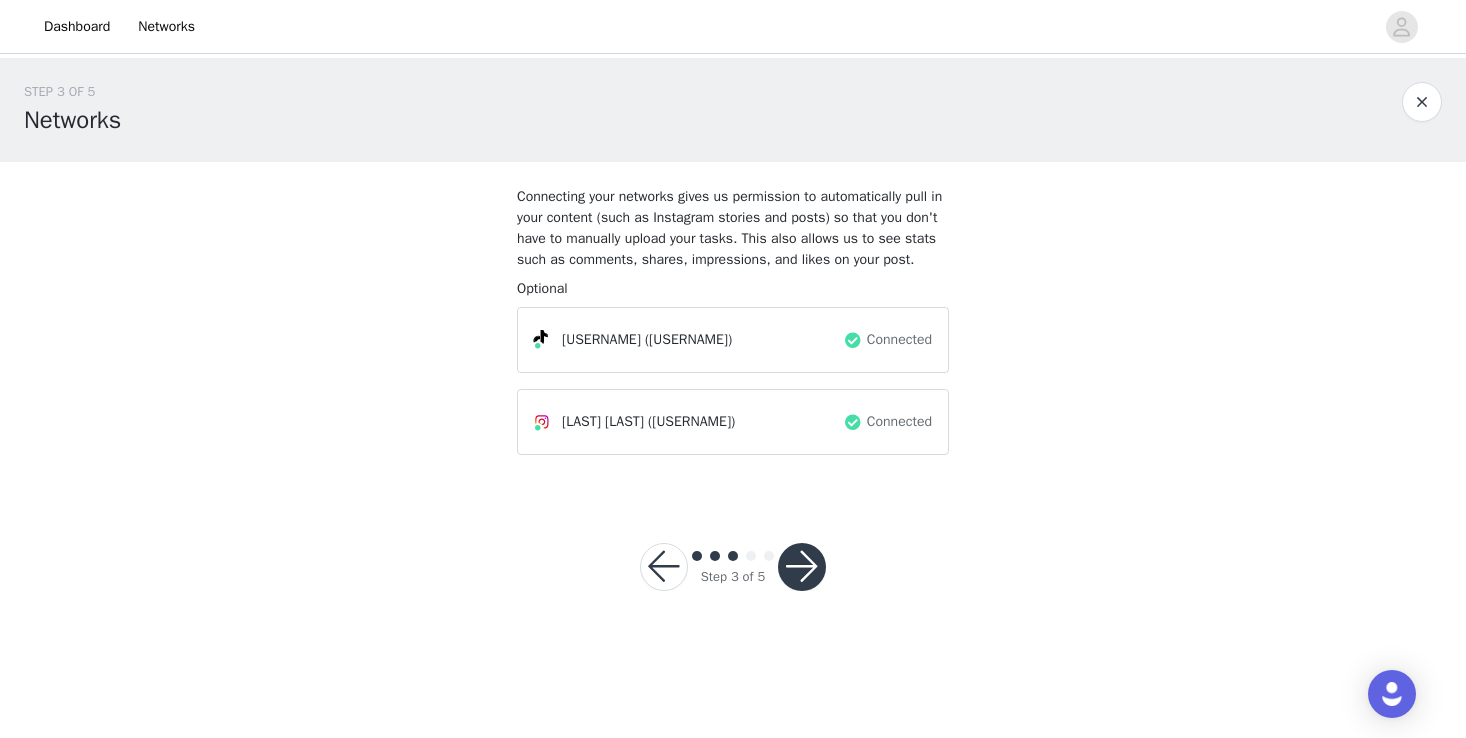 click at bounding box center (802, 567) 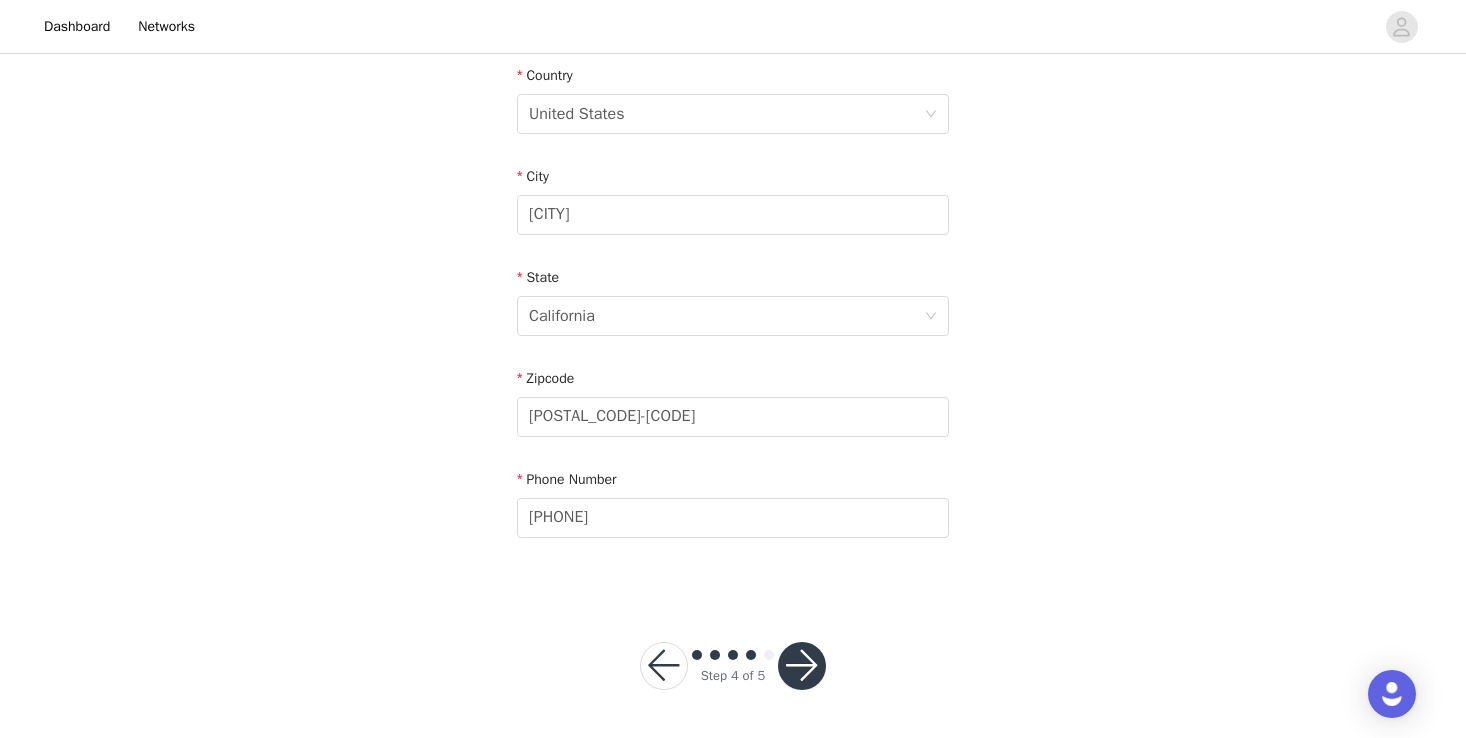 scroll, scrollTop: 625, scrollLeft: 0, axis: vertical 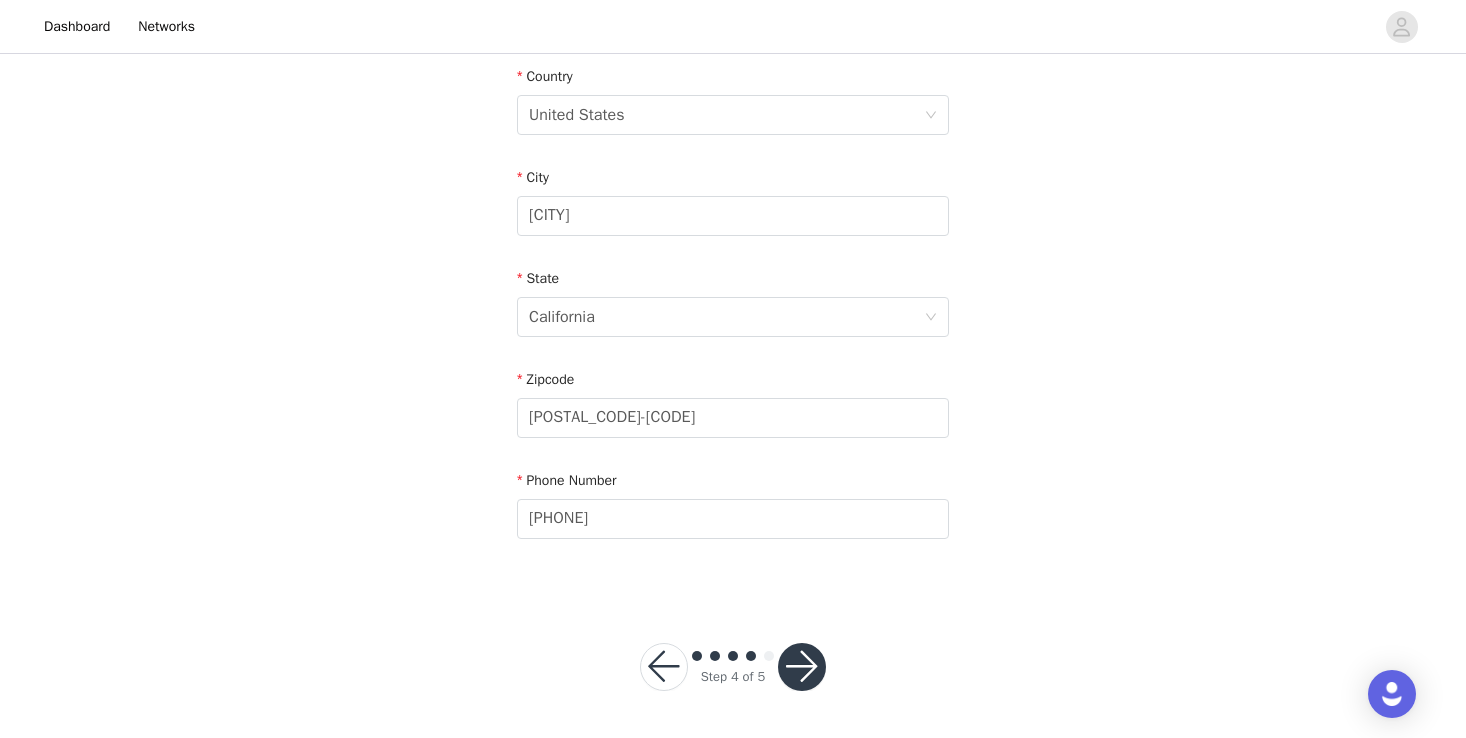 click at bounding box center [802, 667] 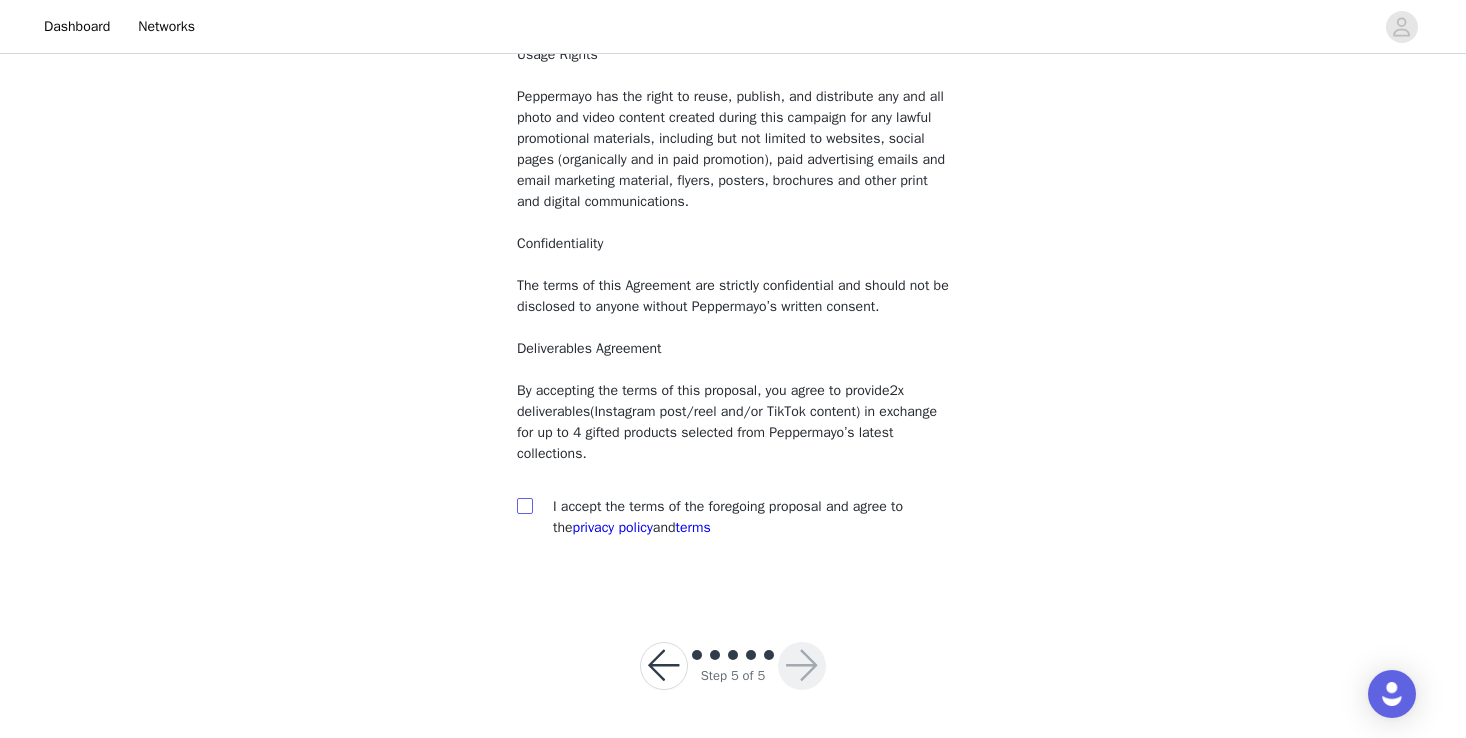 scroll, scrollTop: 186, scrollLeft: 0, axis: vertical 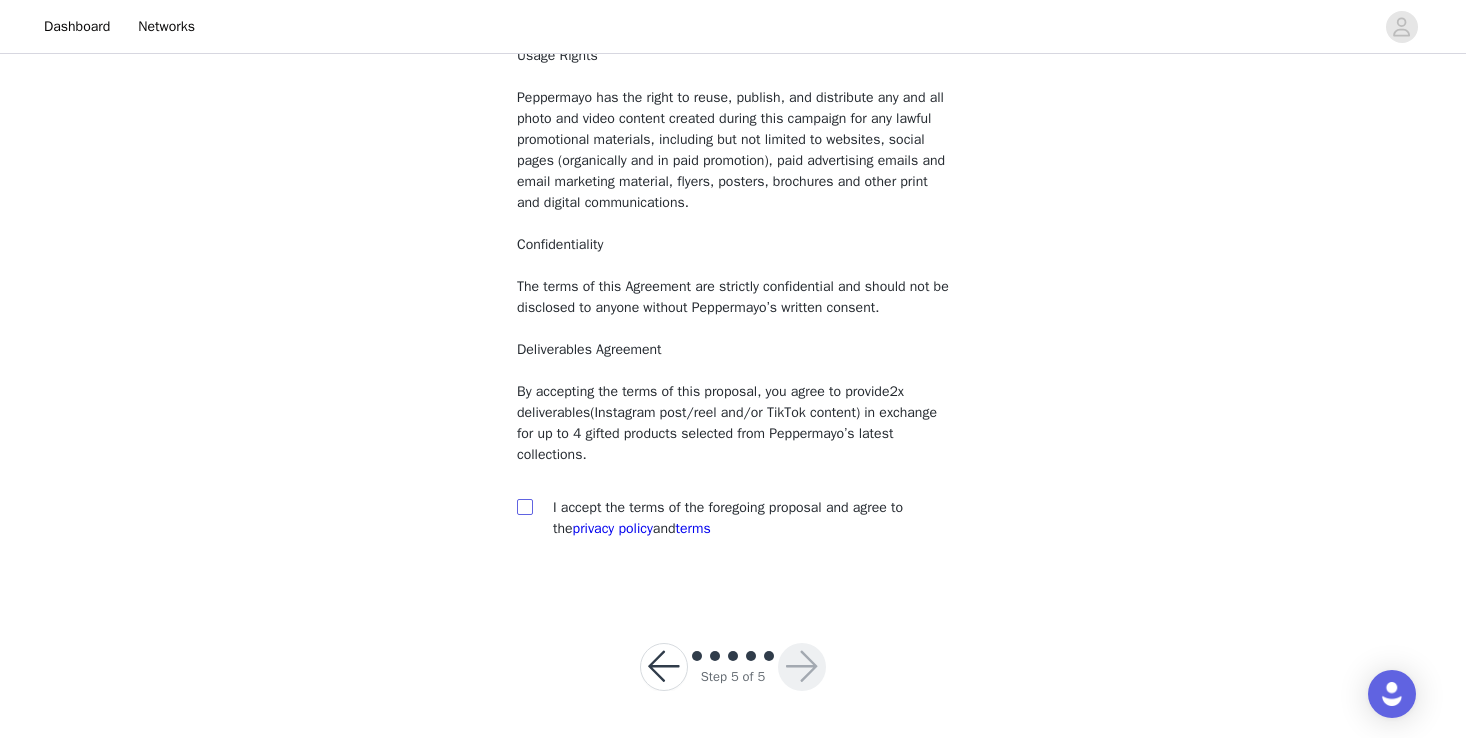 click at bounding box center (524, 506) 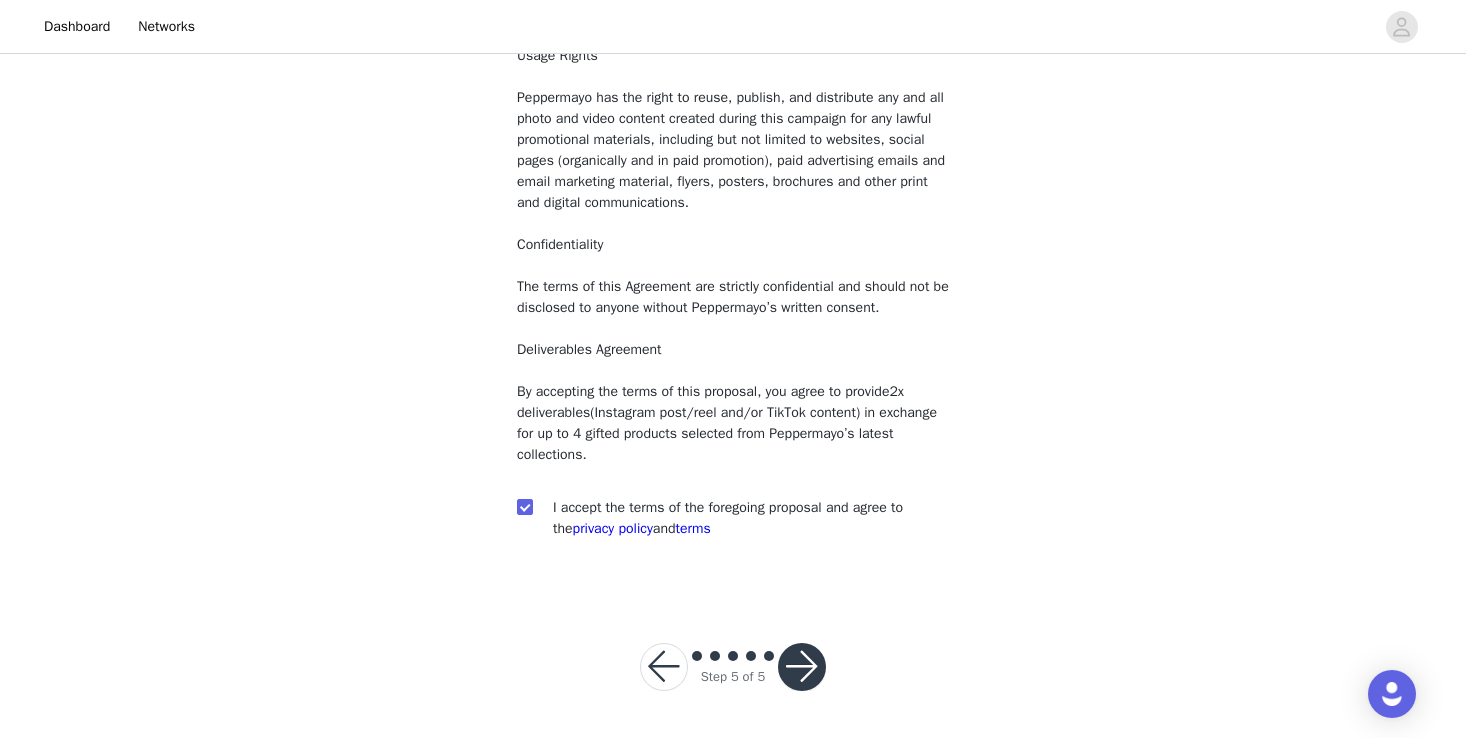 click at bounding box center [802, 667] 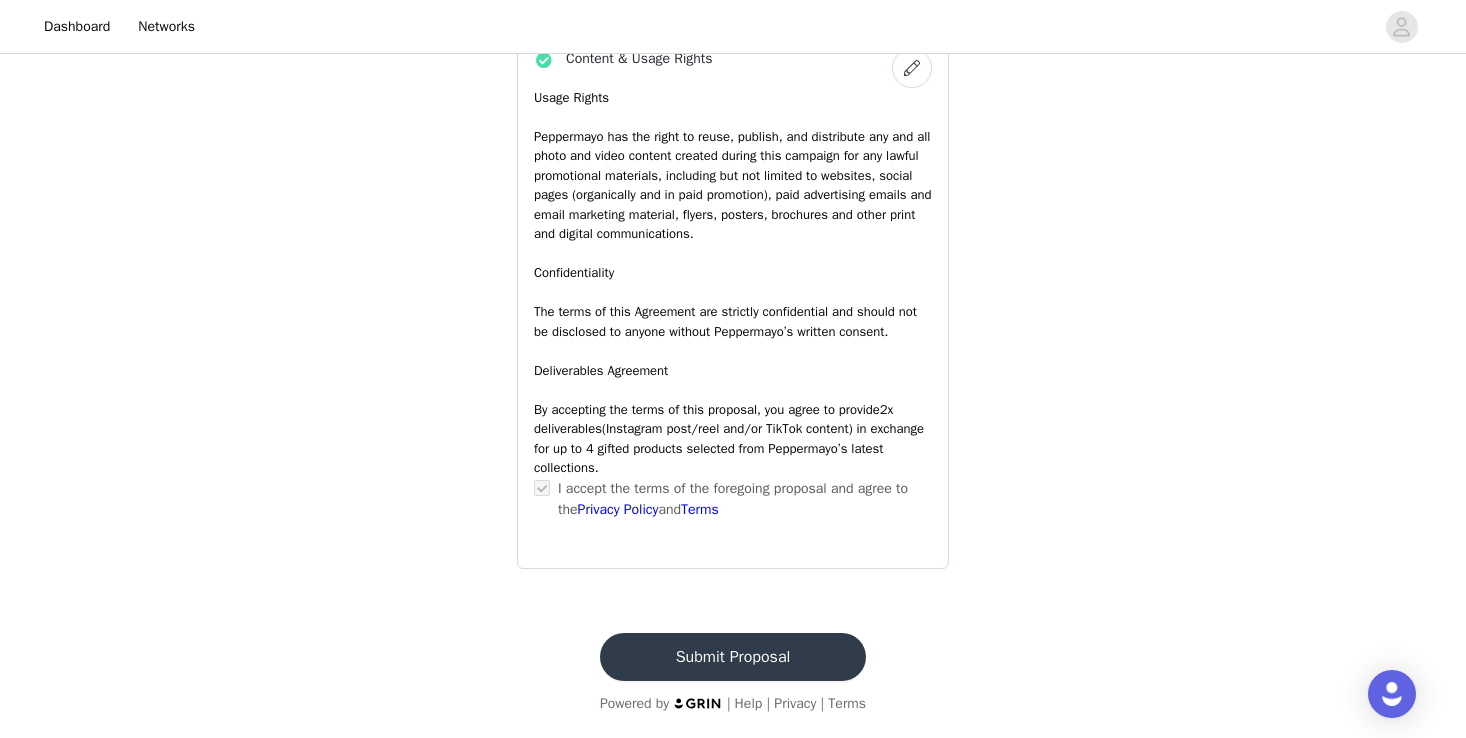 click on "Submit Proposal" at bounding box center [733, 657] 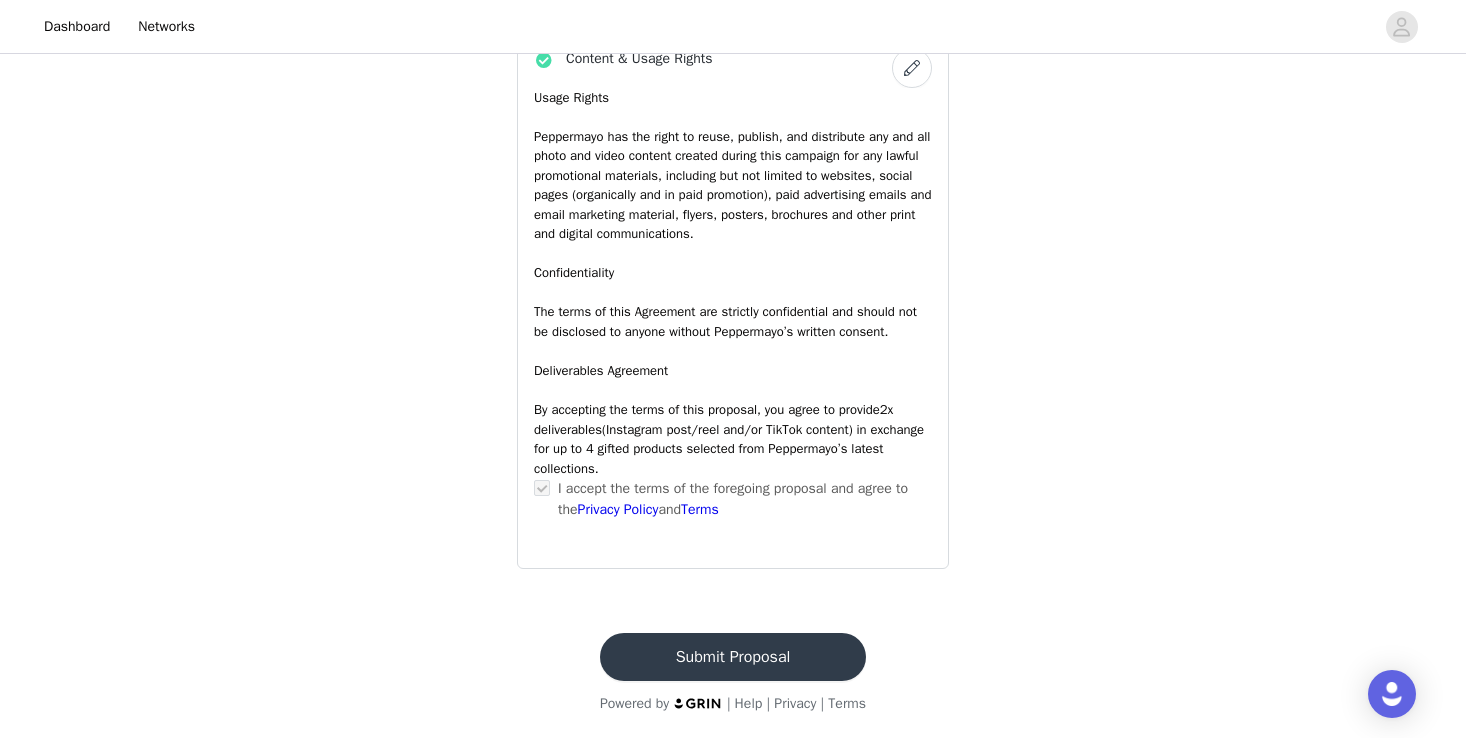 scroll, scrollTop: 0, scrollLeft: 0, axis: both 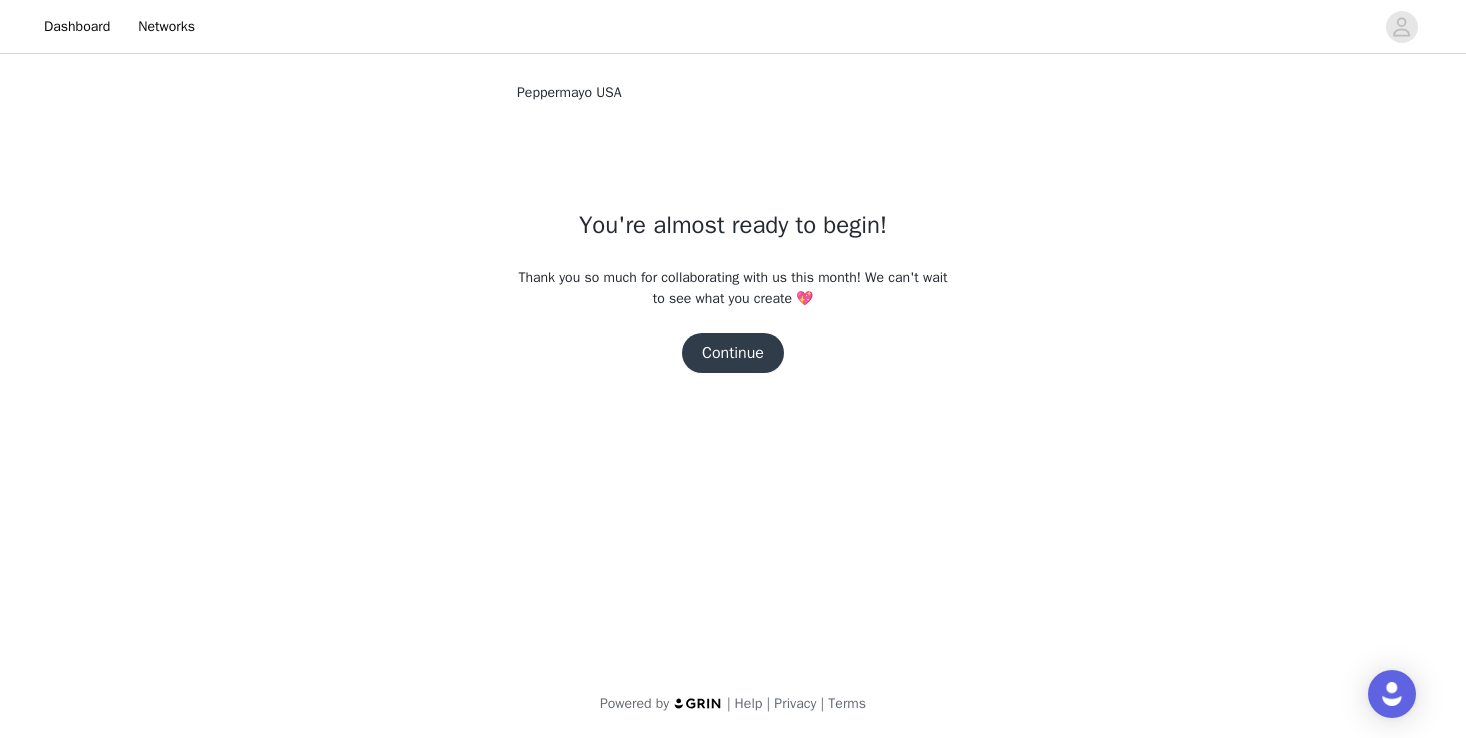 click on "Continue" at bounding box center (733, 353) 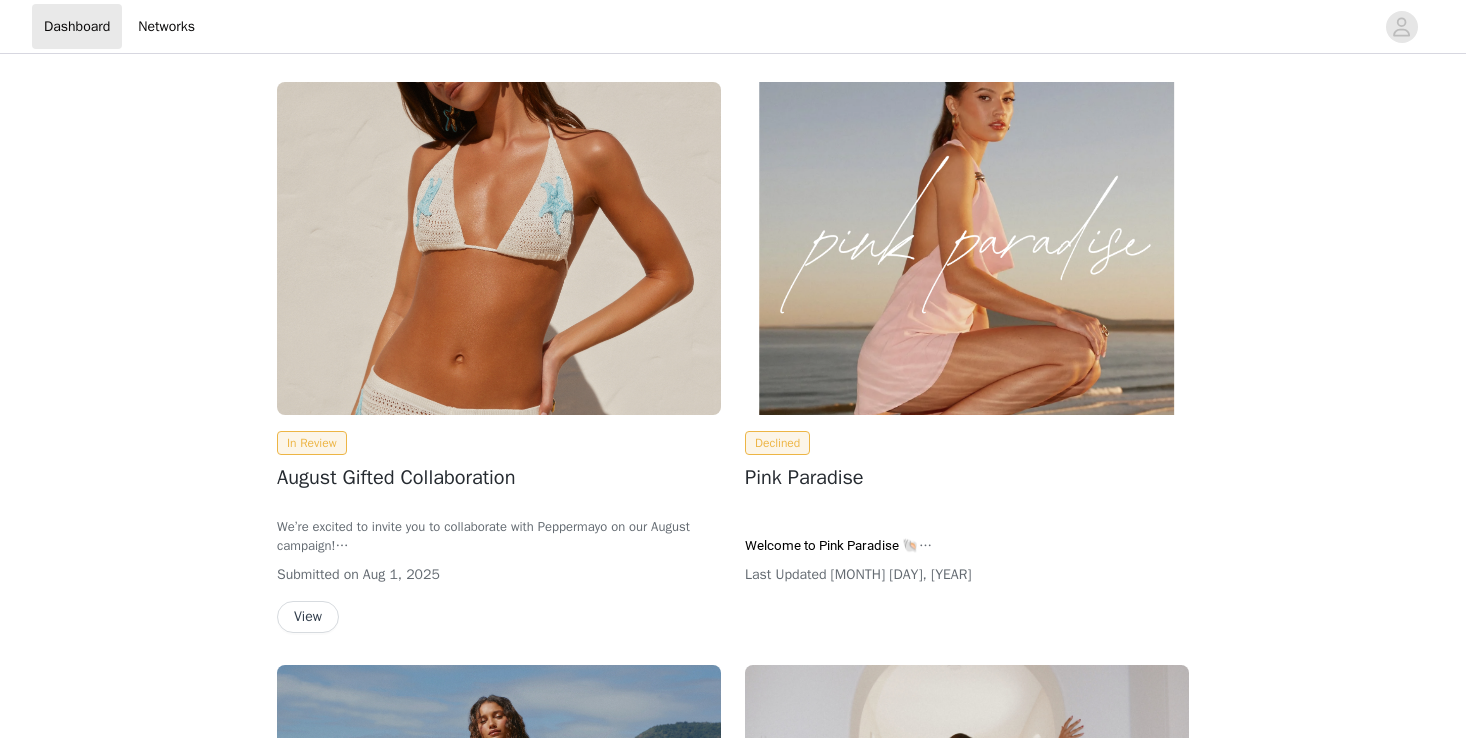 scroll, scrollTop: 0, scrollLeft: 0, axis: both 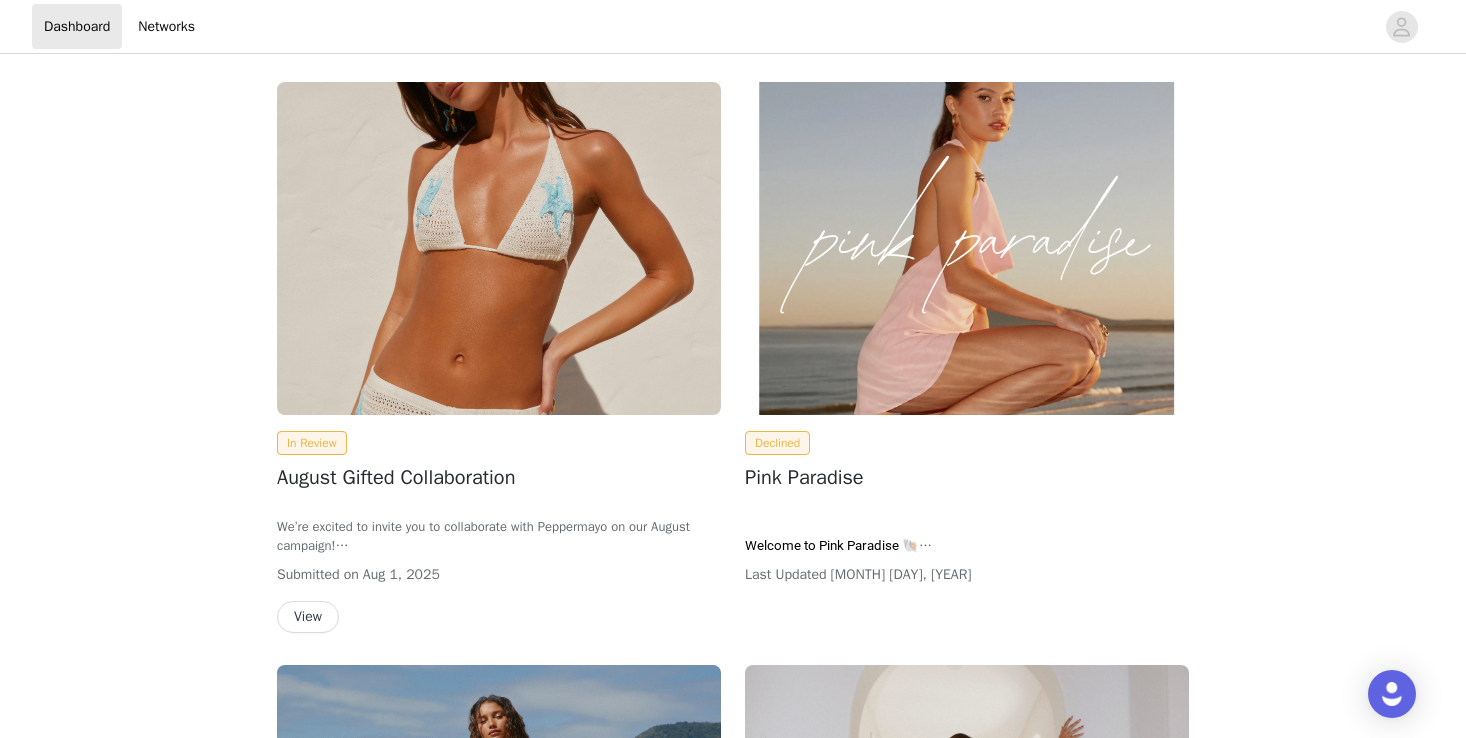 click at bounding box center (967, 248) 